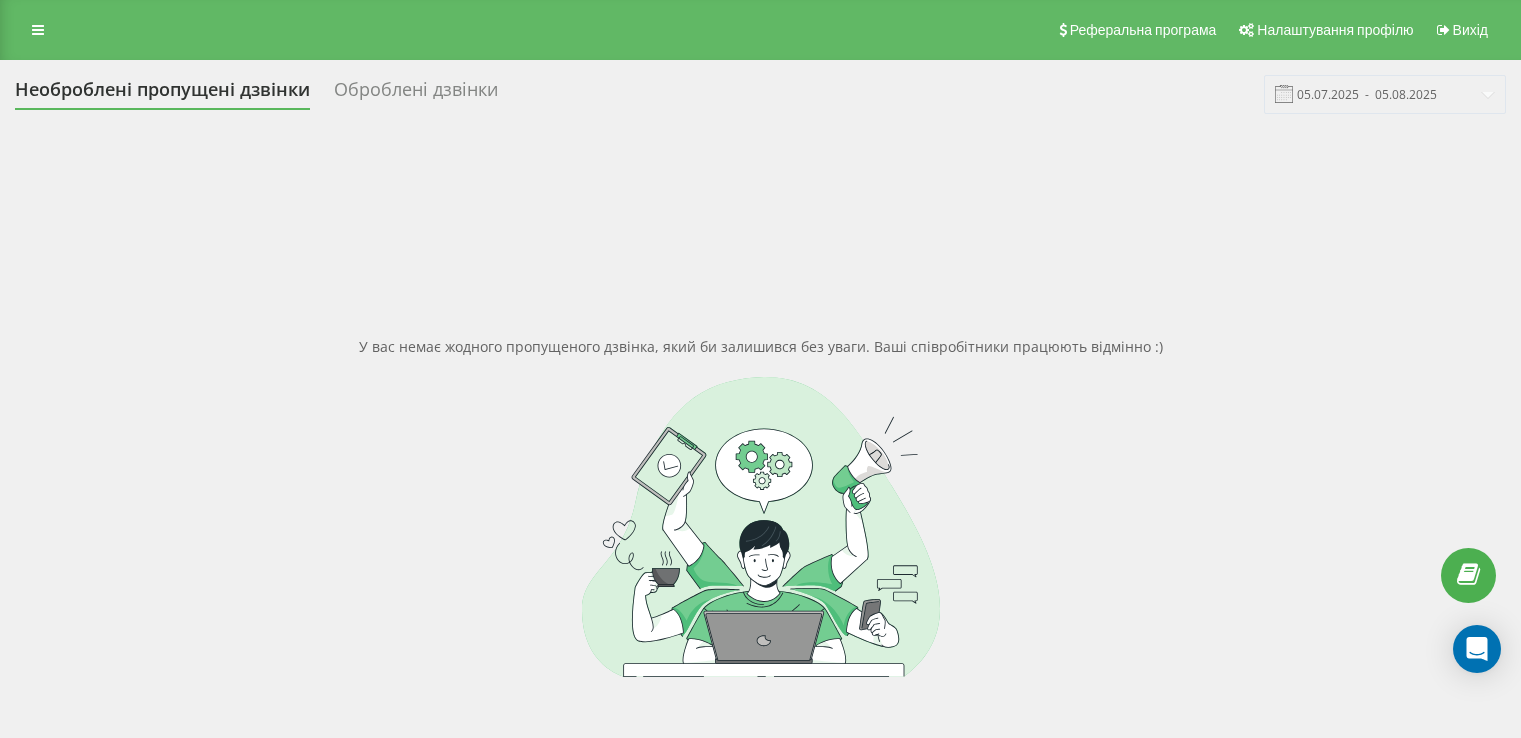 scroll, scrollTop: 0, scrollLeft: 0, axis: both 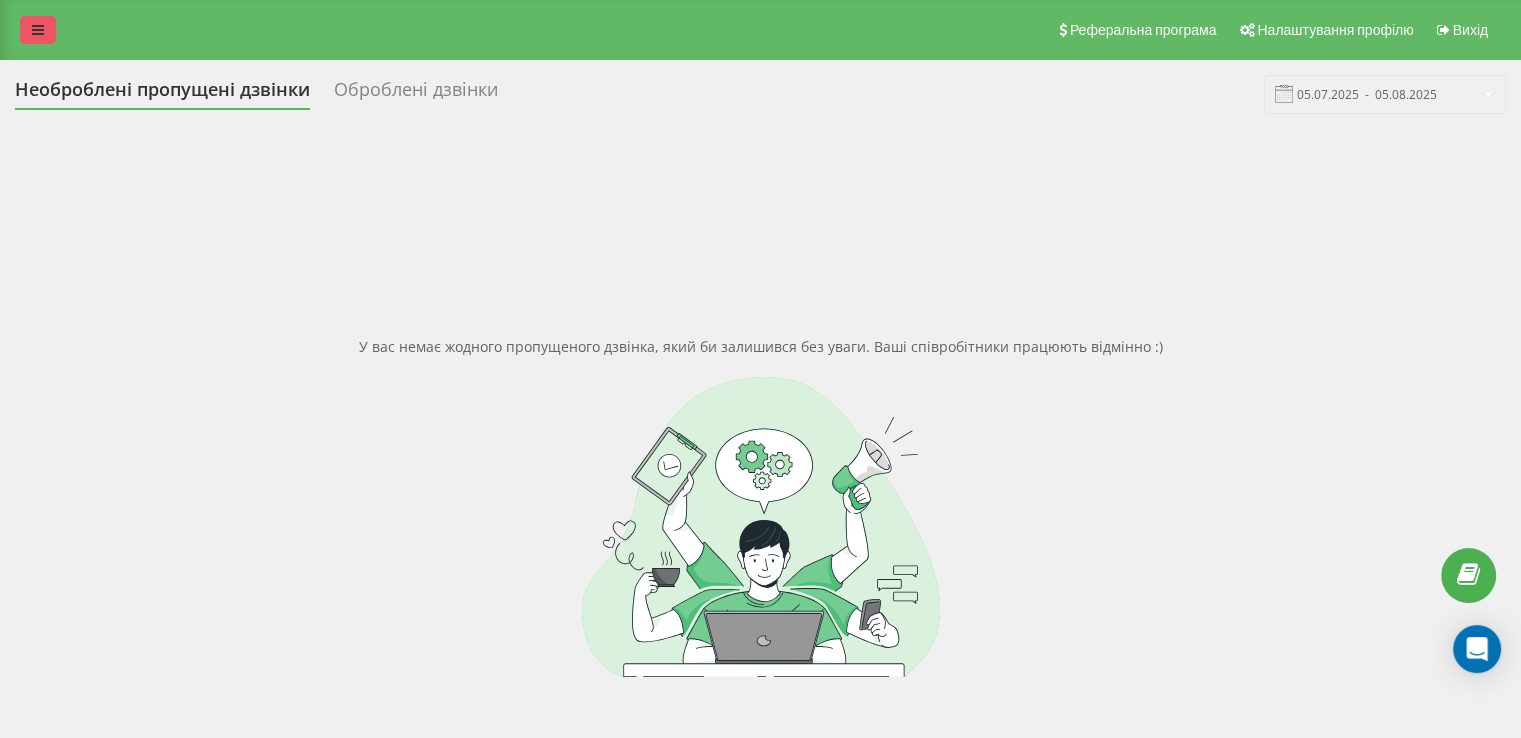 click at bounding box center [38, 30] 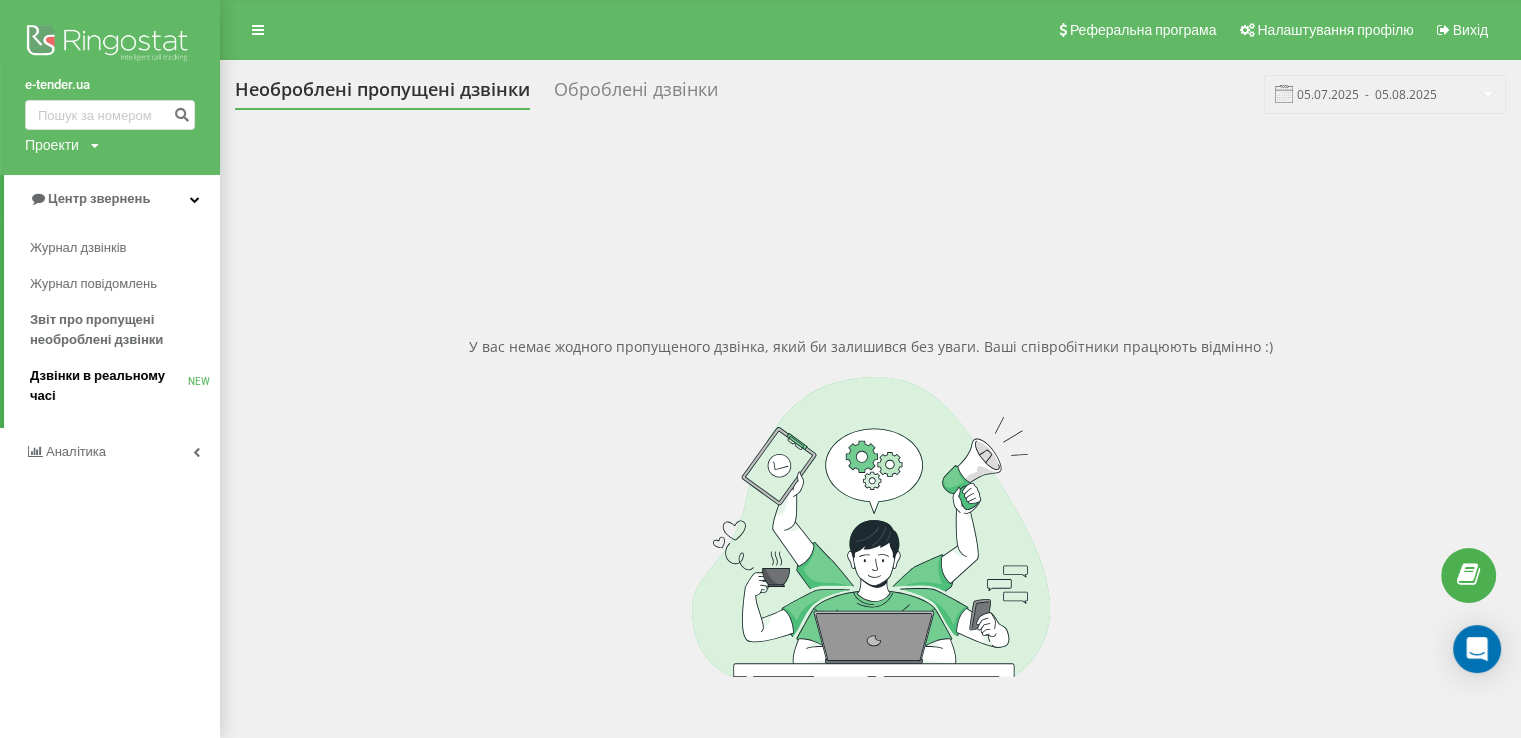 click on "Дзвінки в реальному часі" at bounding box center (109, 386) 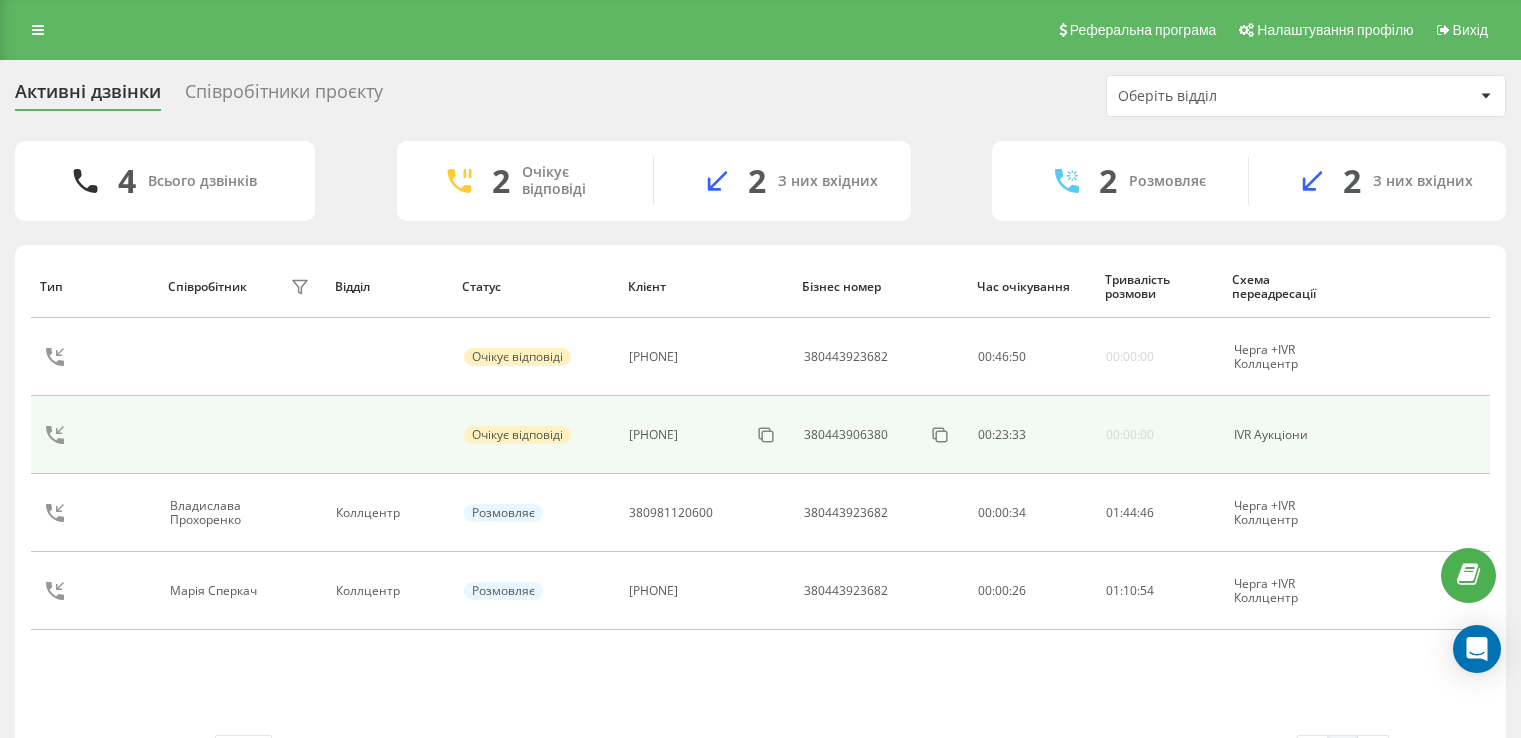 scroll, scrollTop: 0, scrollLeft: 0, axis: both 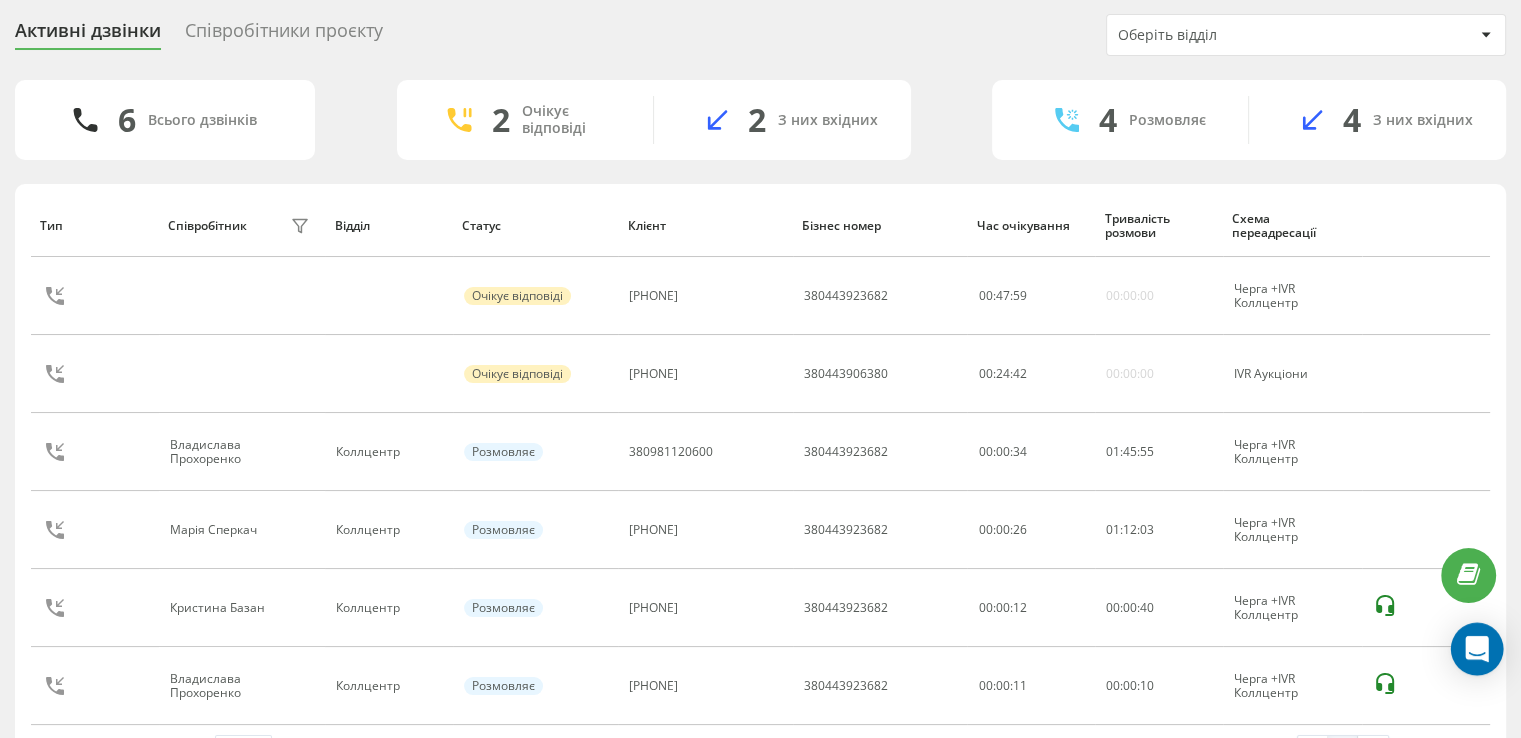 click 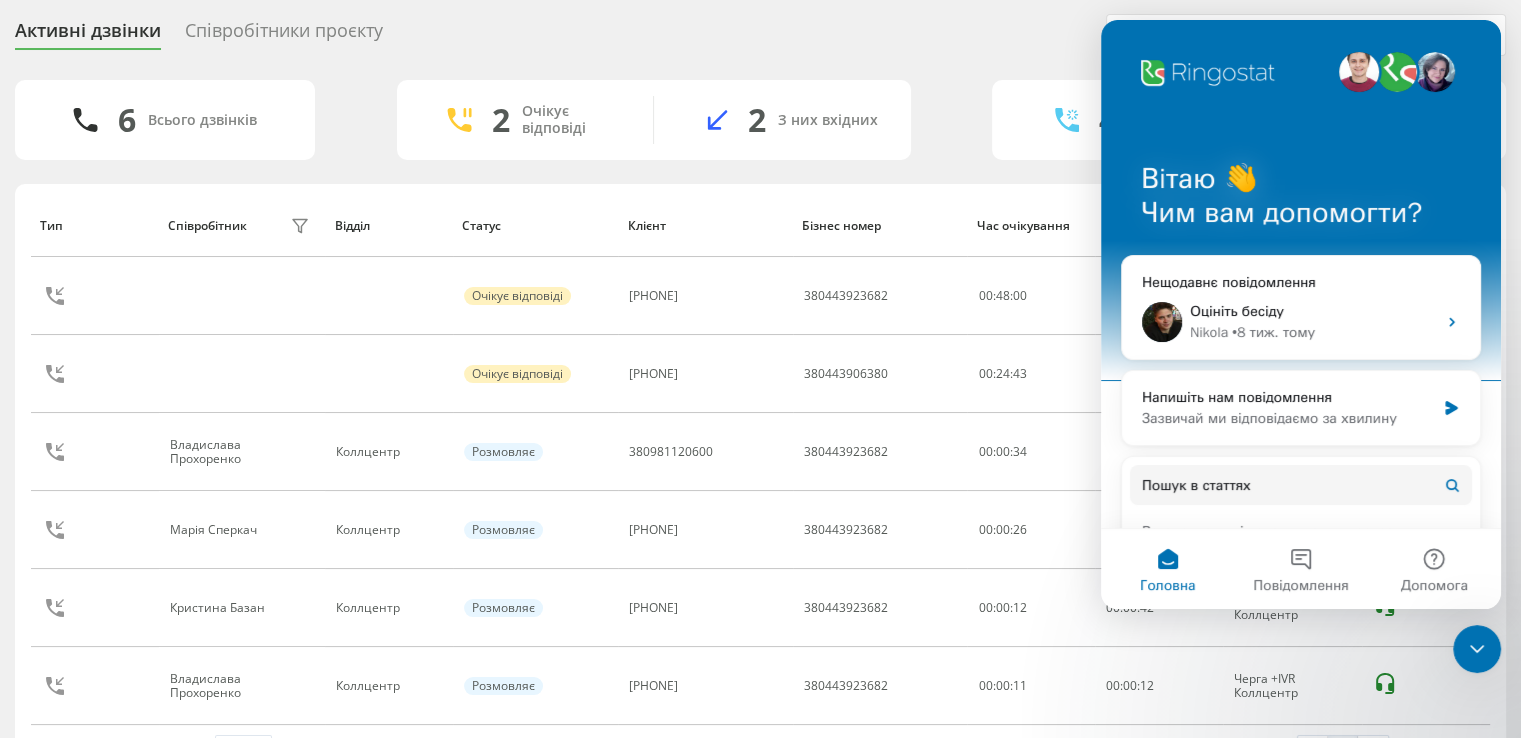 scroll, scrollTop: 0, scrollLeft: 0, axis: both 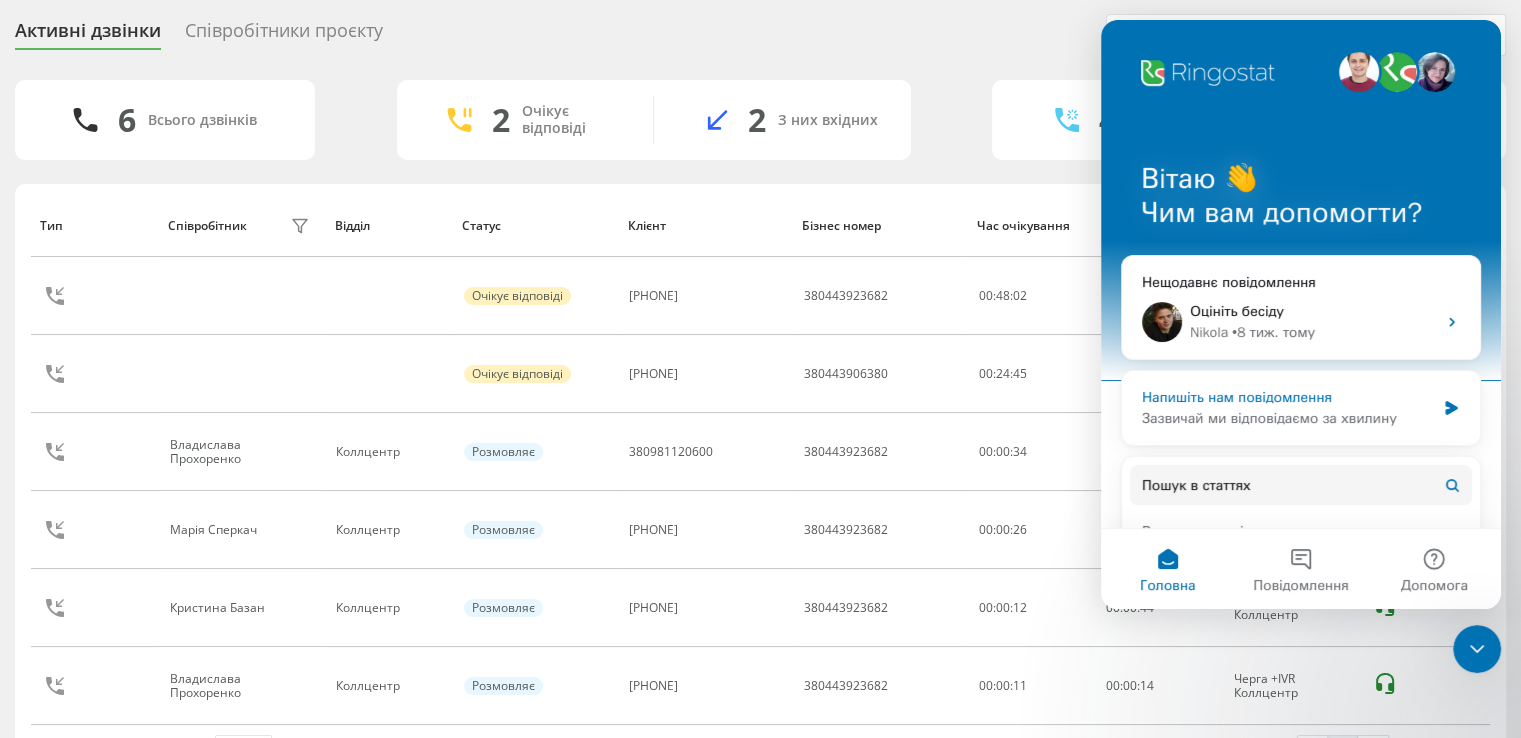 click 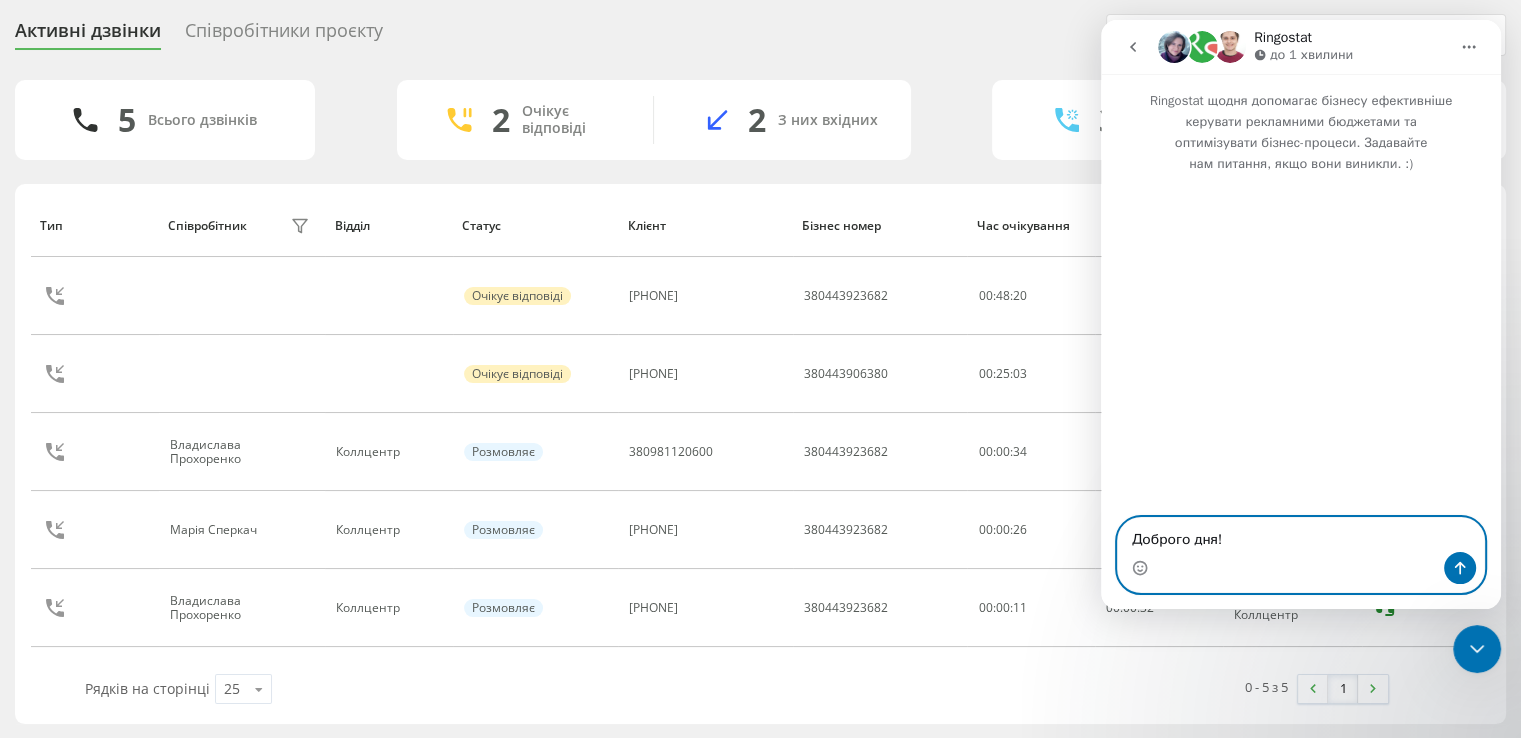 type on "Доброго дня!" 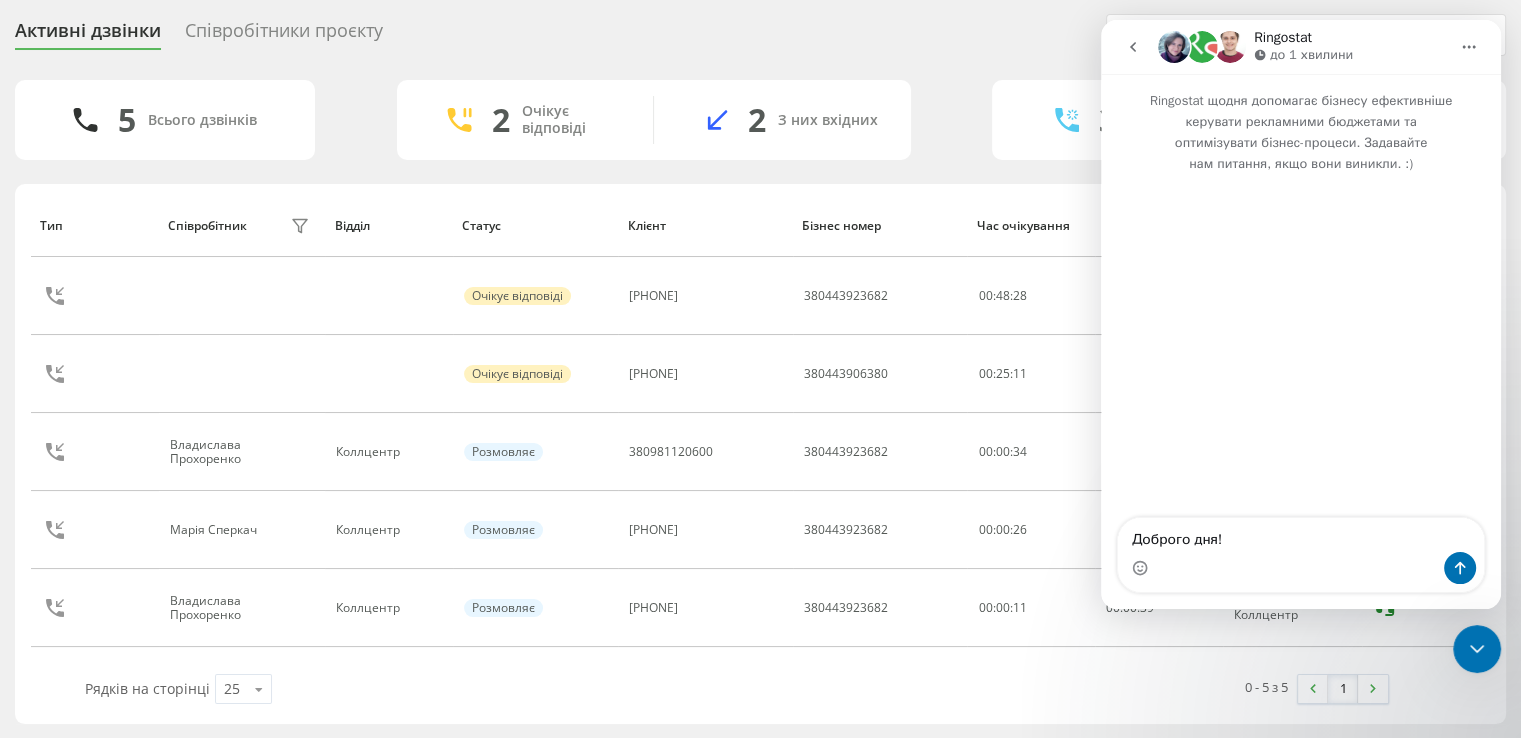 click 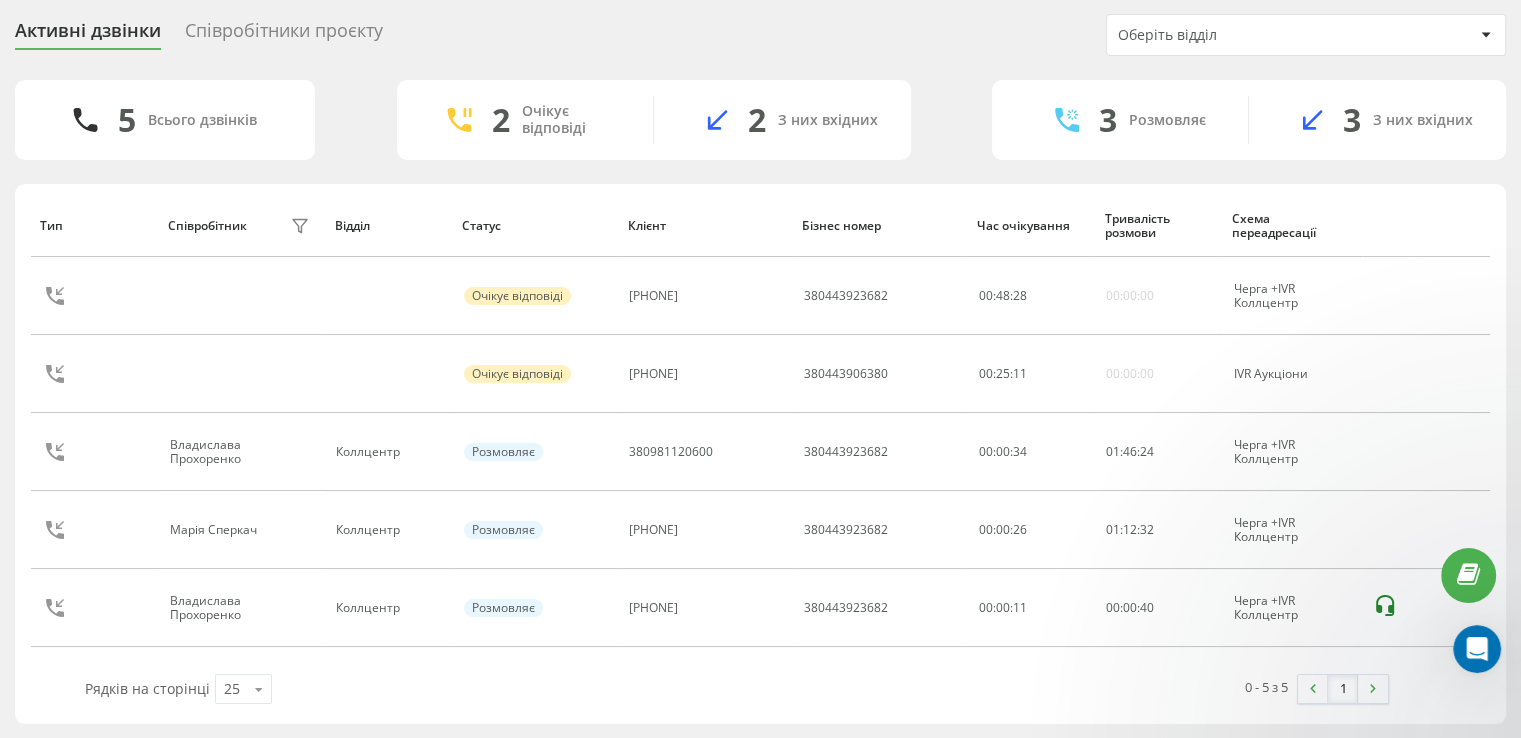 scroll, scrollTop: 0, scrollLeft: 0, axis: both 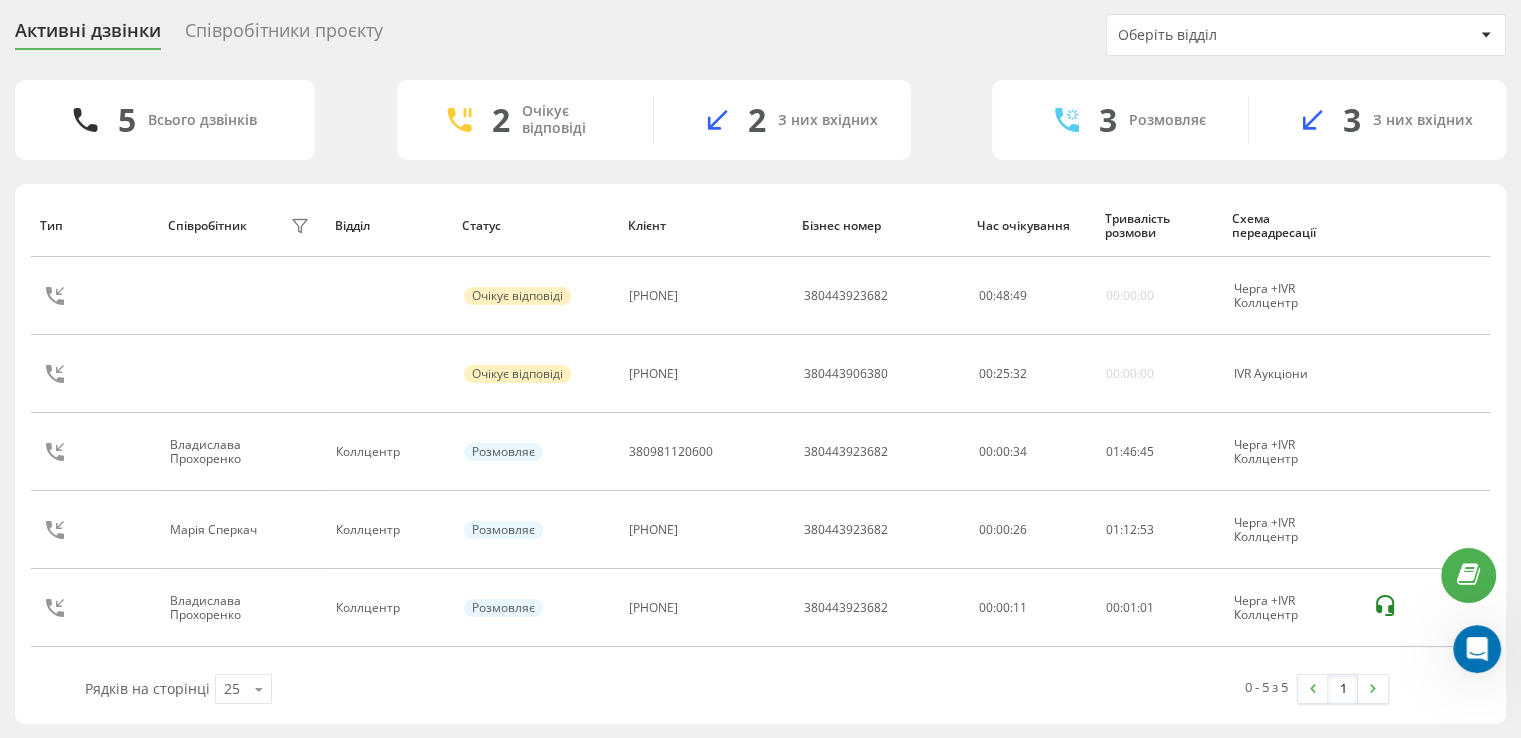 click 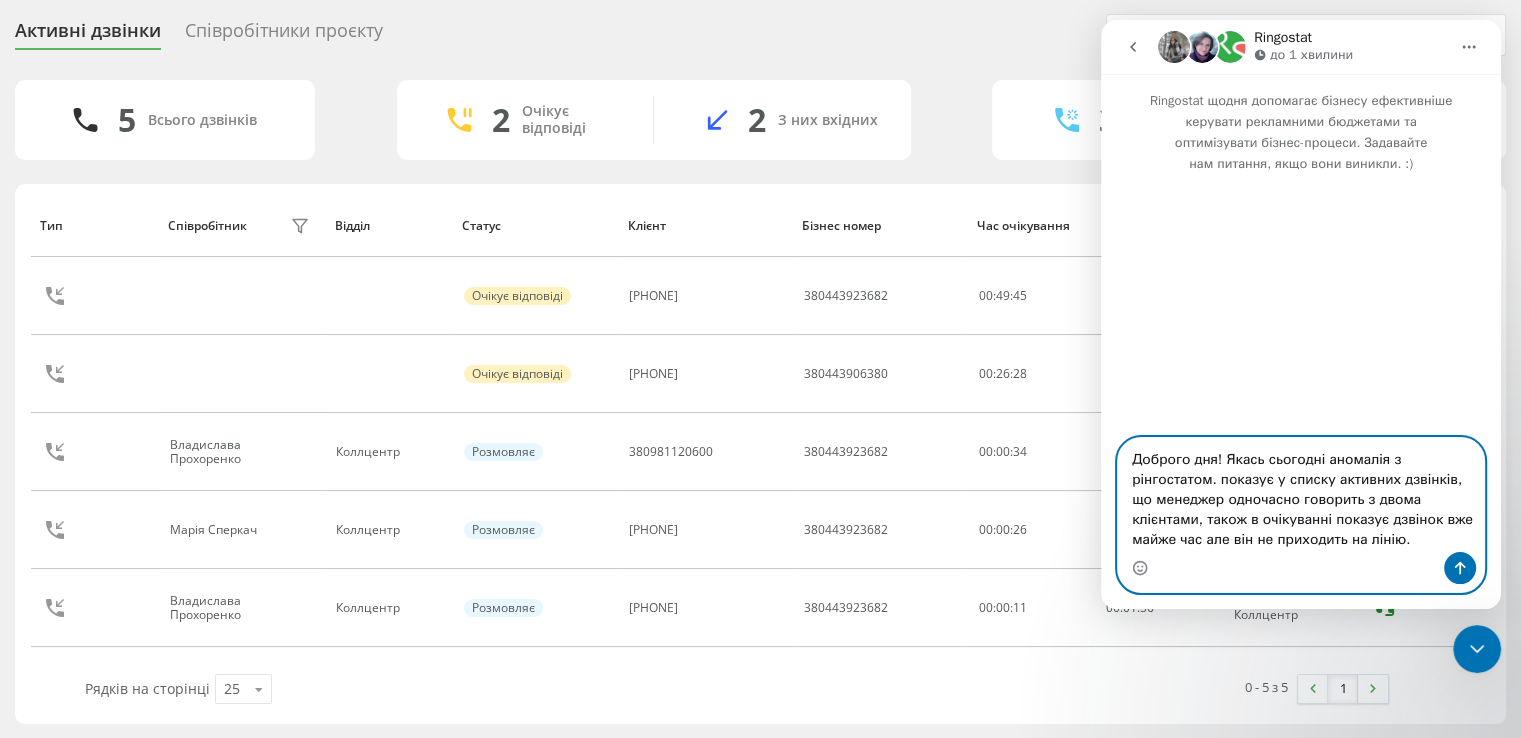 type on "Доброго дня! Якась сьогодні аномалія з рінгостатом. показує у списку активних дзвінків, що менеджер одночасно говорить з двома клієнтами, також в очікуванні показує дзвінок вже майже час але він не приходить на лінію." 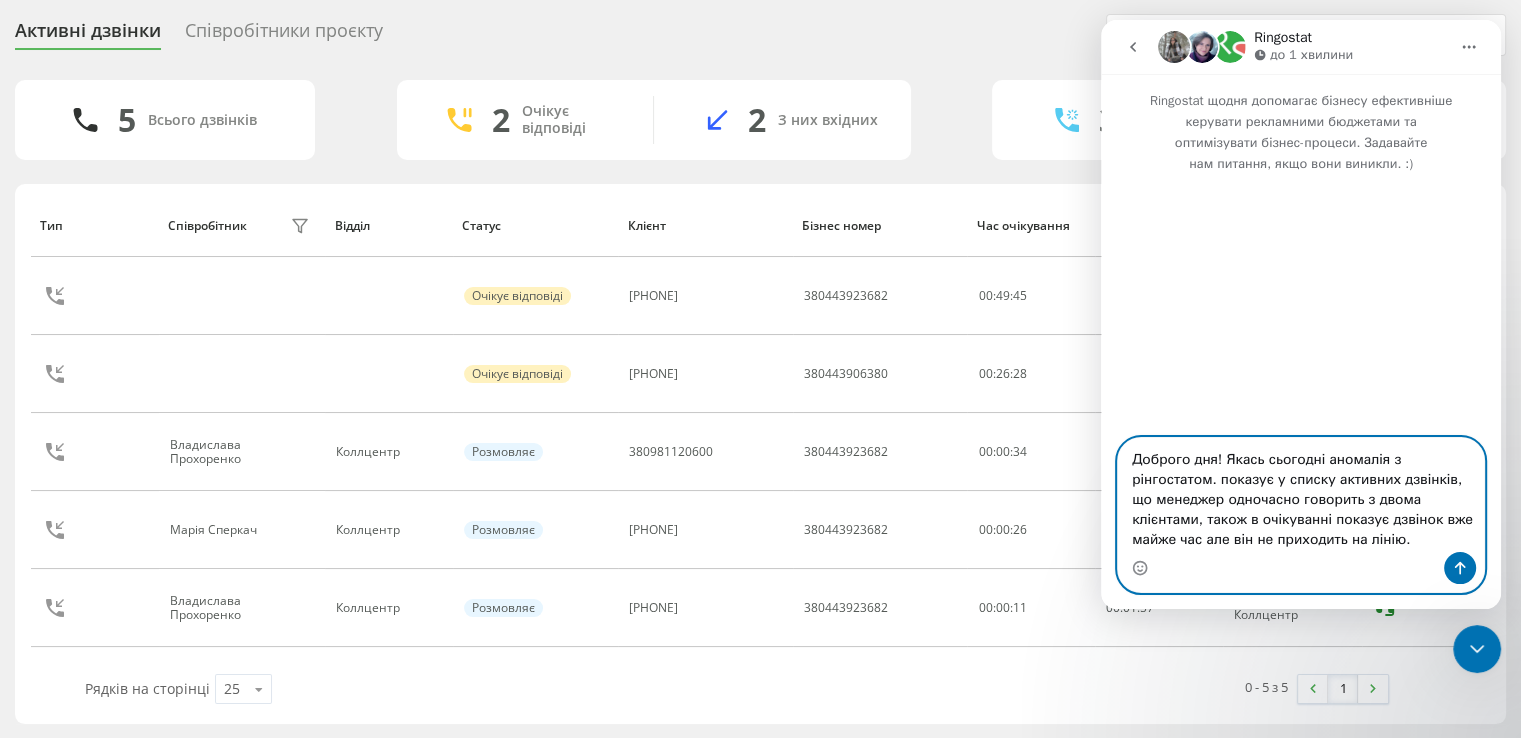 type 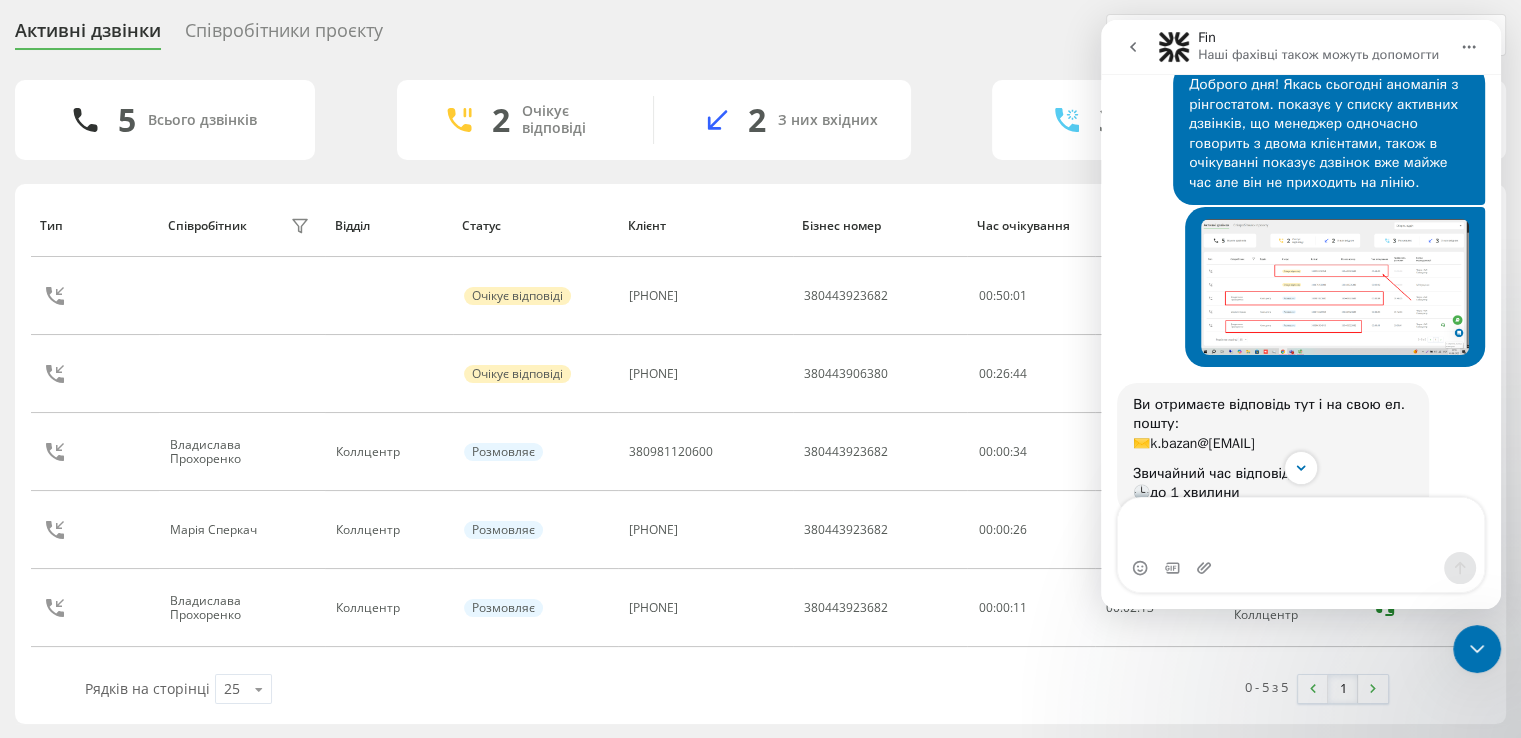 scroll, scrollTop: 172, scrollLeft: 0, axis: vertical 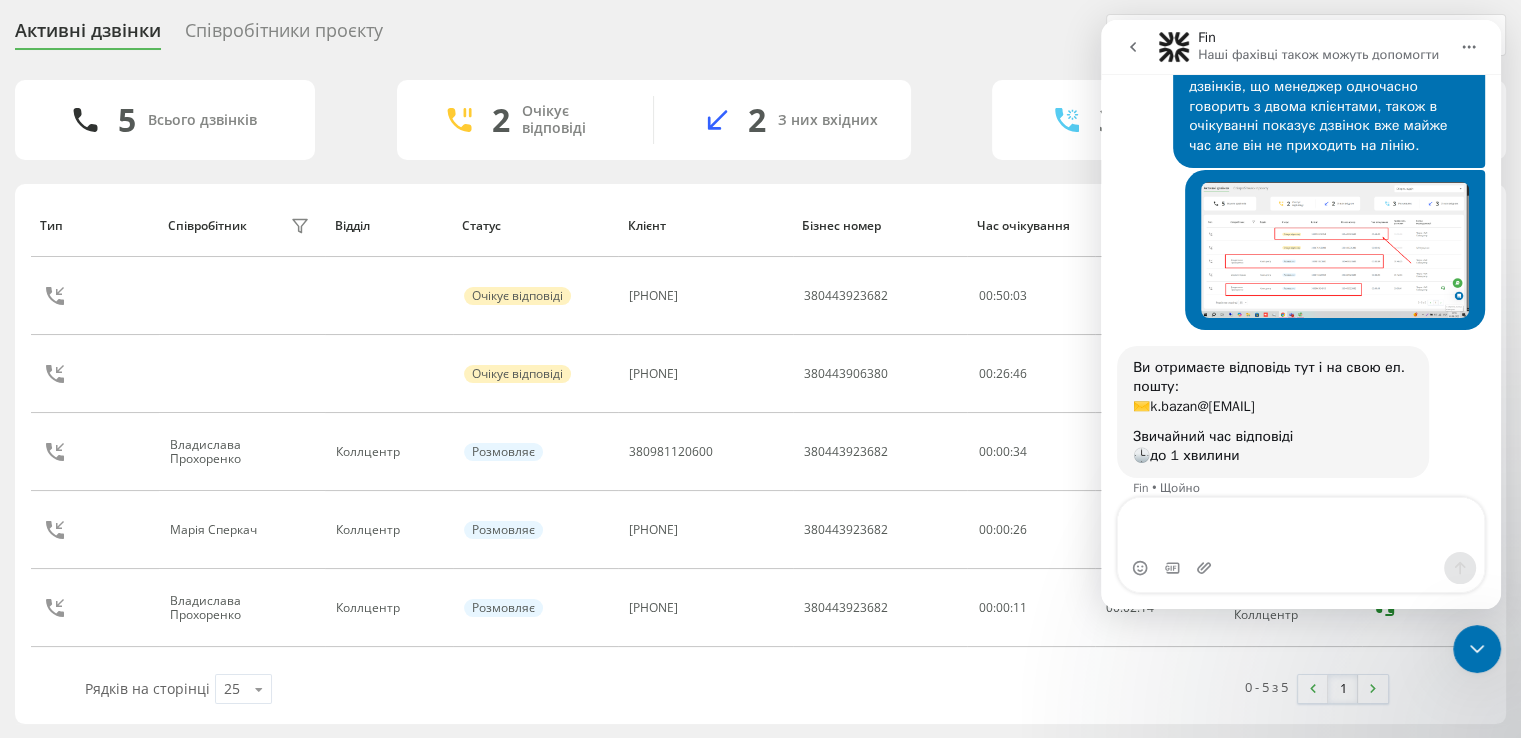 type 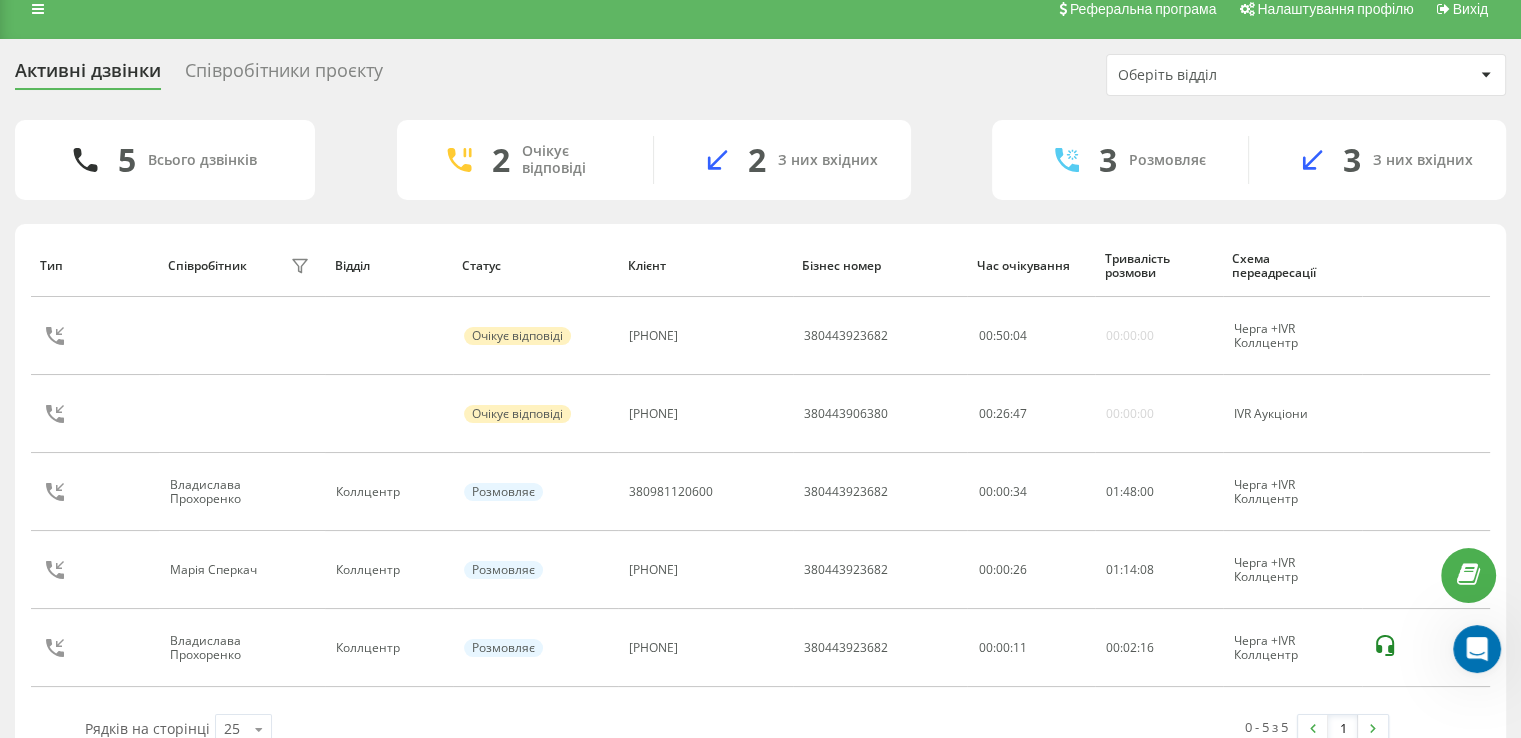 scroll, scrollTop: 0, scrollLeft: 0, axis: both 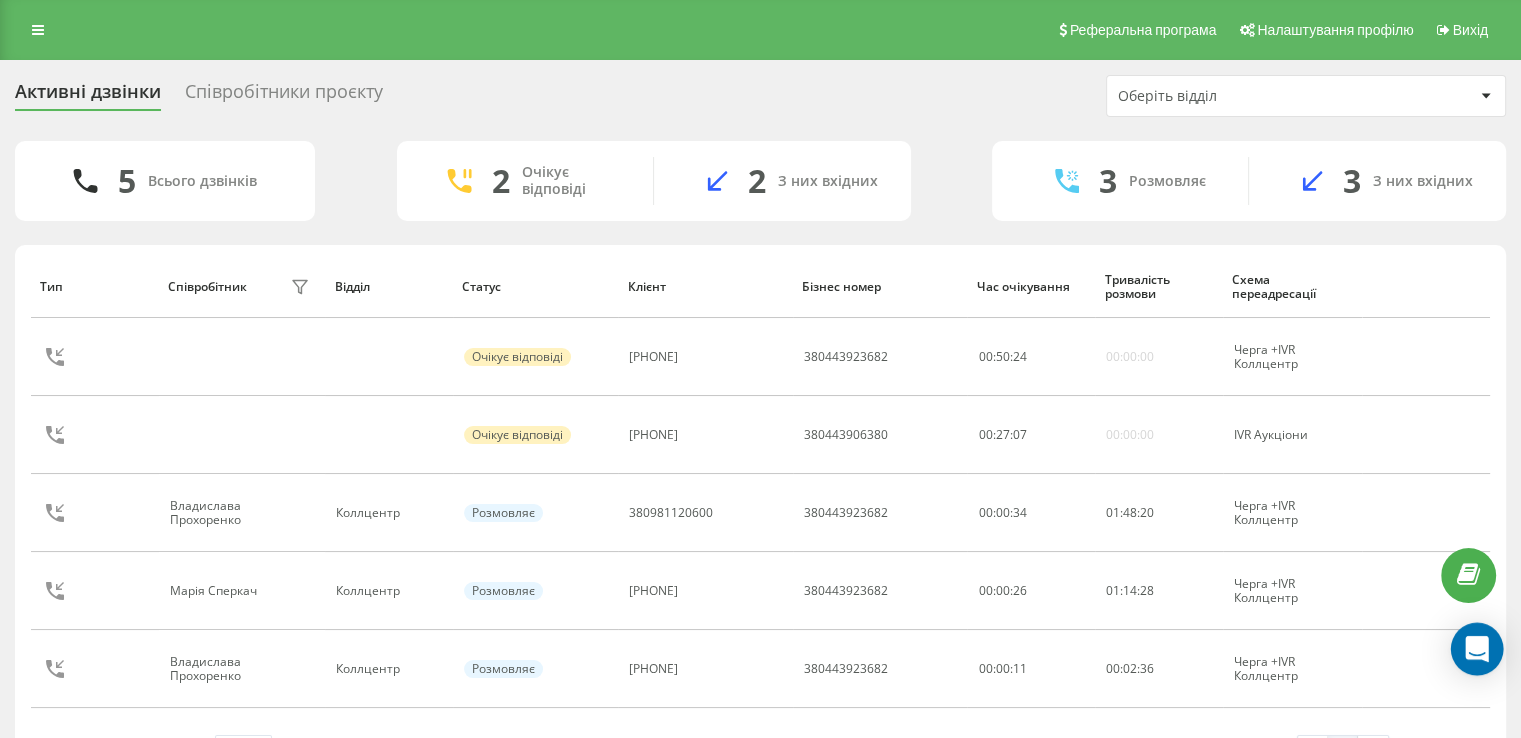 click at bounding box center (1477, 649) 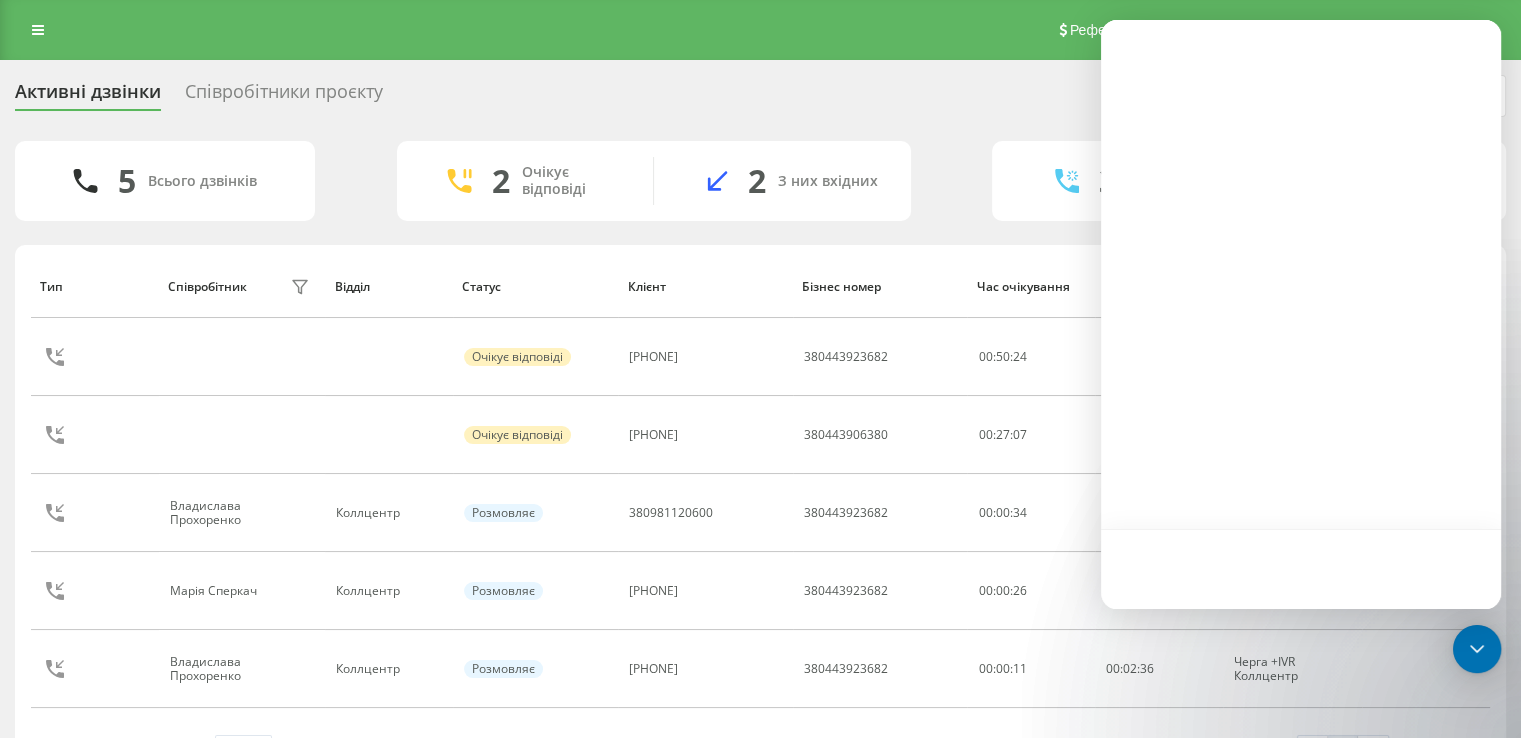 scroll, scrollTop: 0, scrollLeft: 0, axis: both 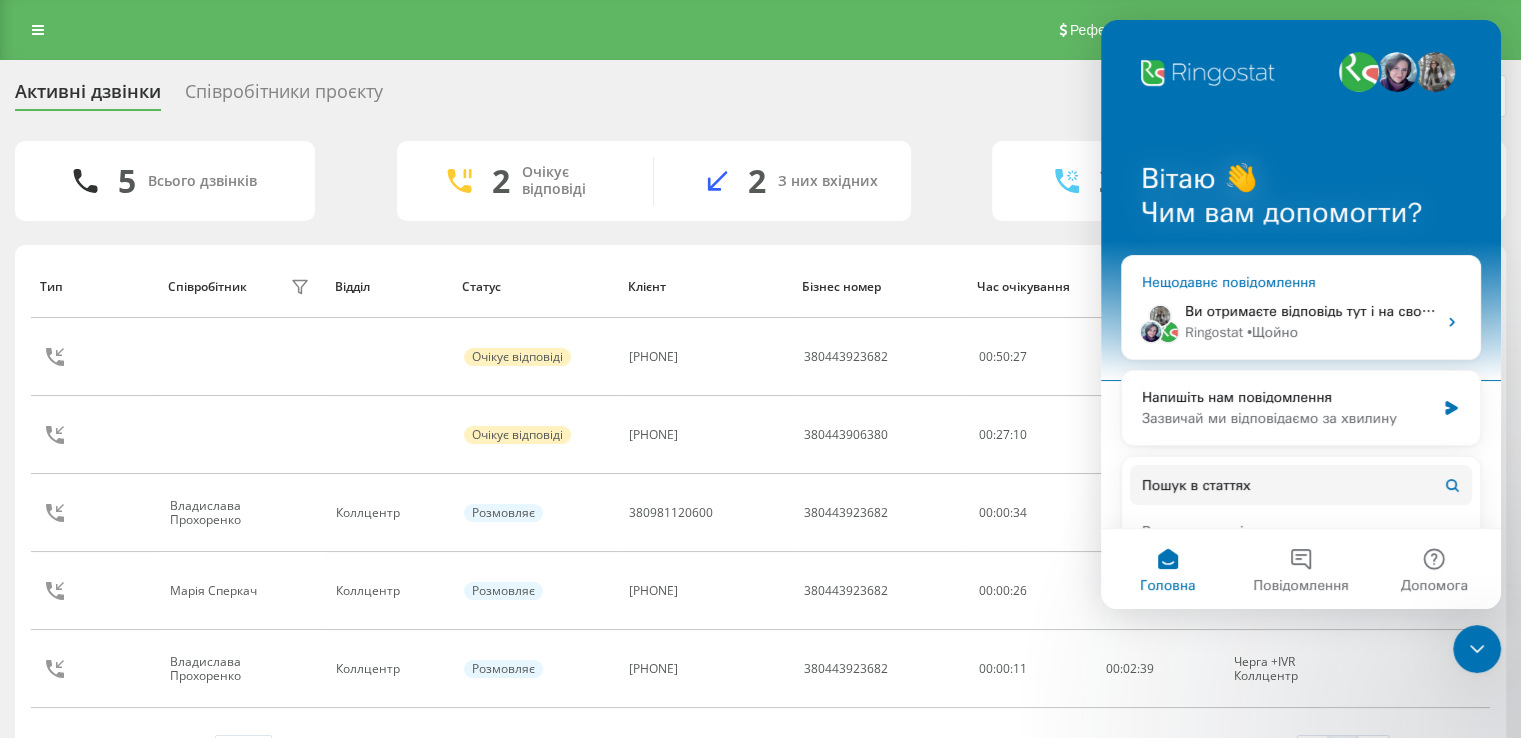 click on "Ringostat •  Щойно" at bounding box center [1310, 332] 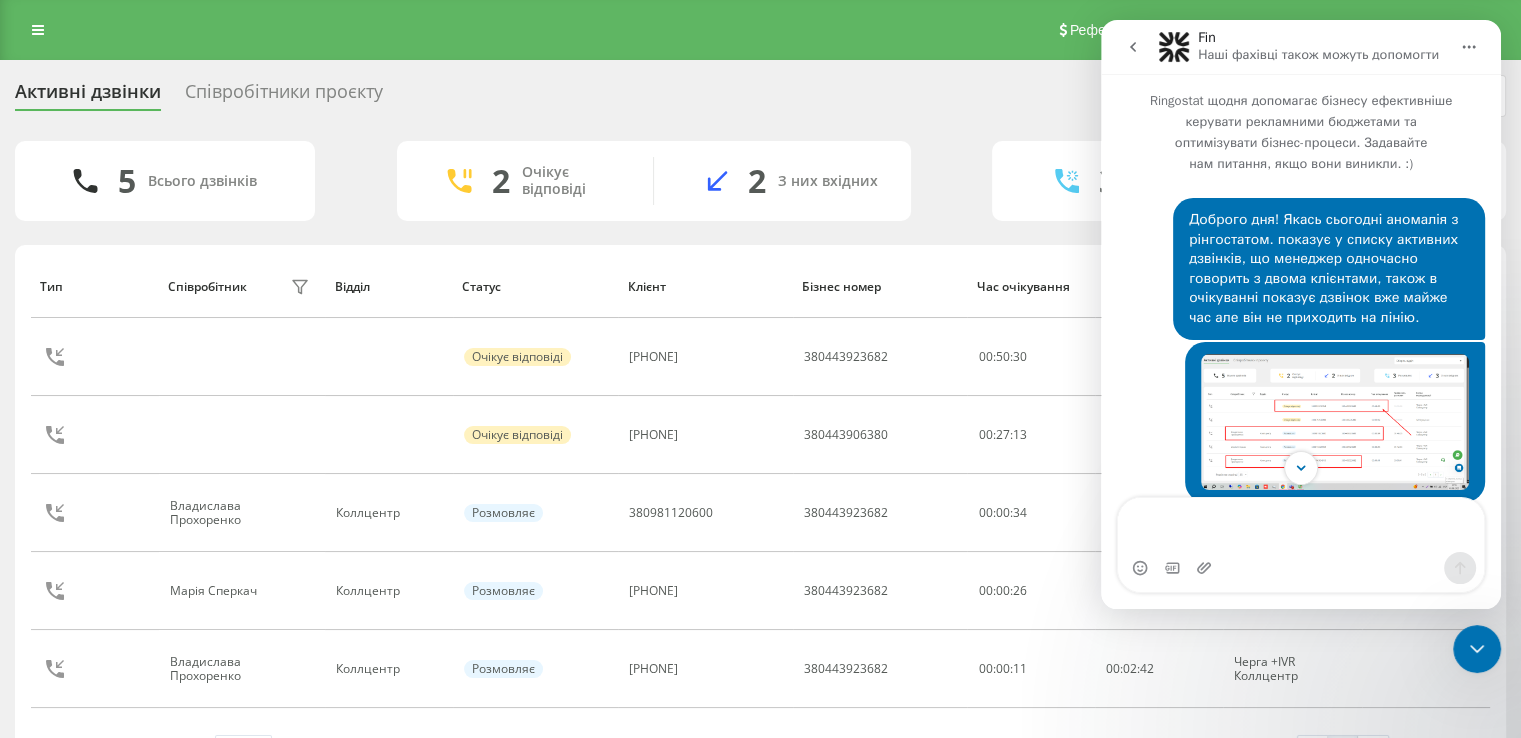 scroll, scrollTop: 172, scrollLeft: 0, axis: vertical 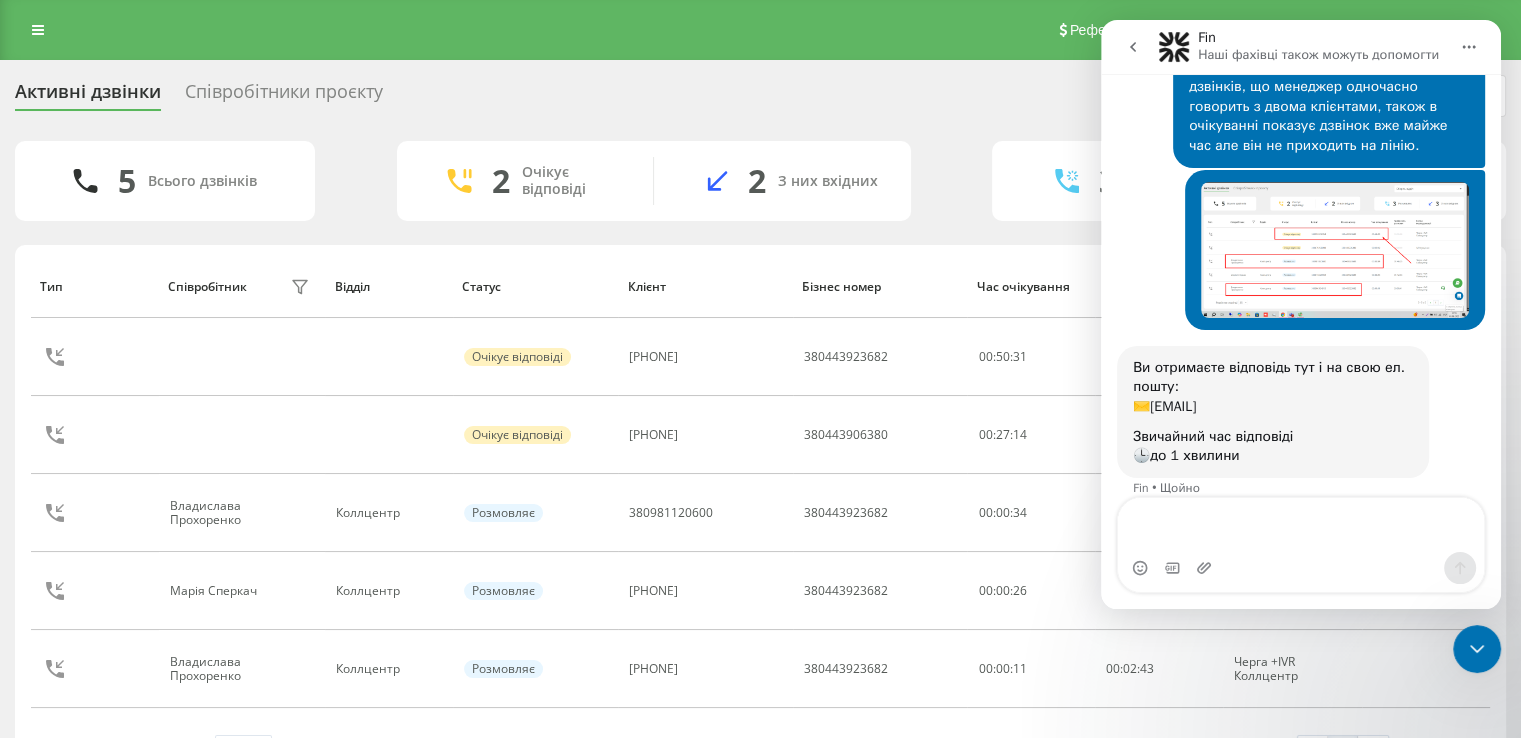 click 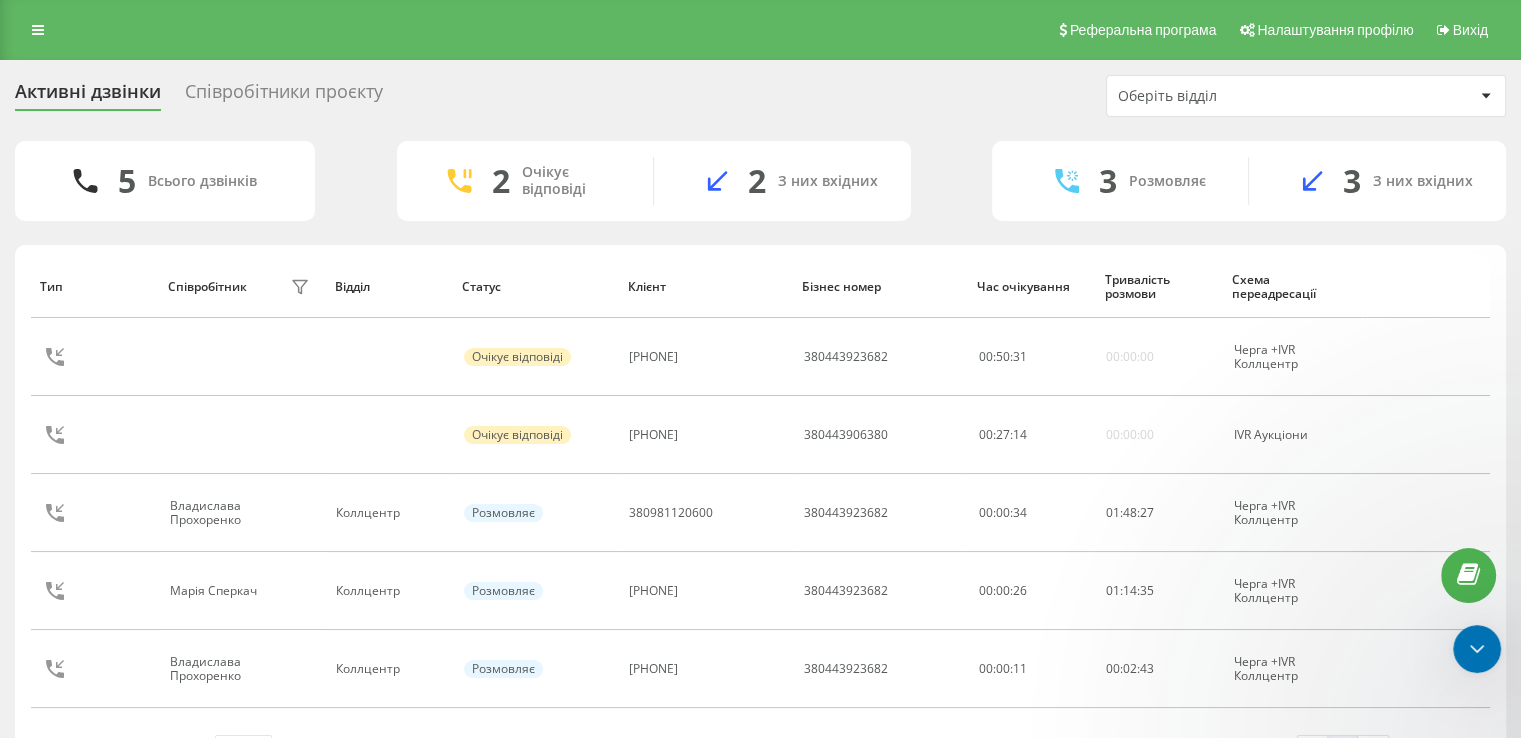 scroll, scrollTop: 0, scrollLeft: 0, axis: both 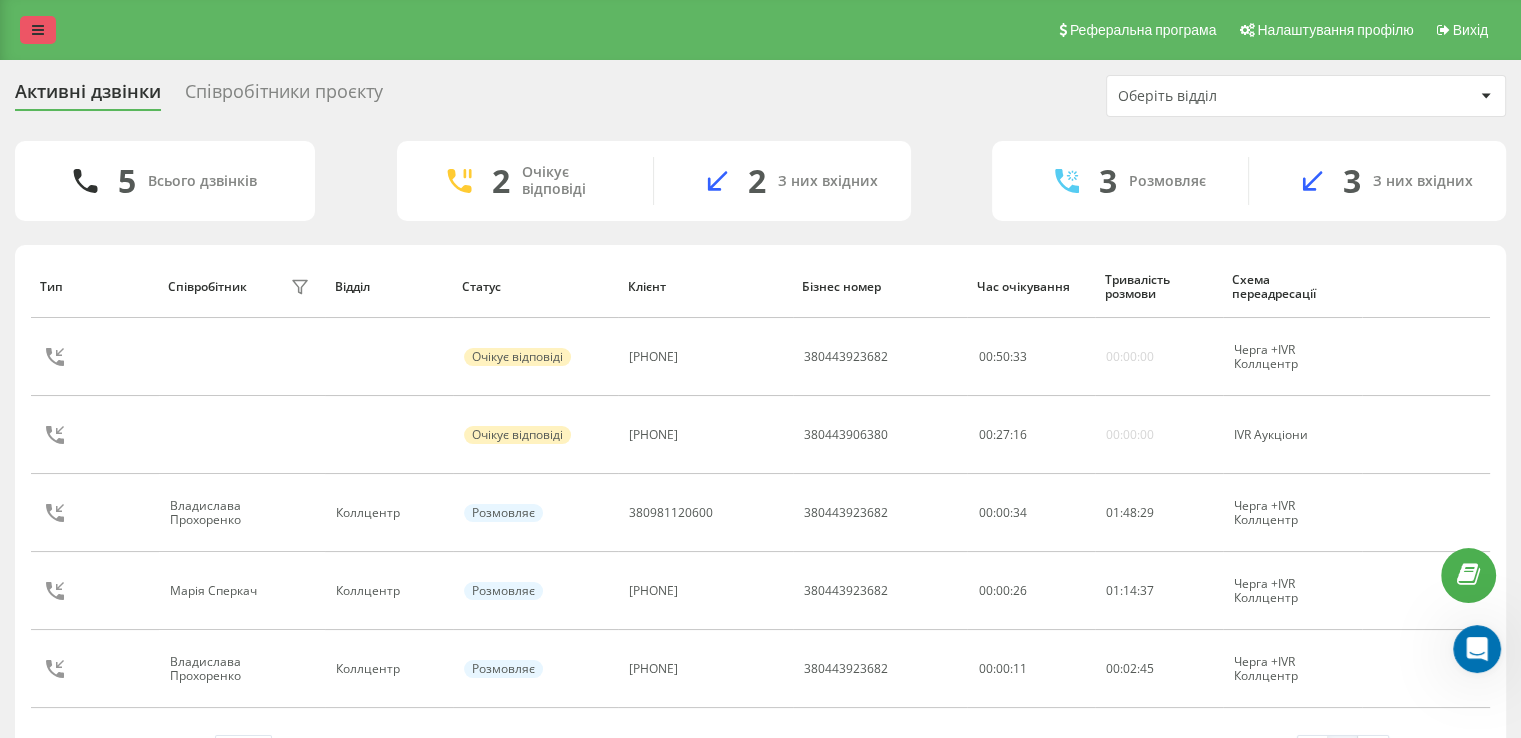 click at bounding box center (38, 30) 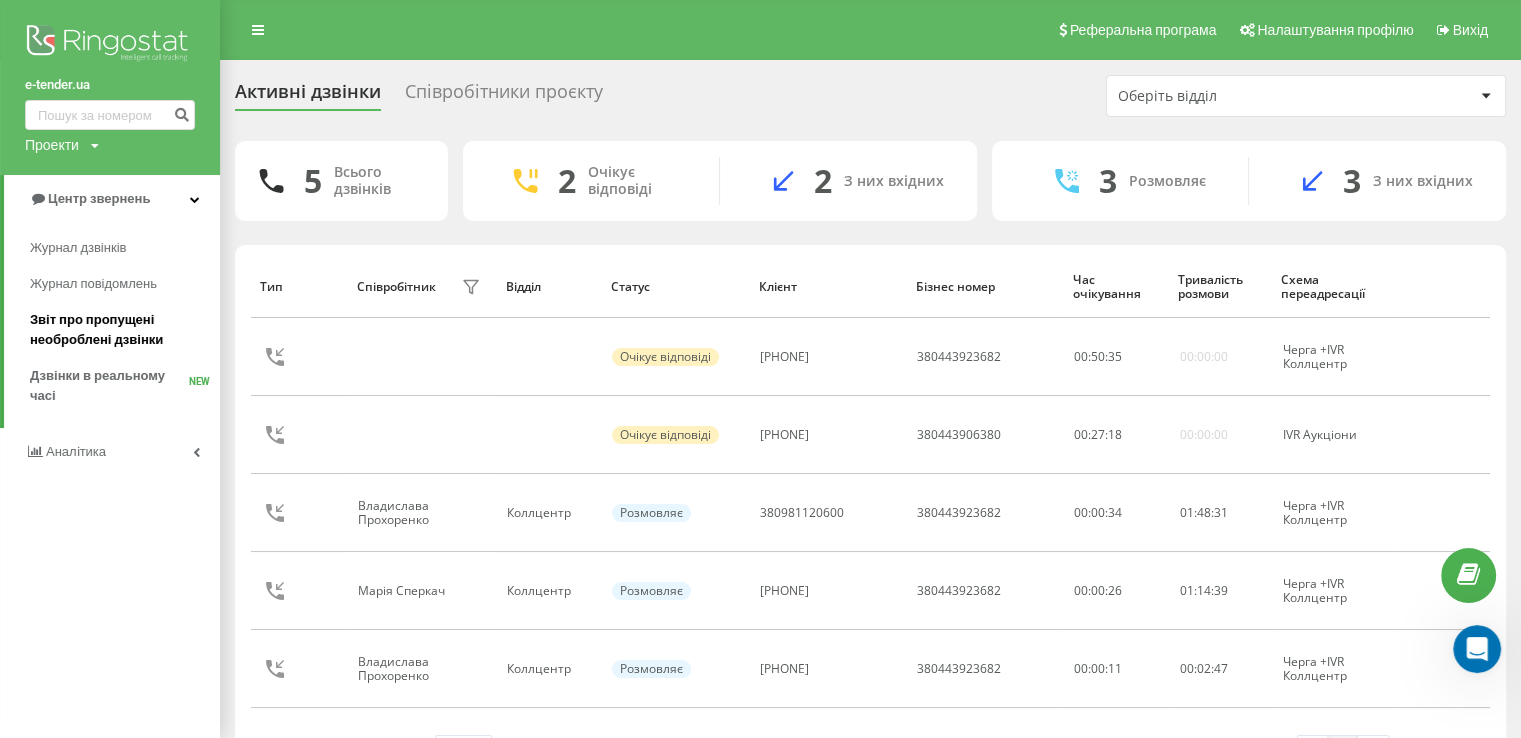 click on "Звіт про пропущені необроблені дзвінки" at bounding box center (120, 330) 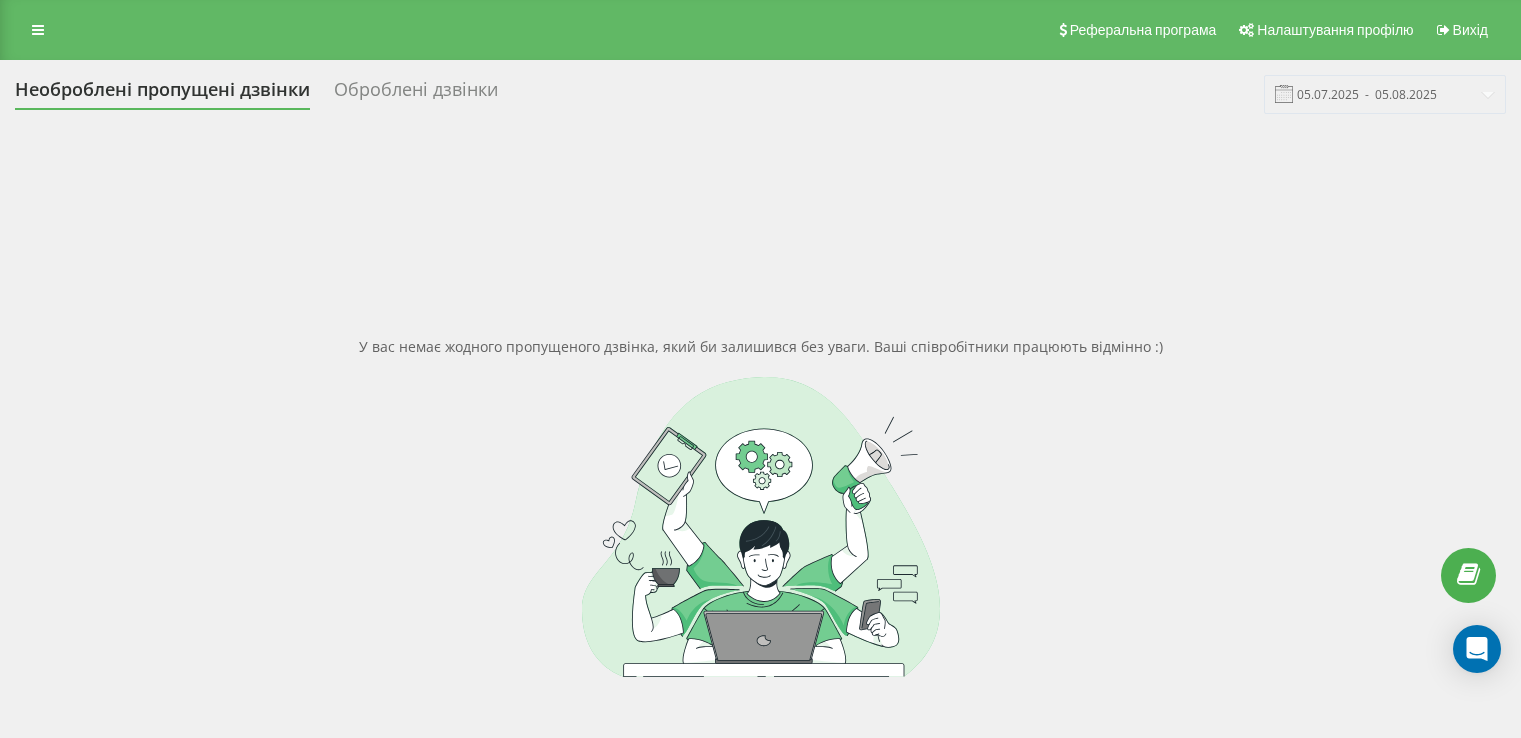 scroll, scrollTop: 0, scrollLeft: 0, axis: both 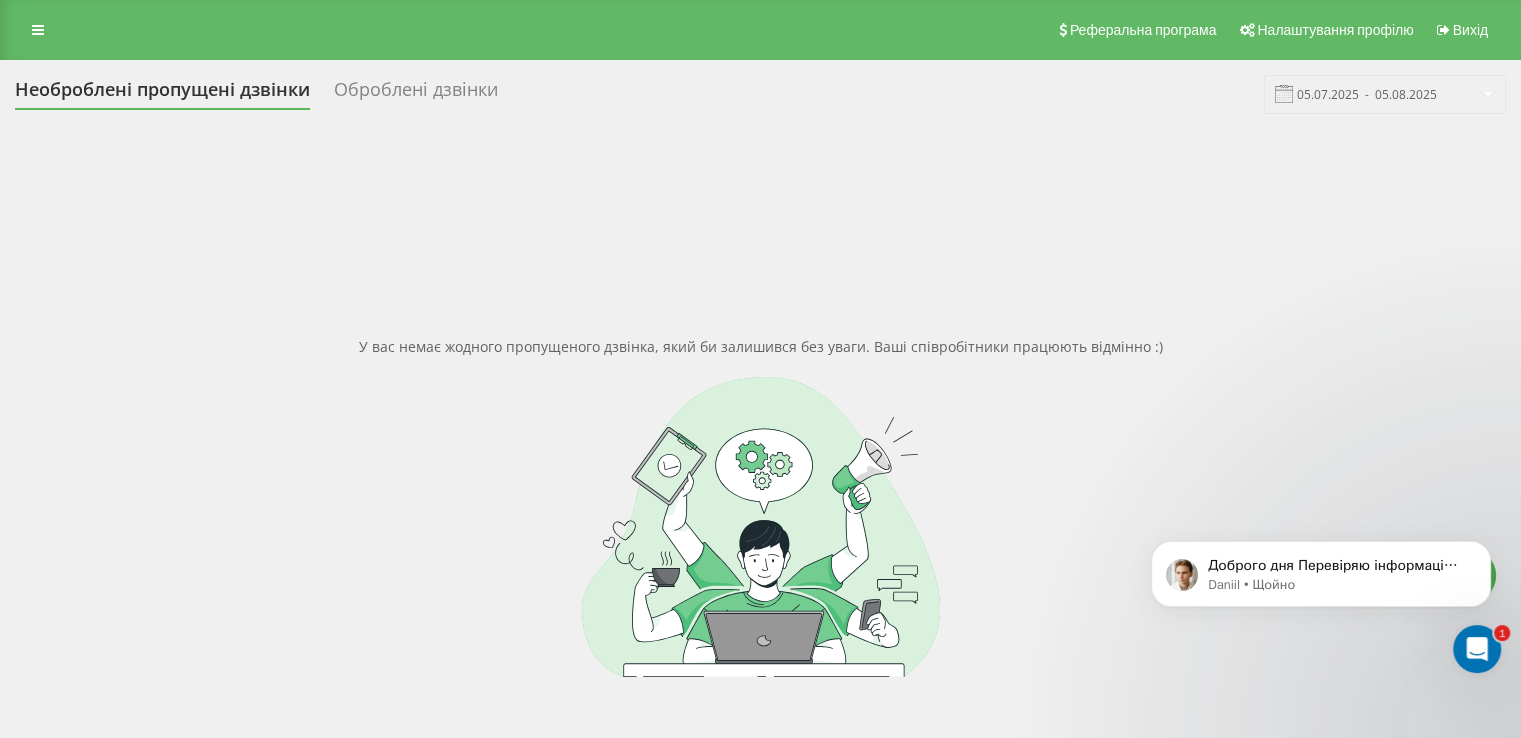 click on "1" at bounding box center [1477, 649] 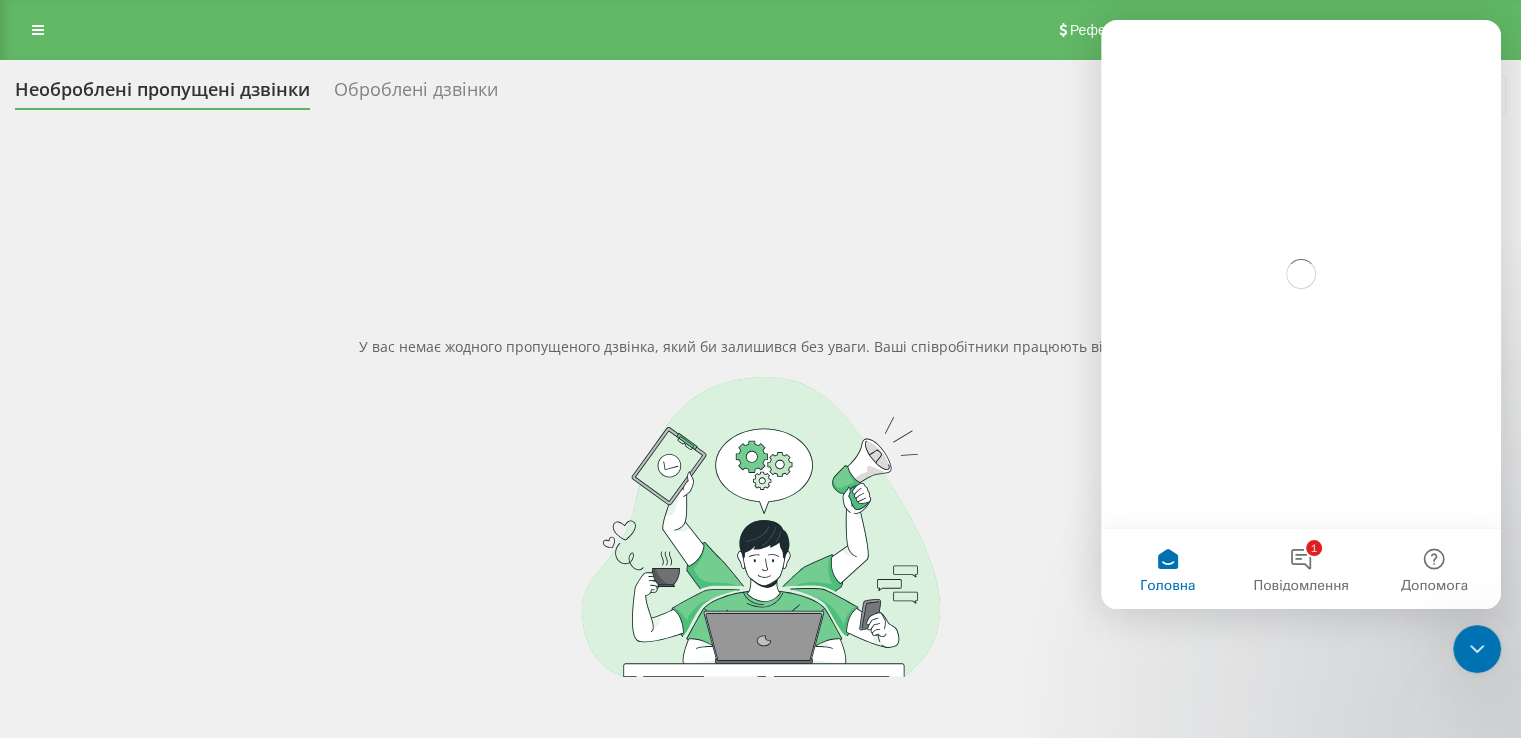 scroll, scrollTop: 0, scrollLeft: 0, axis: both 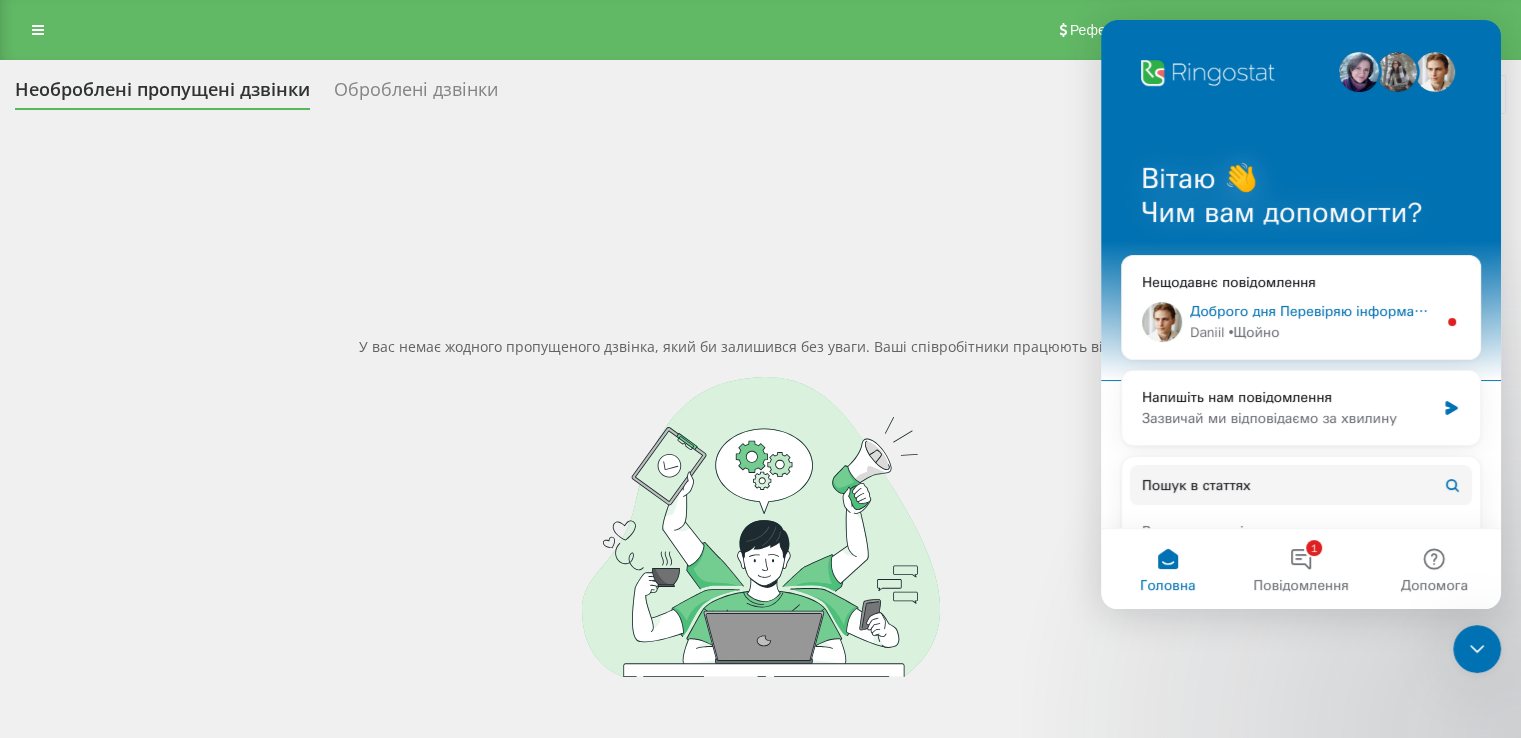 click on "Доброго дня ​Перевіряю інформацію по дзвінкам" at bounding box center (1355, 311) 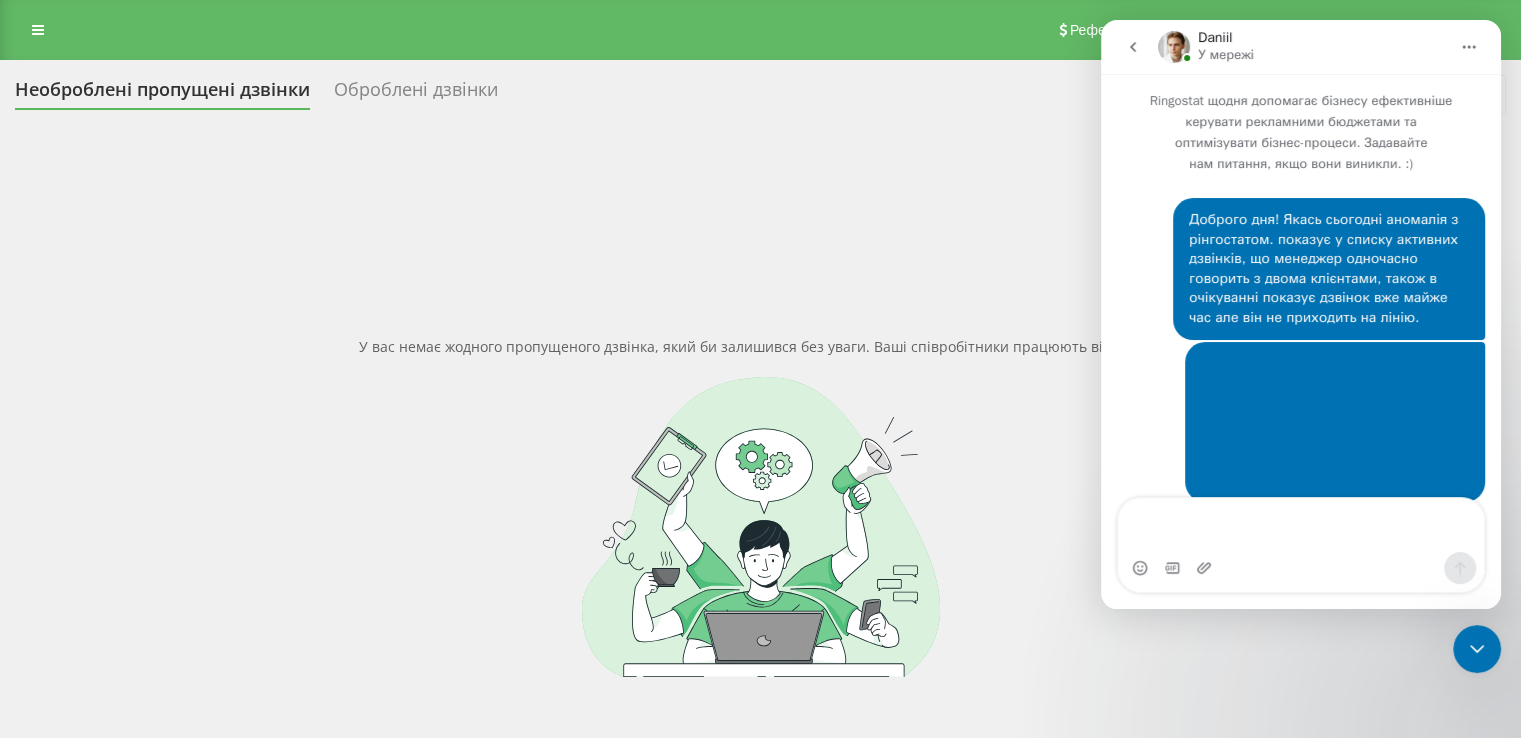 scroll, scrollTop: 2, scrollLeft: 0, axis: vertical 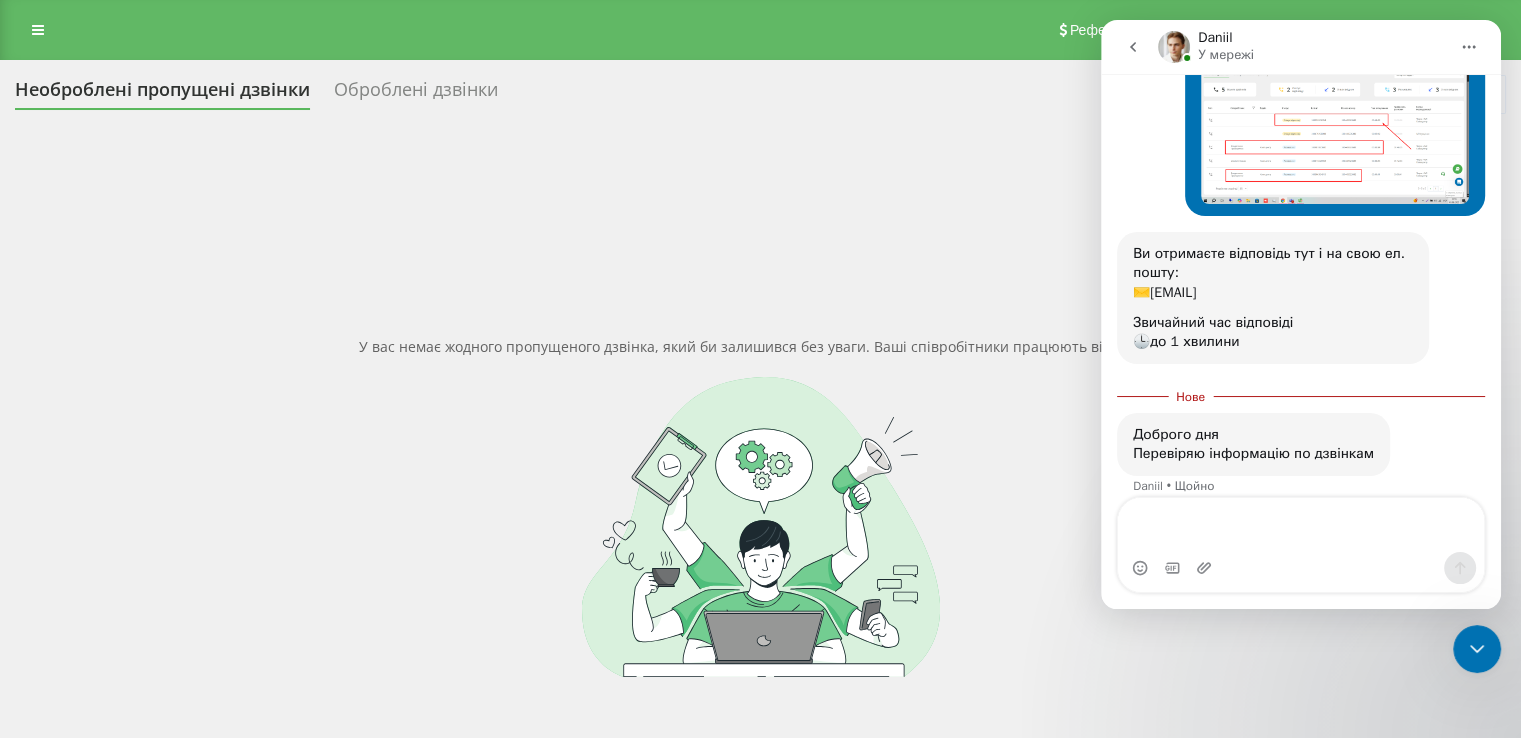click 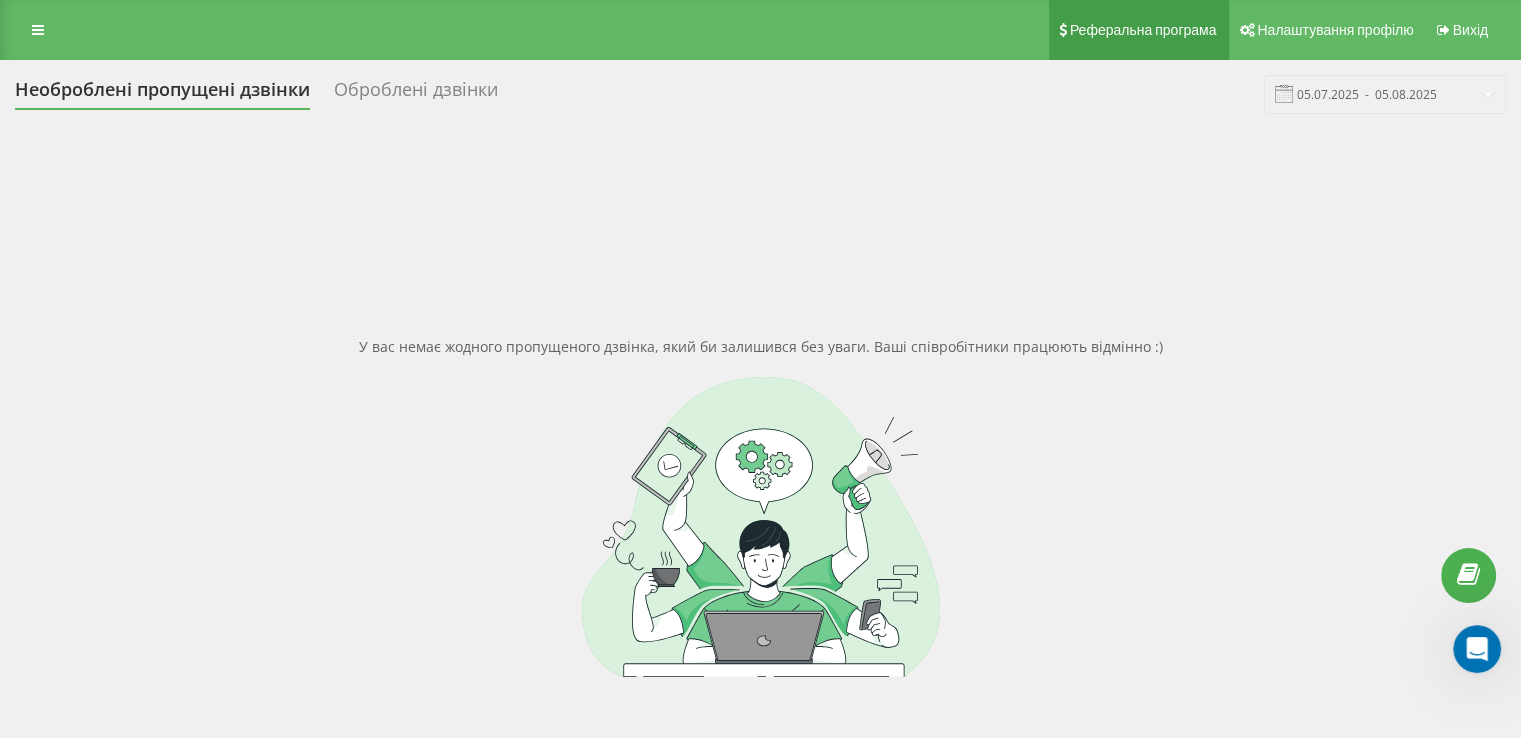 scroll, scrollTop: 0, scrollLeft: 0, axis: both 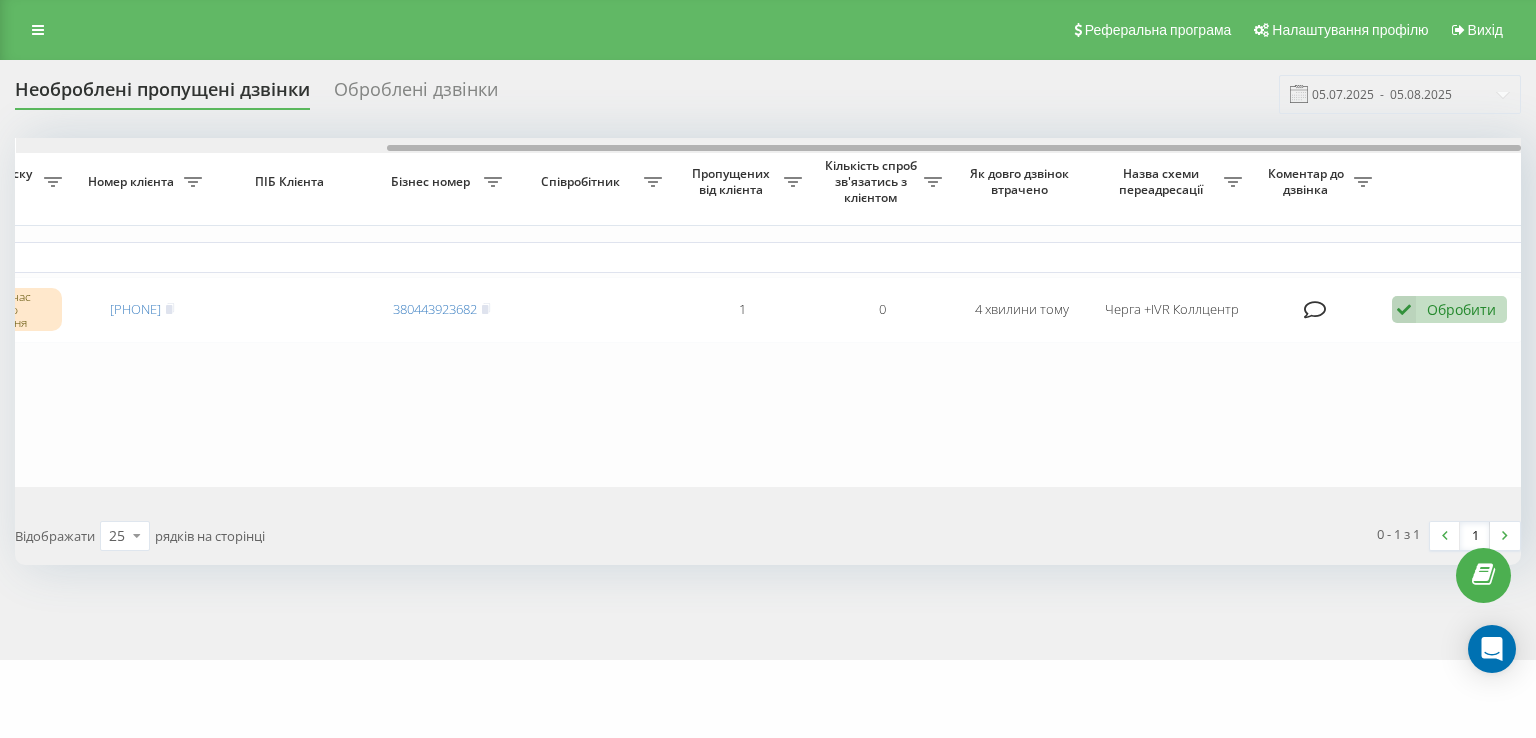 drag, startPoint x: 958, startPoint y: 144, endPoint x: 1080, endPoint y: 143, distance: 122.0041 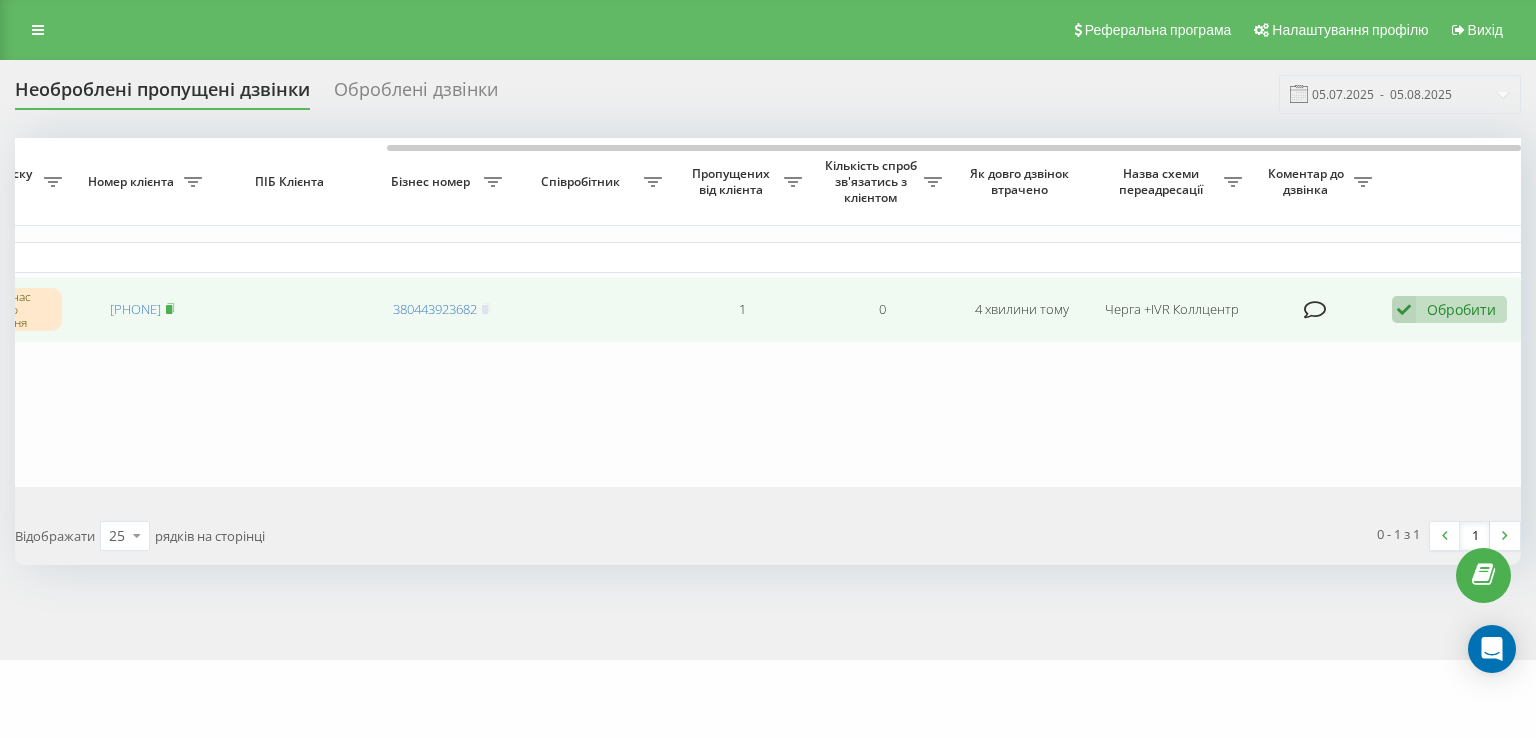 click 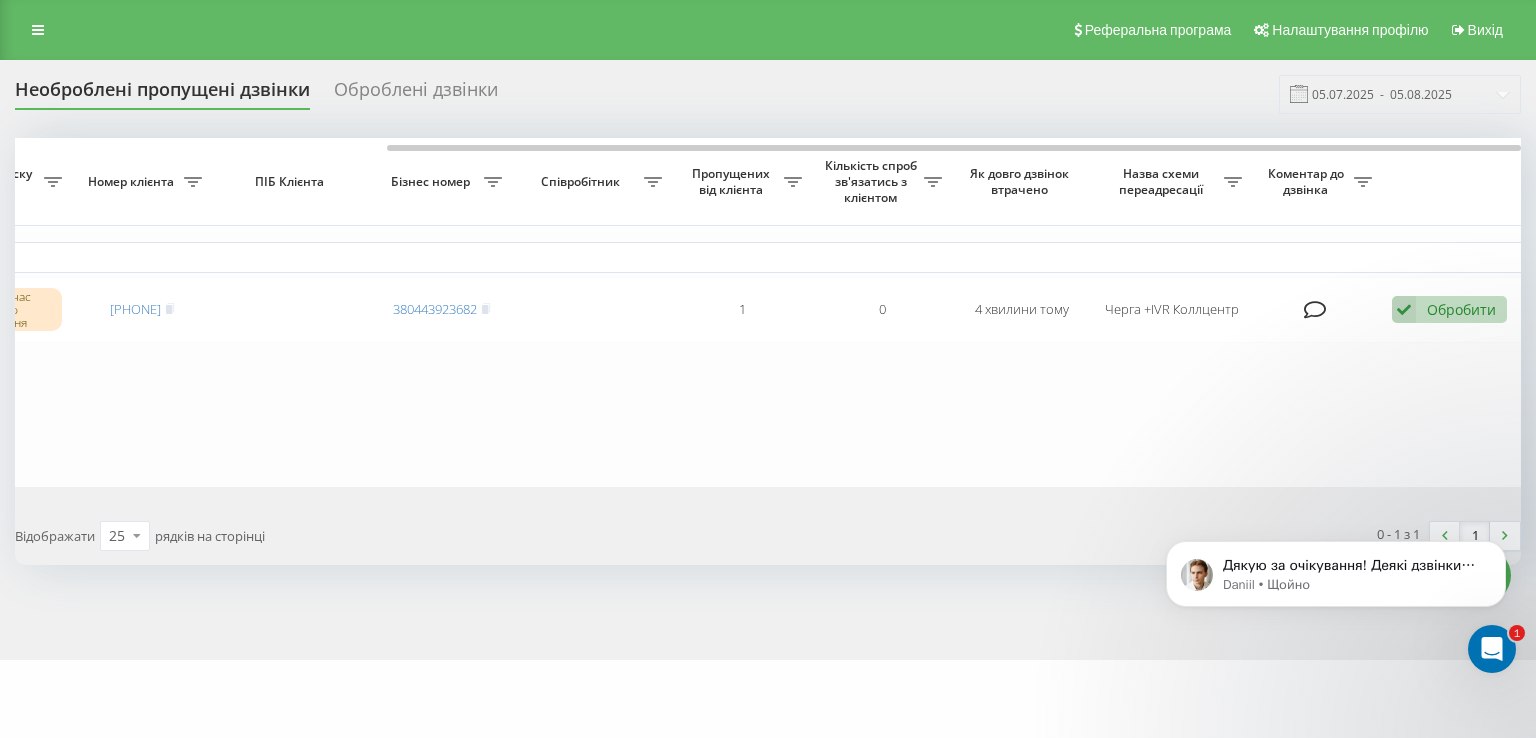 scroll, scrollTop: 0, scrollLeft: 0, axis: both 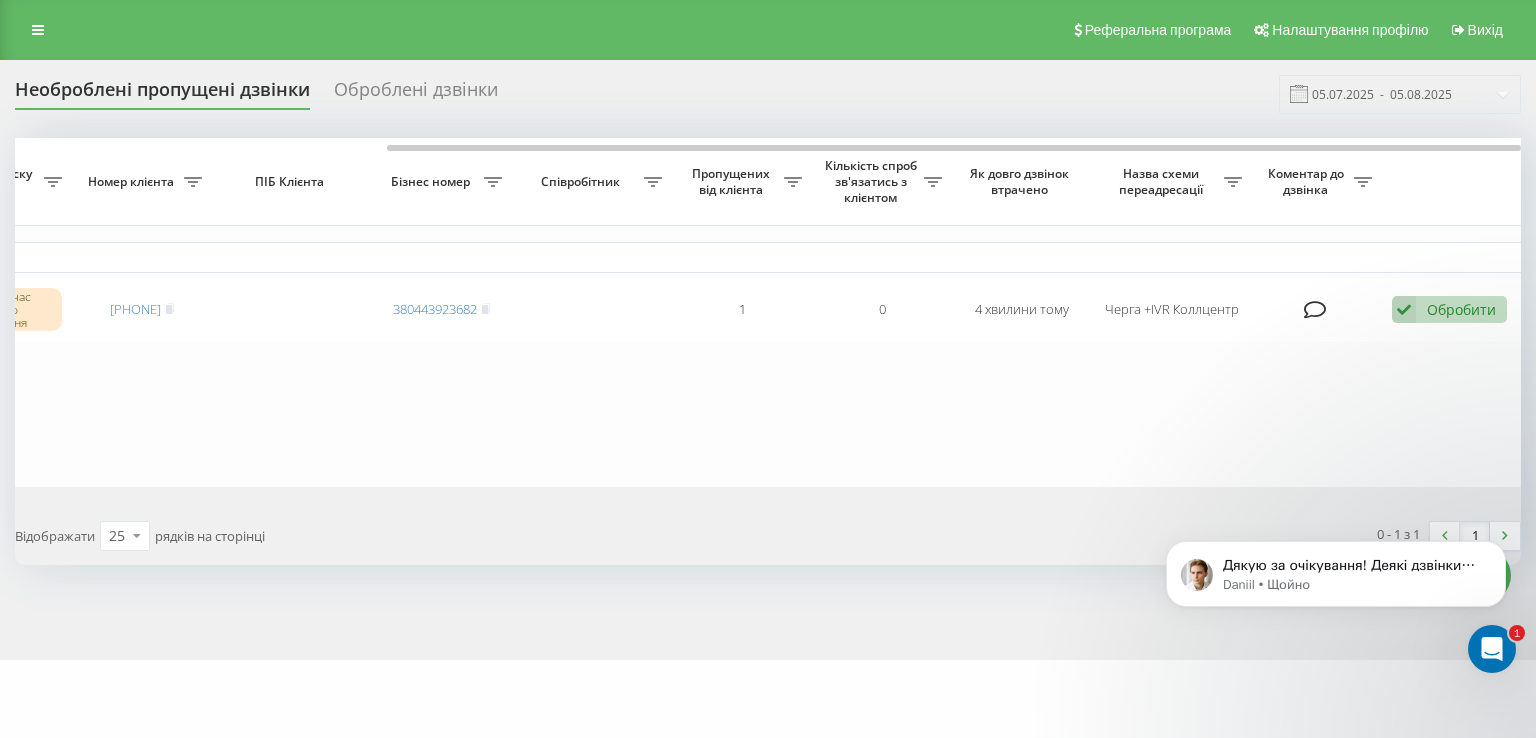 click 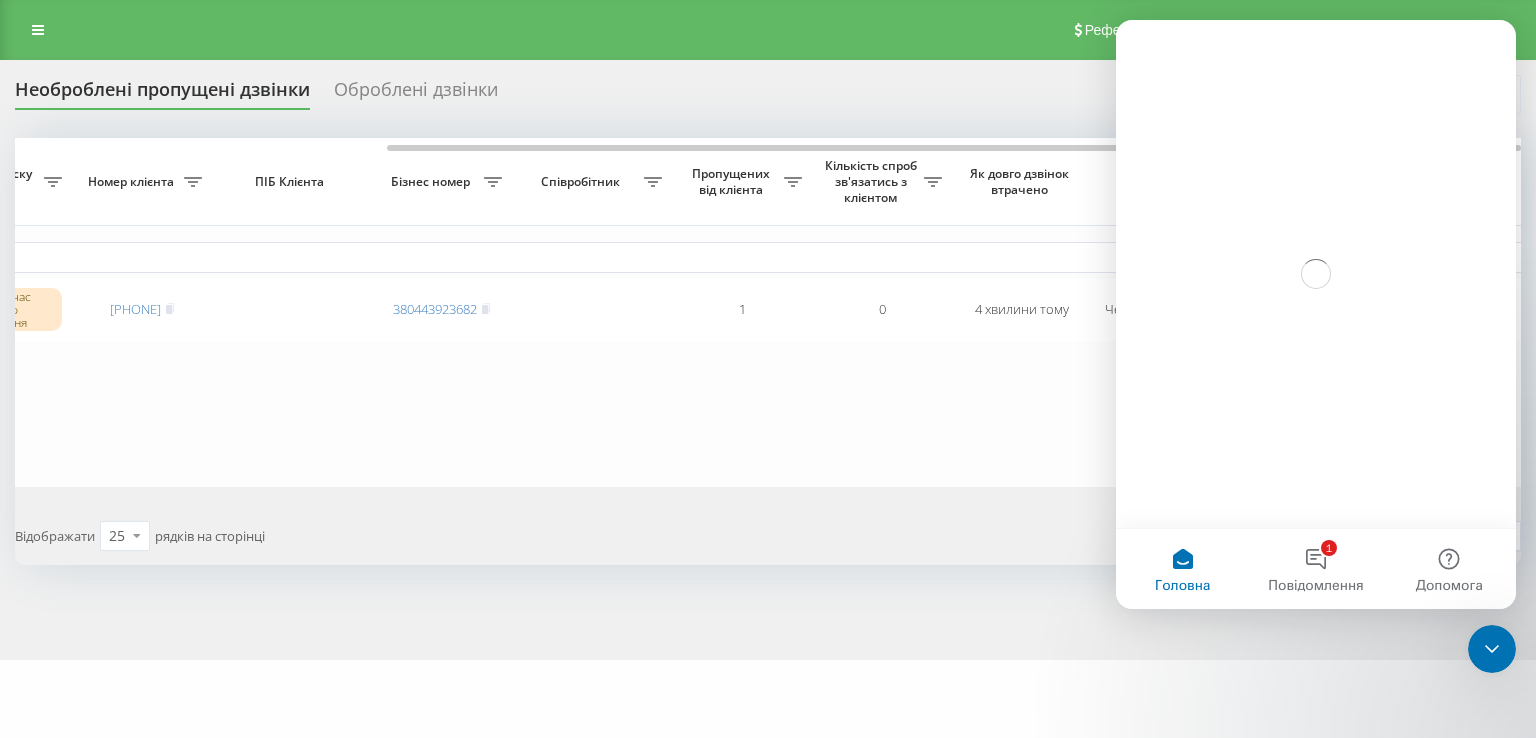 scroll, scrollTop: 0, scrollLeft: 0, axis: both 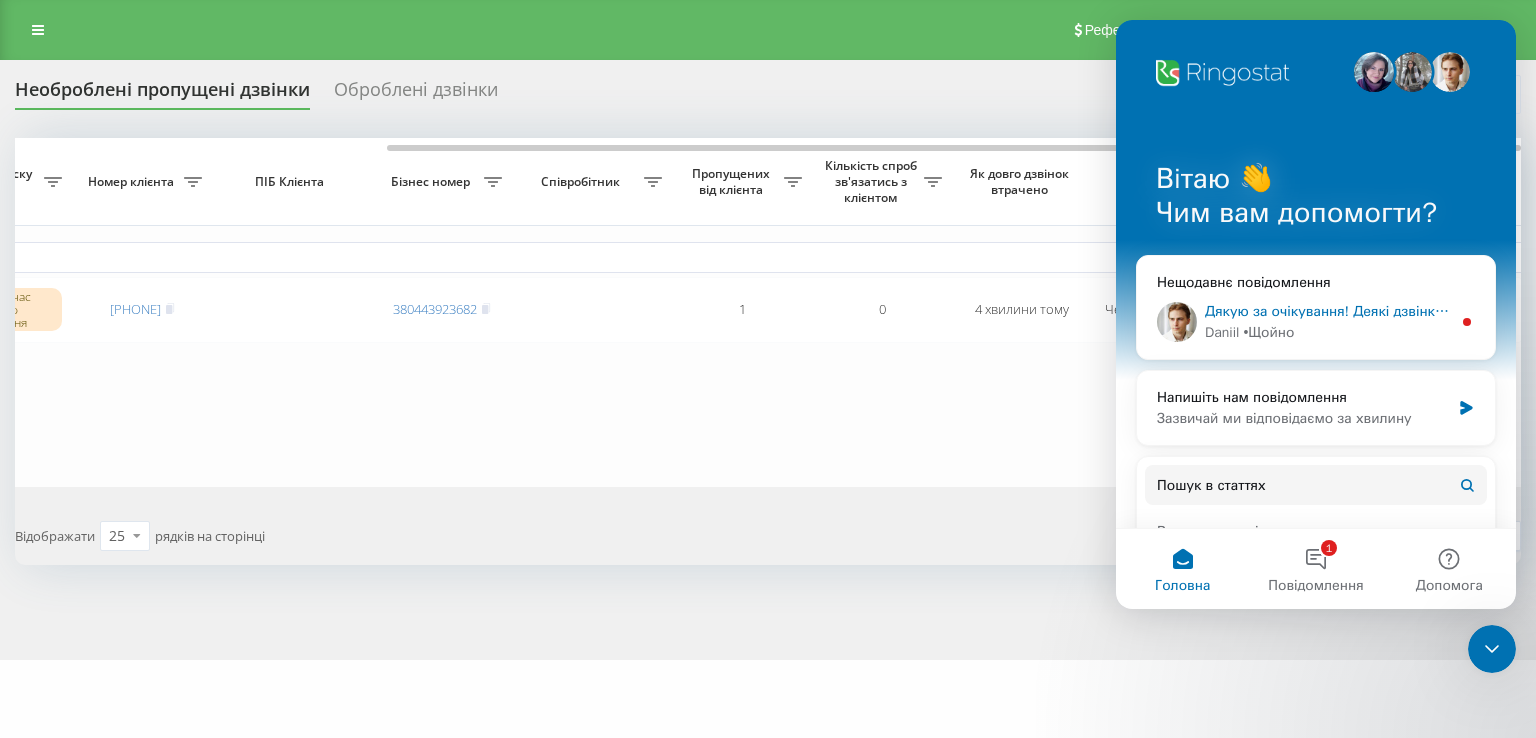 click on "Дякую за очікування! Деякі дзвінки могли зависнути у звіті активні дзвінки та не відображатись у журналі через нову версію спрямовану на покращення роботи черги дзвінків. Вибачте за тимчасові незручності 🙏 Наші розробники вже повернули минулу версію налаштувань та займаються виправленням зависших дзвінків. Я додатково напишу вам по результату після остаточного виправлення." at bounding box center (2550, 311) 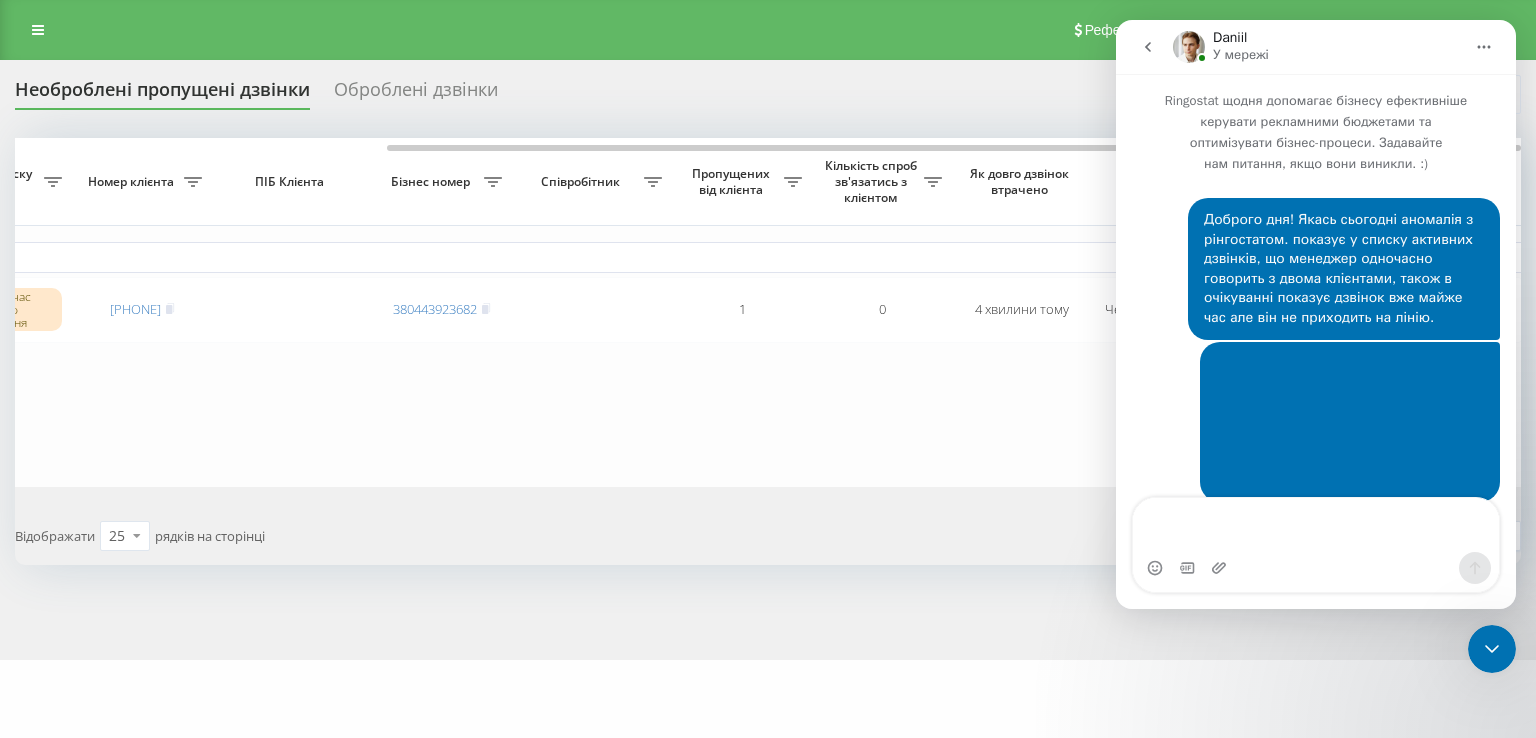 scroll, scrollTop: 3, scrollLeft: 0, axis: vertical 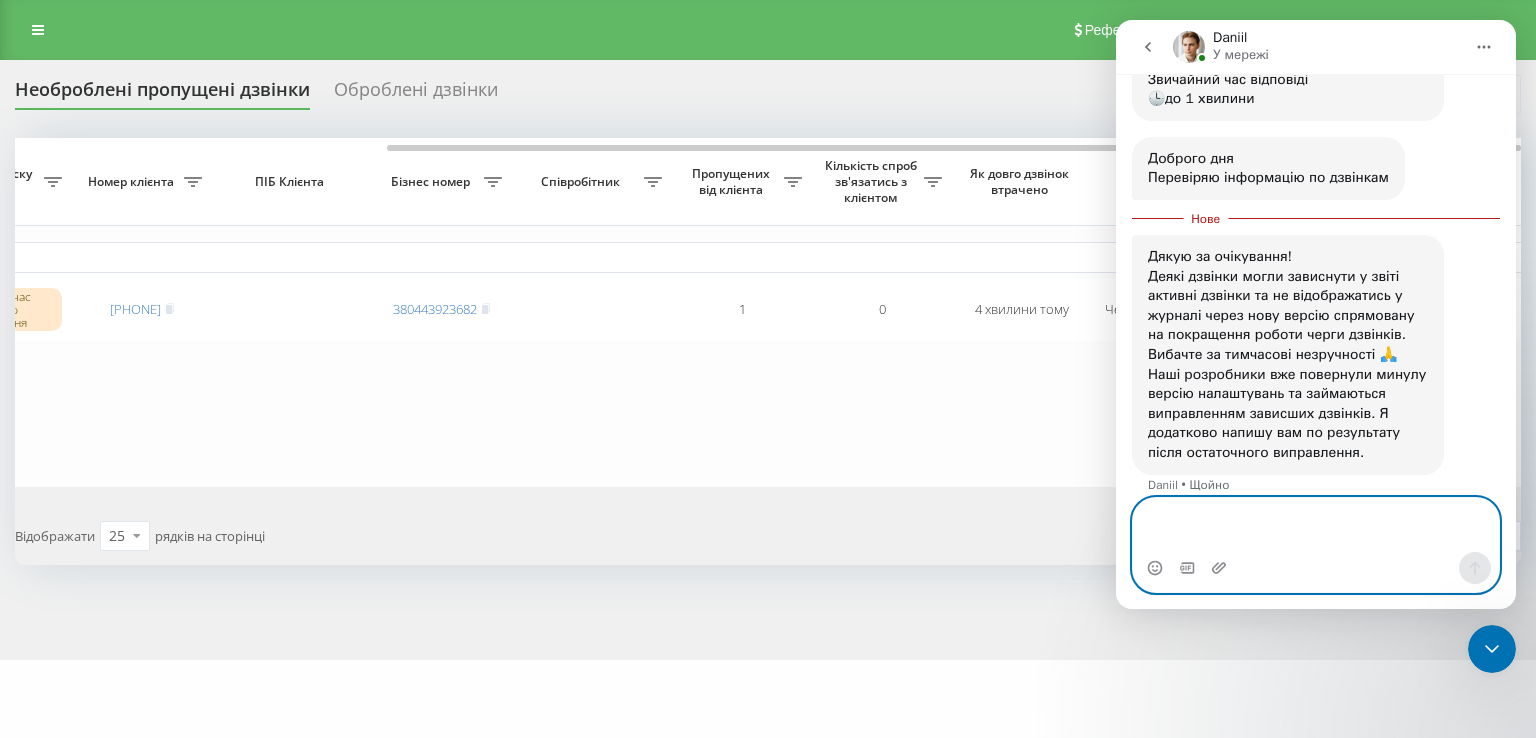 click at bounding box center (1316, 525) 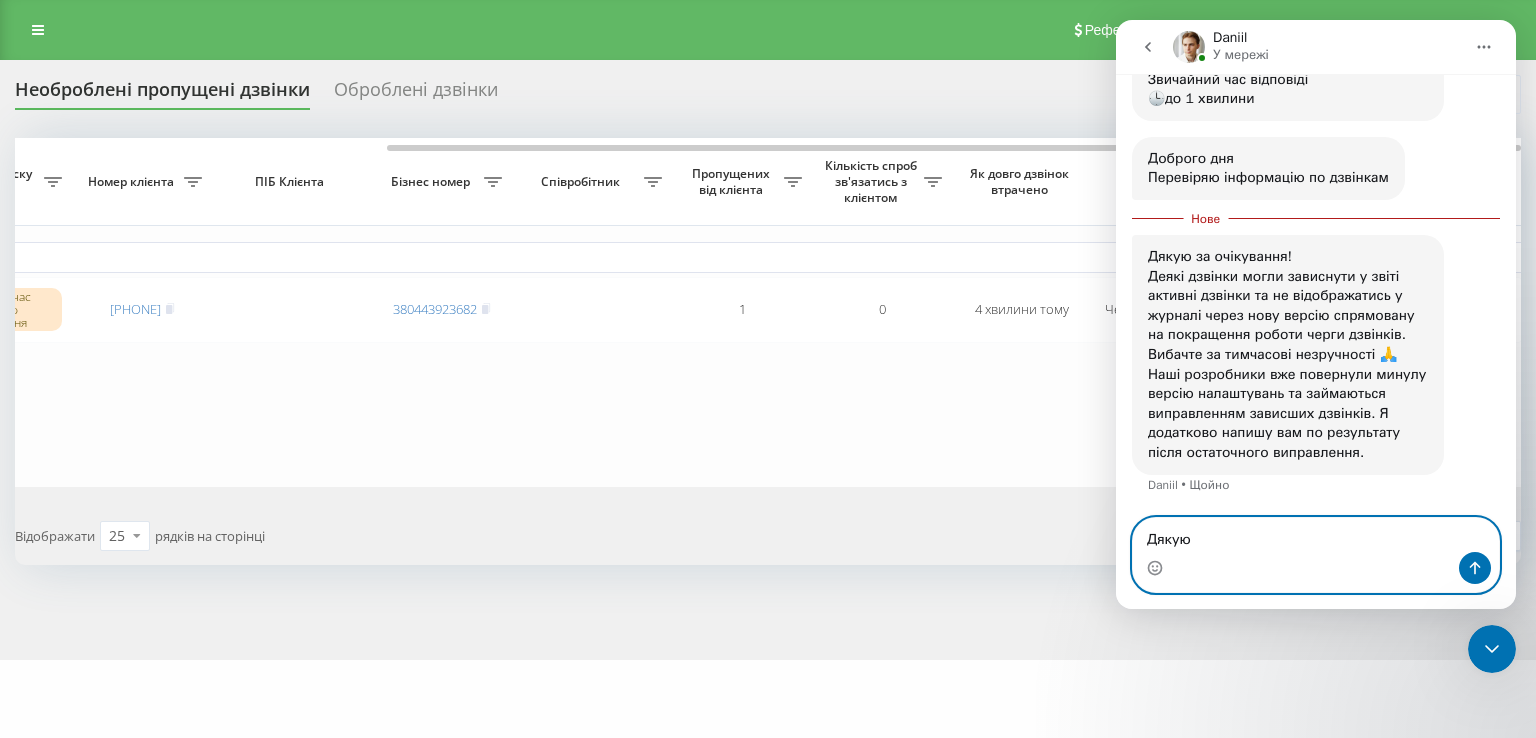 type on "Дякую." 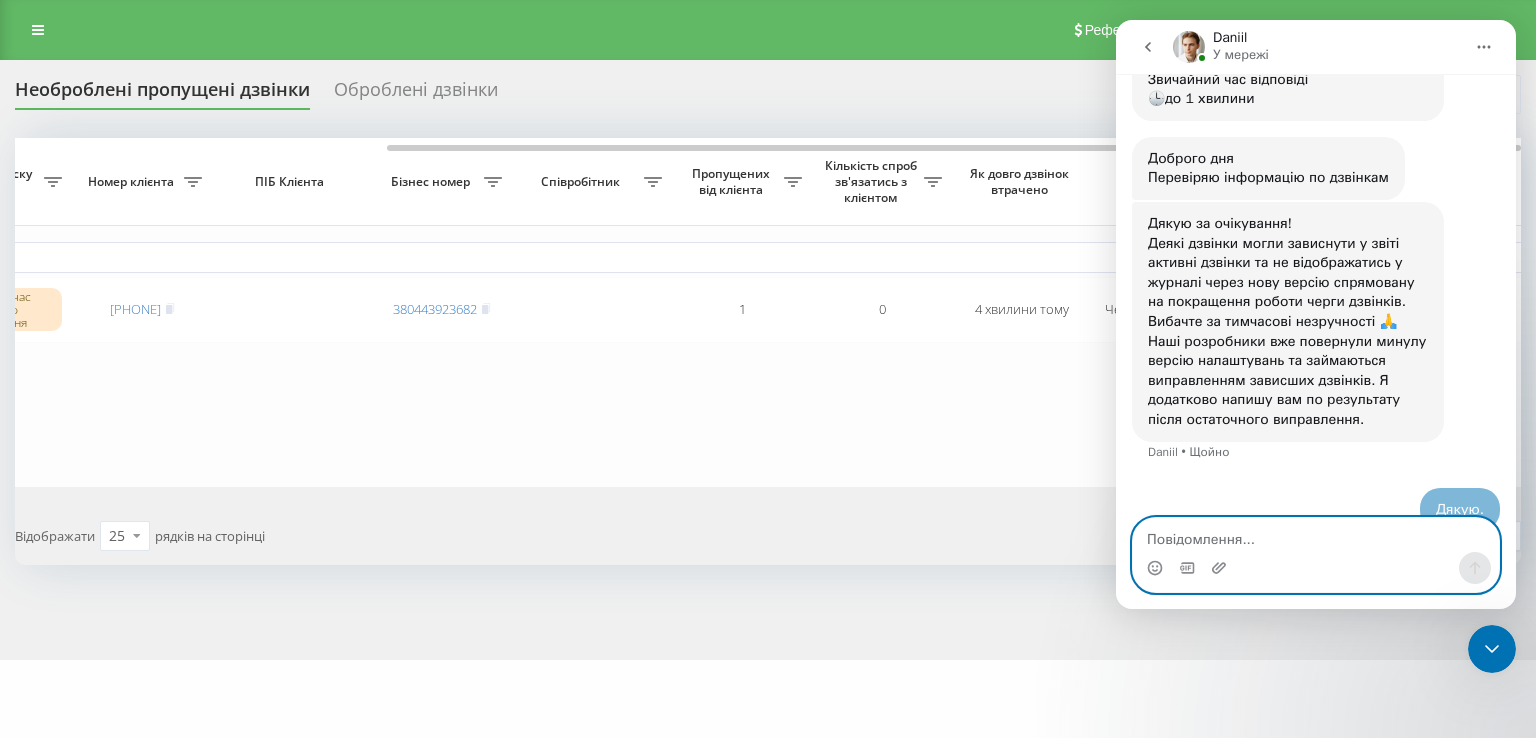 scroll, scrollTop: 2, scrollLeft: 0, axis: vertical 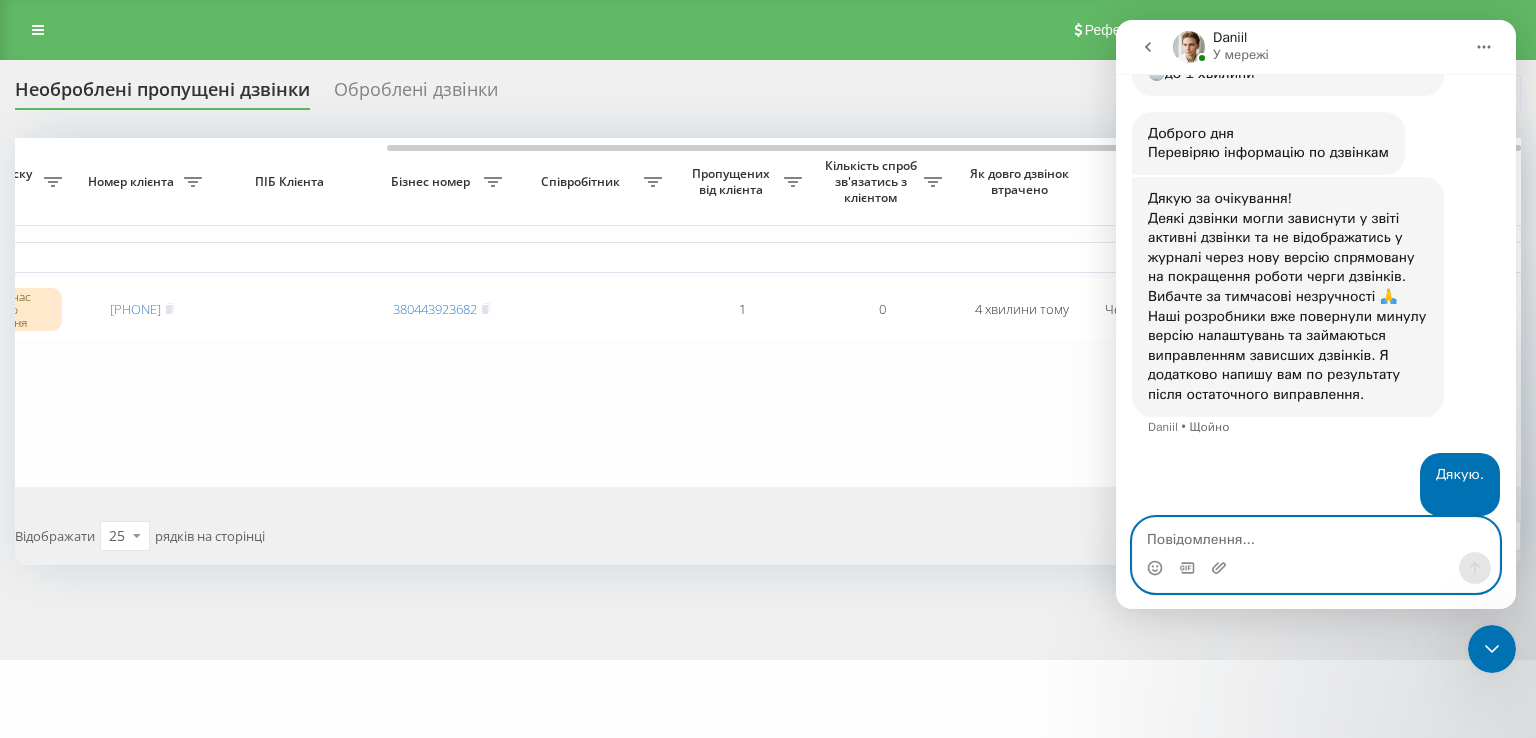 type 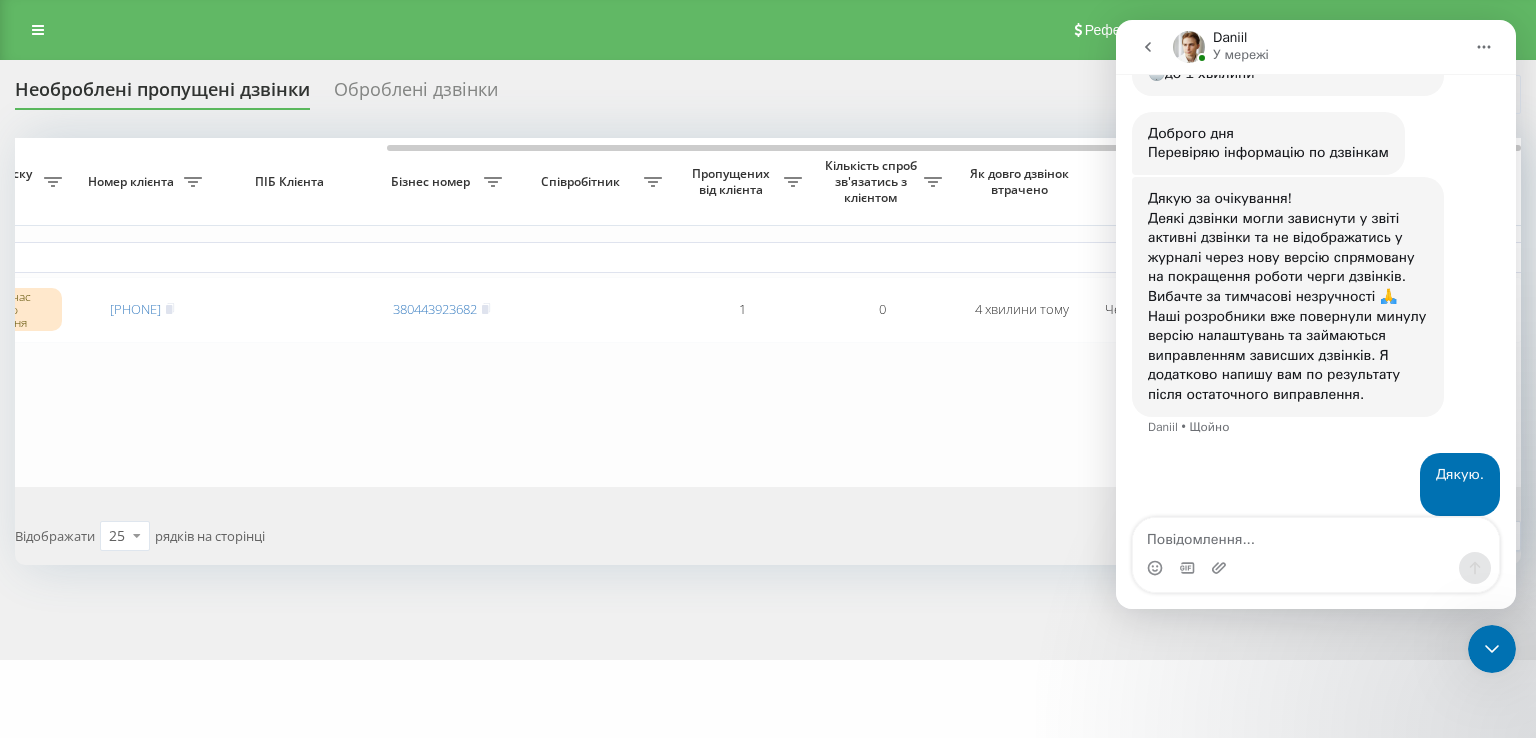 click 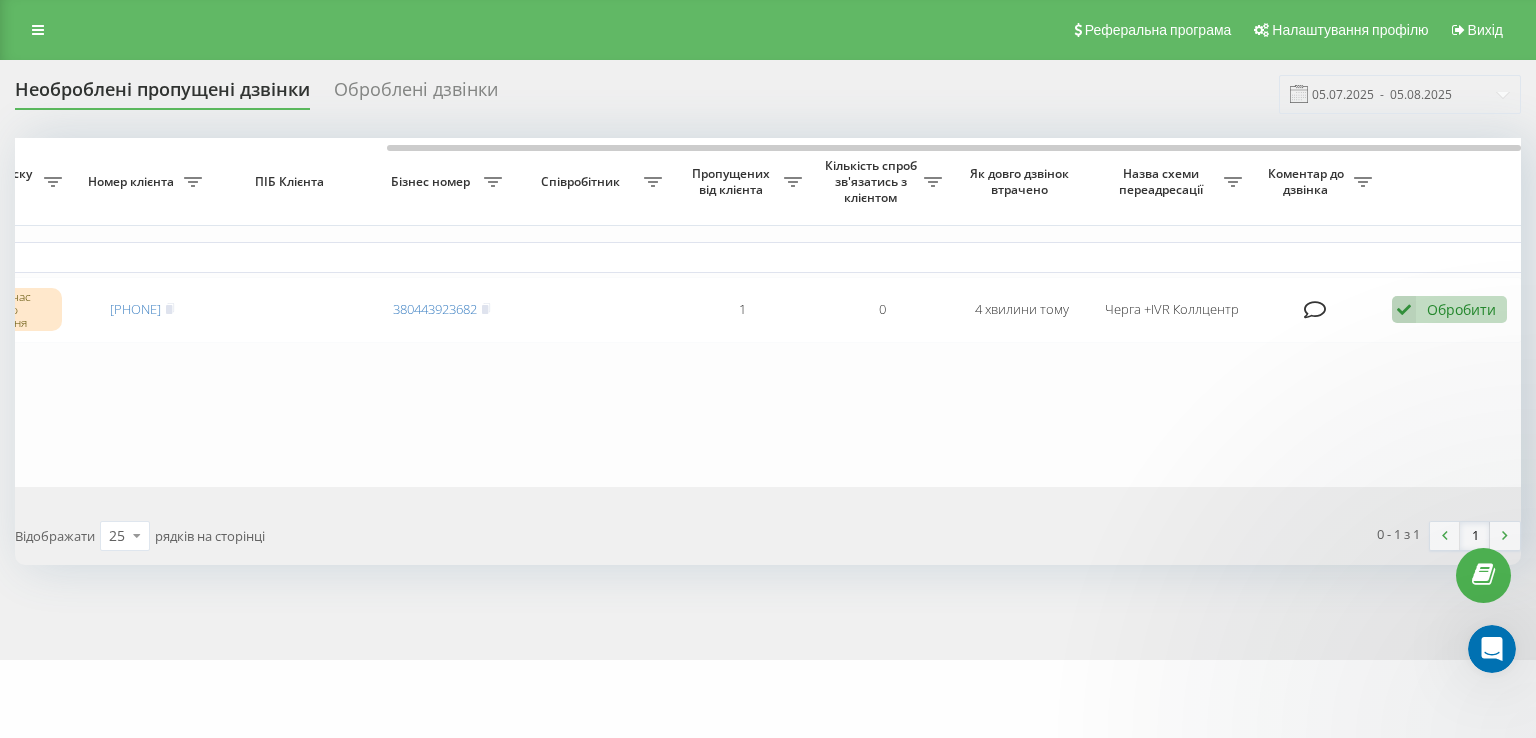 scroll, scrollTop: 0, scrollLeft: 0, axis: both 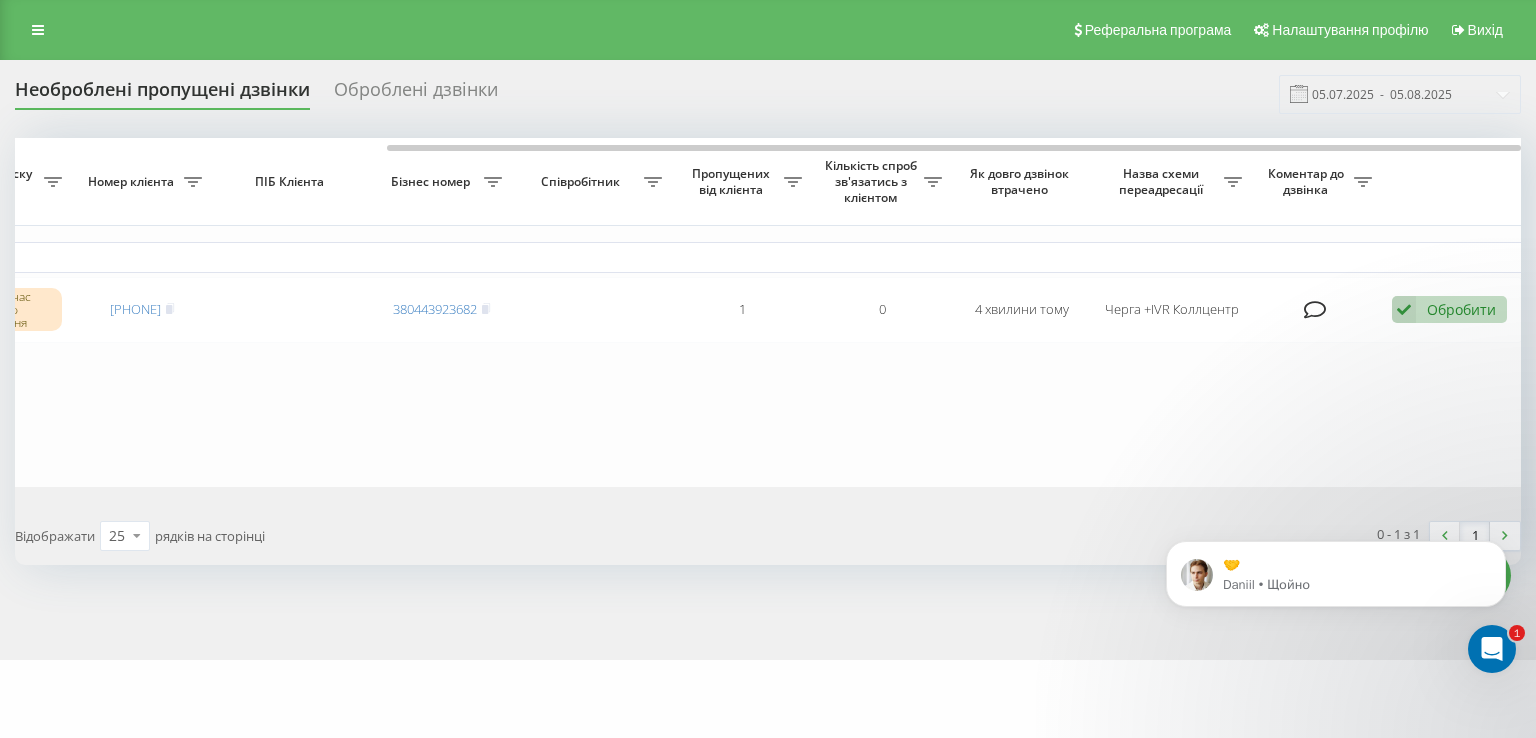 click at bounding box center [1492, 649] 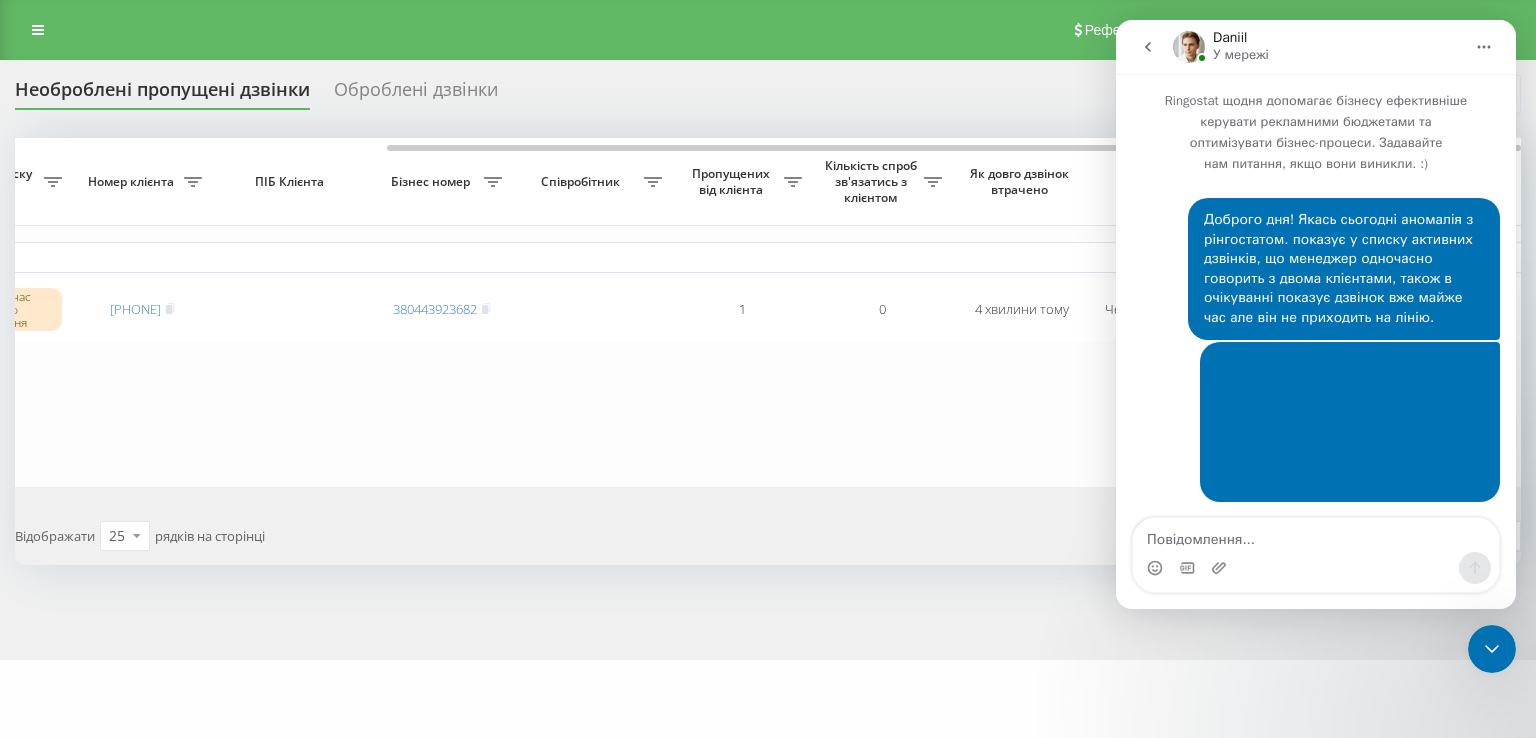 scroll, scrollTop: 2, scrollLeft: 0, axis: vertical 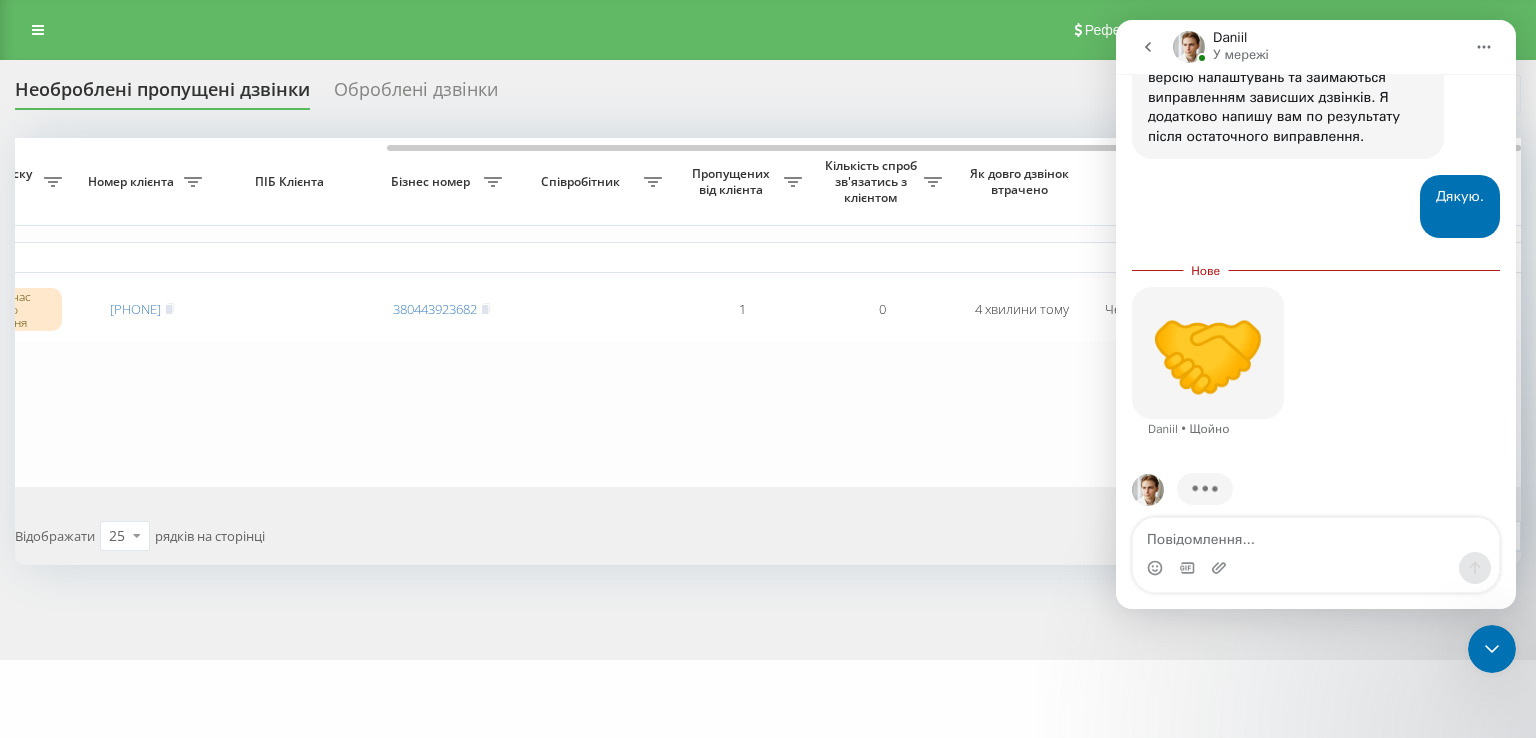 click 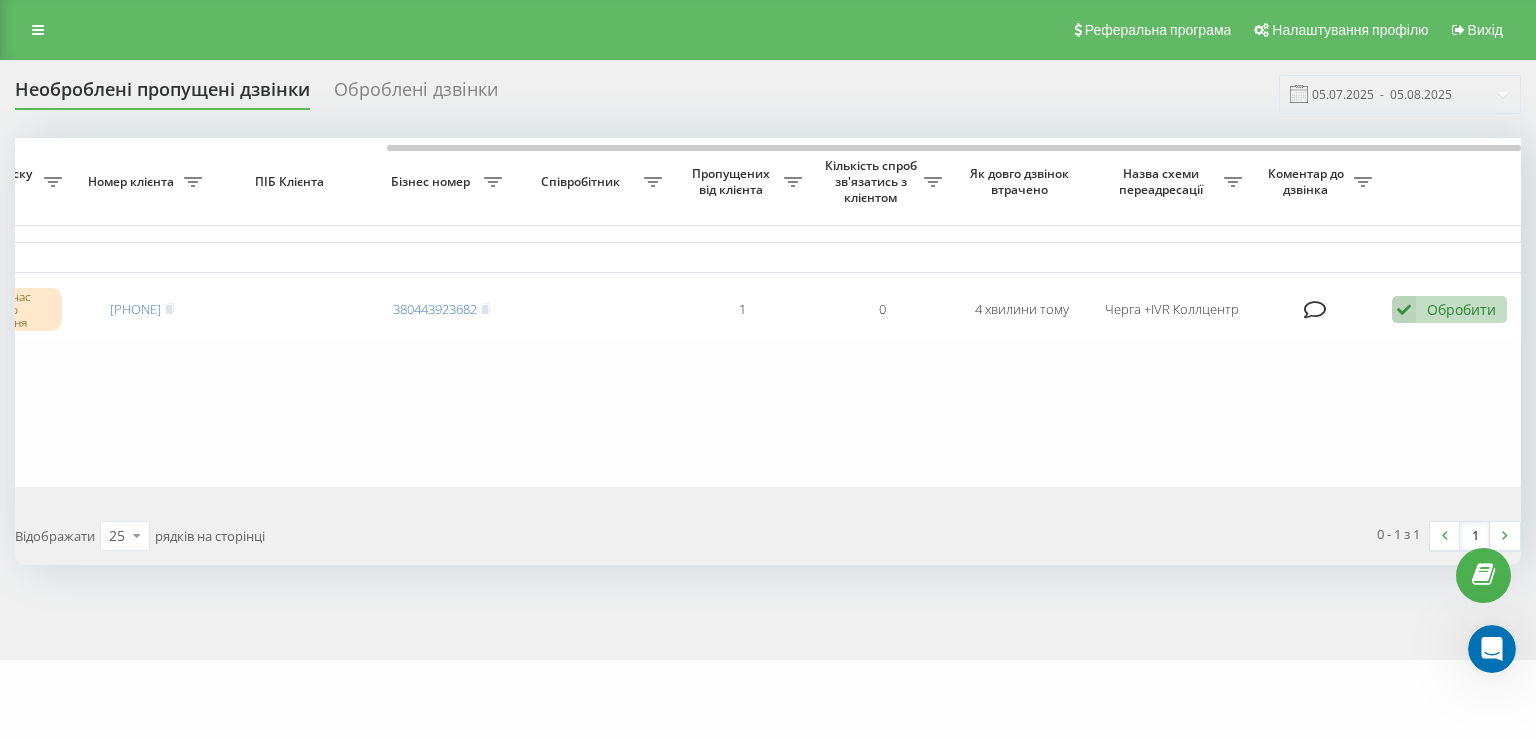 scroll, scrollTop: 733, scrollLeft: 0, axis: vertical 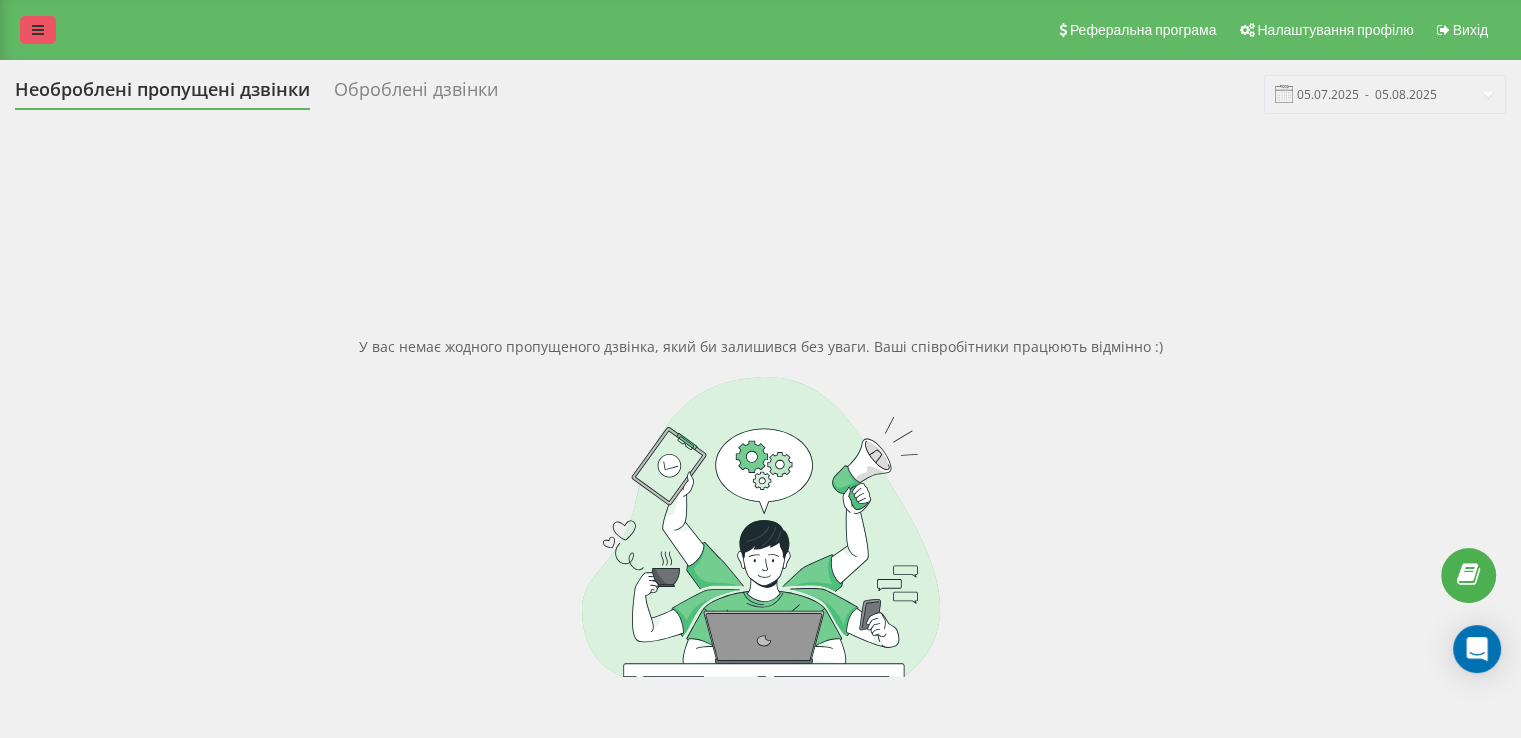 click at bounding box center (38, 30) 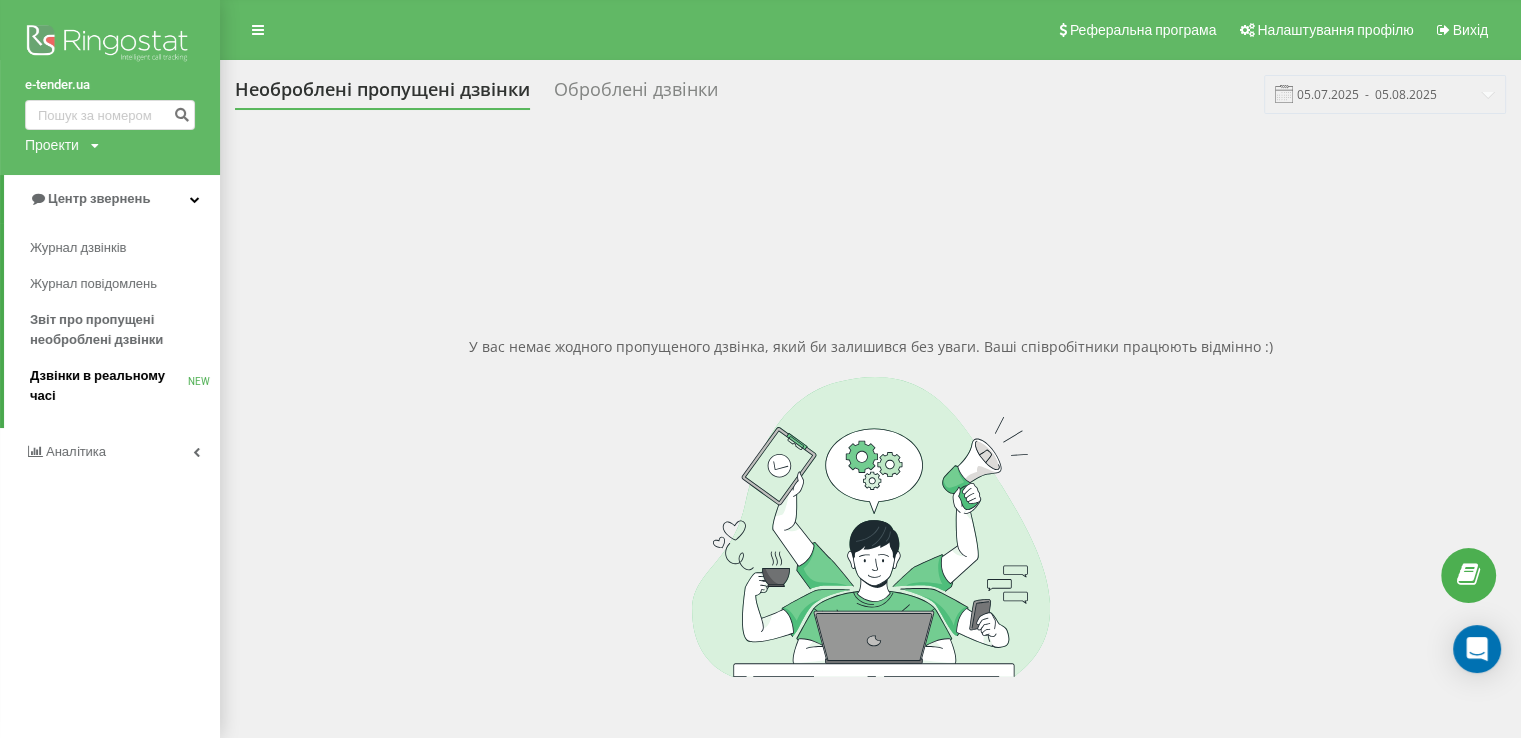 click on "Дзвінки в реальному часі" at bounding box center (109, 386) 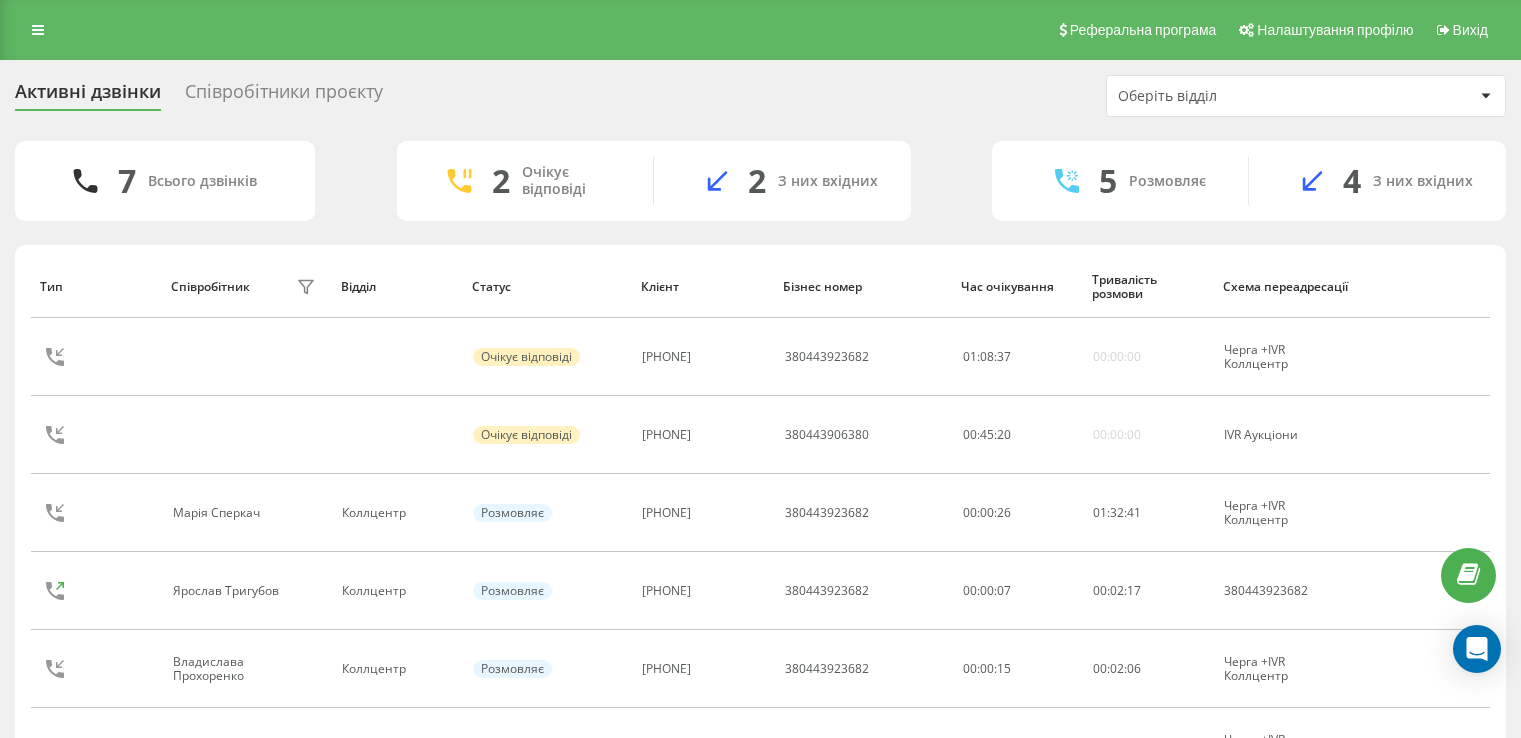 scroll, scrollTop: 0, scrollLeft: 0, axis: both 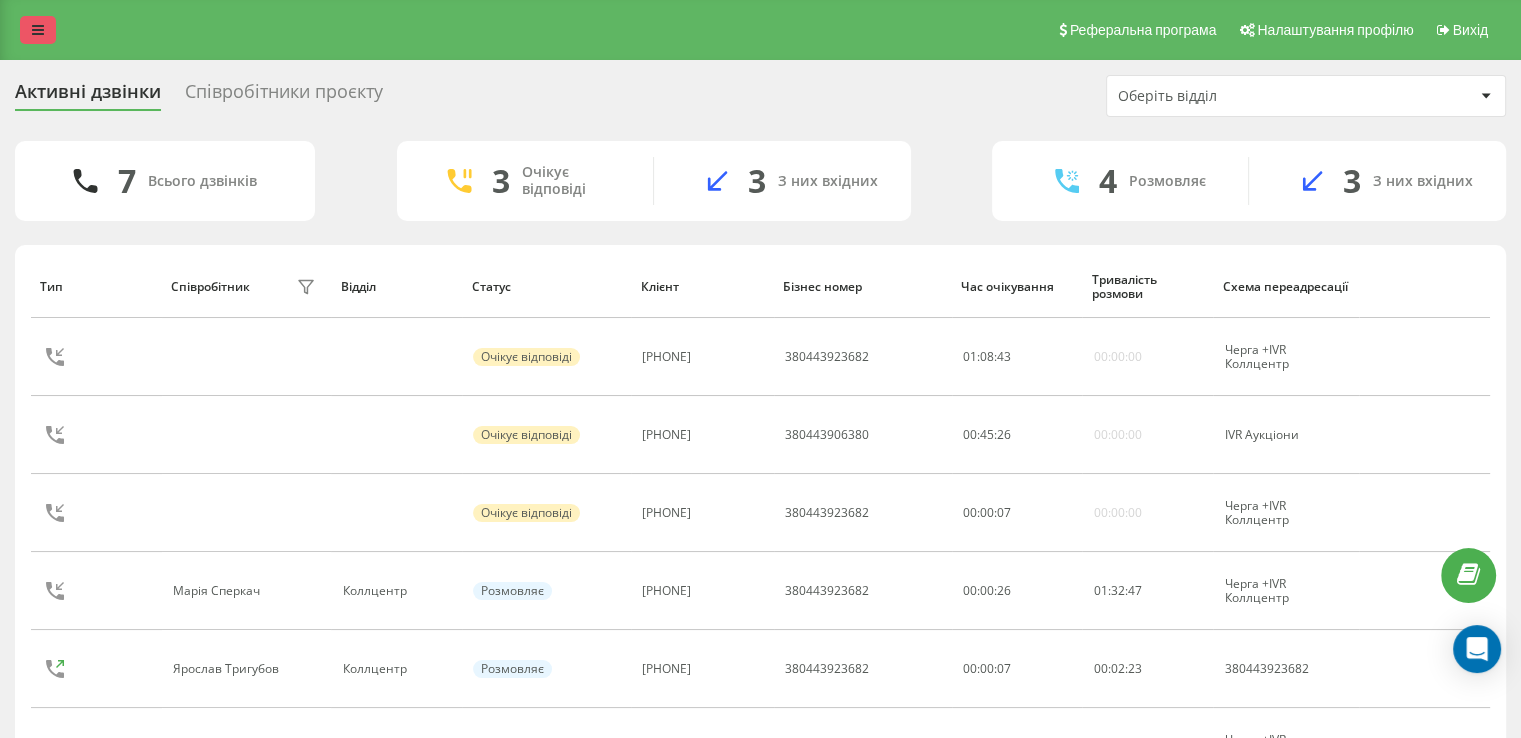 click at bounding box center [38, 30] 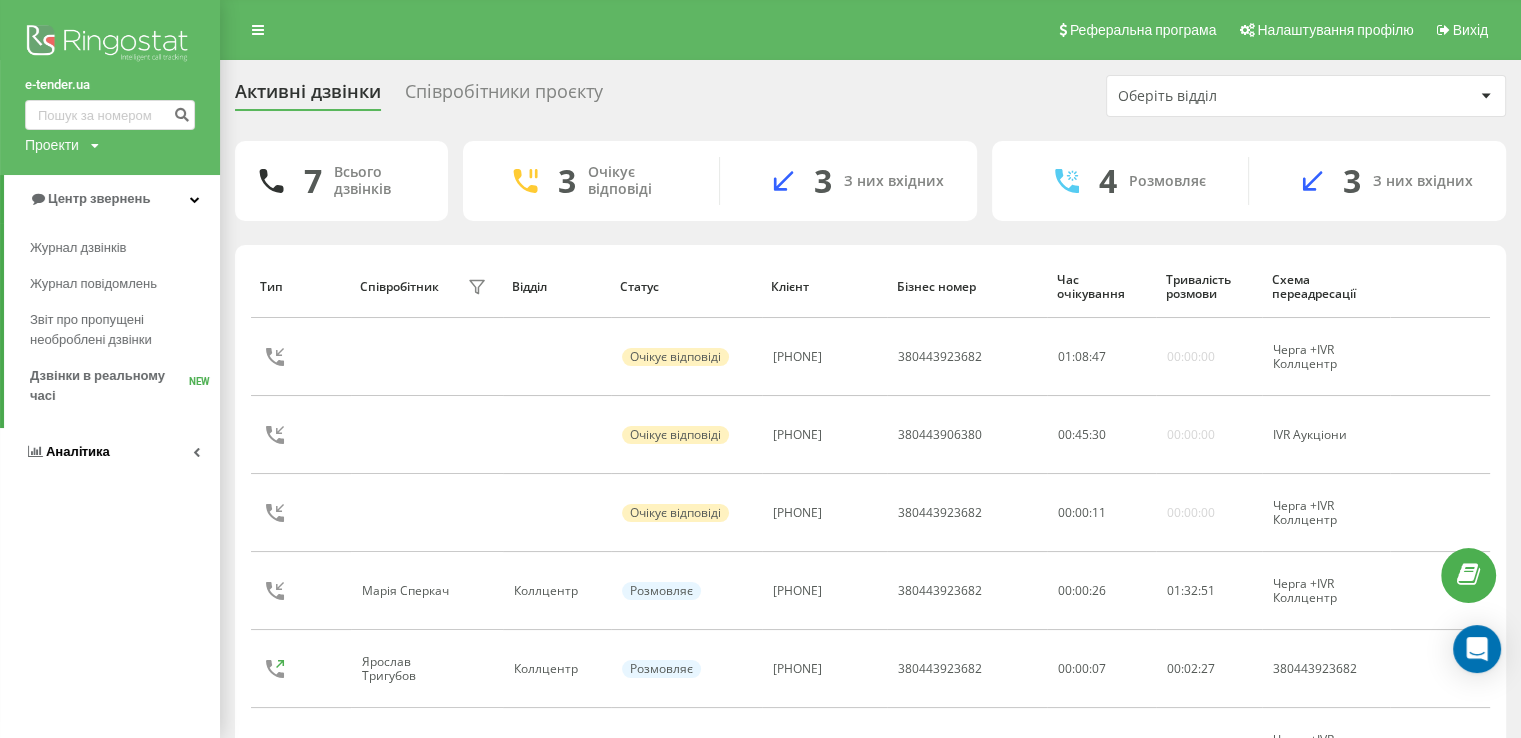 click on "Аналiтика" at bounding box center (78, 451) 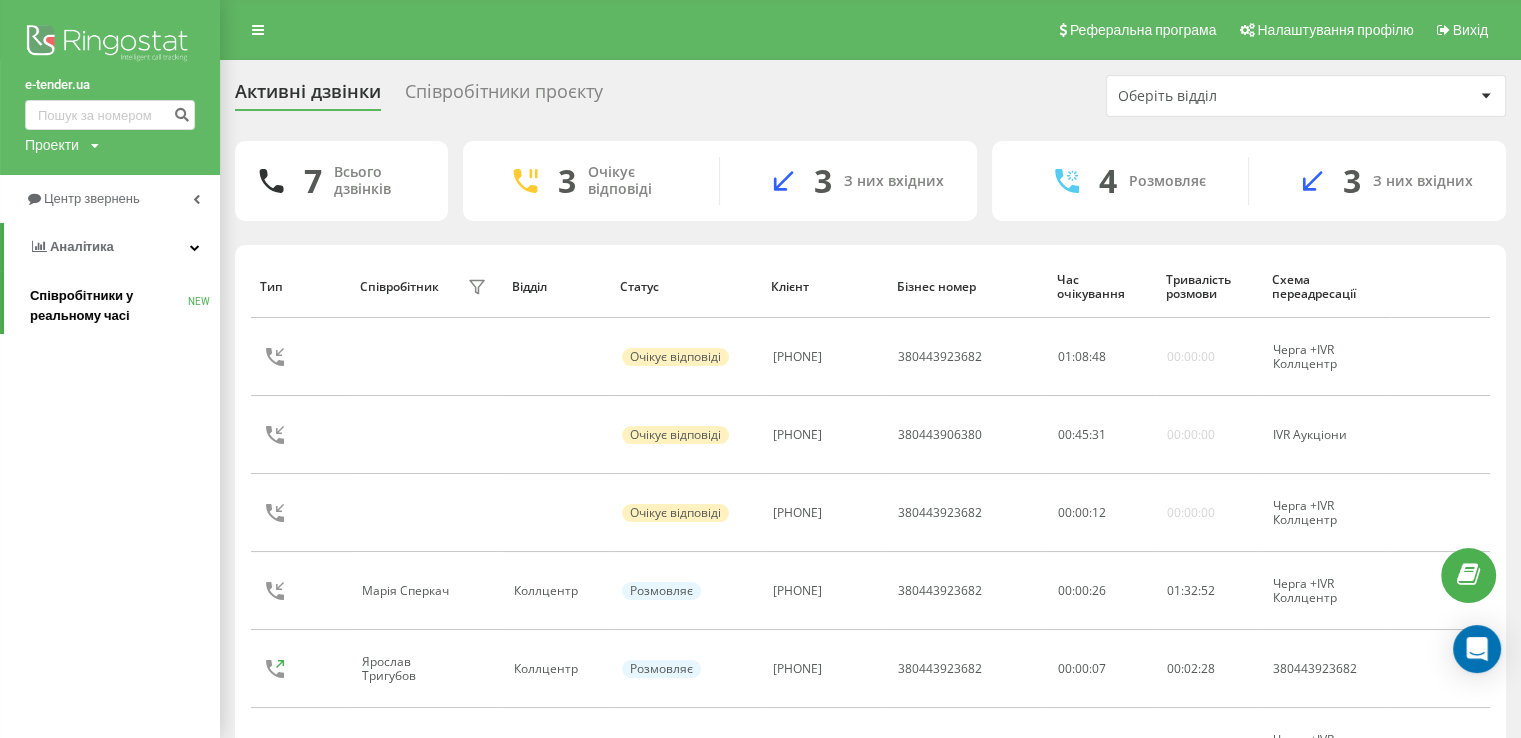click on "Співробітники у реальному часі" at bounding box center [109, 306] 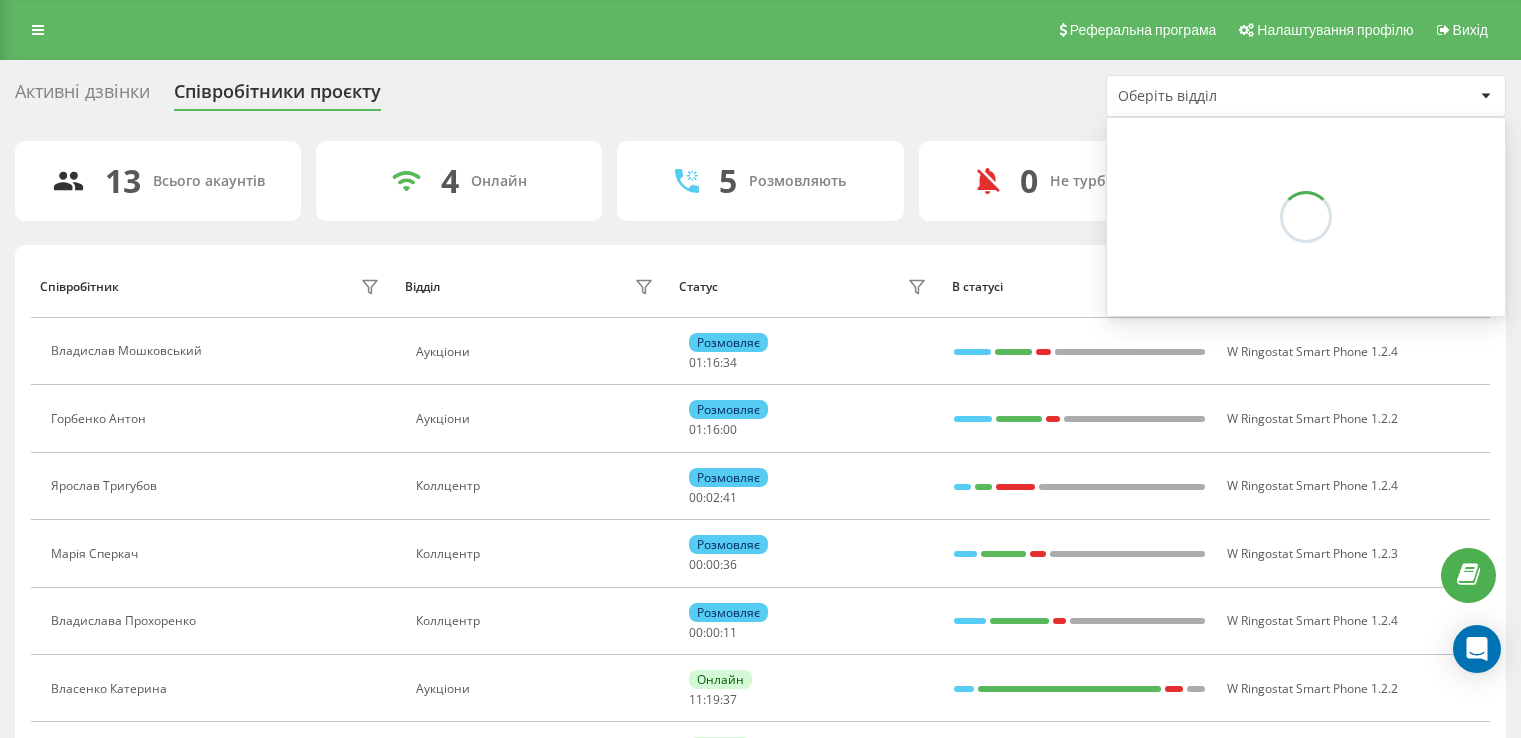 scroll, scrollTop: 0, scrollLeft: 0, axis: both 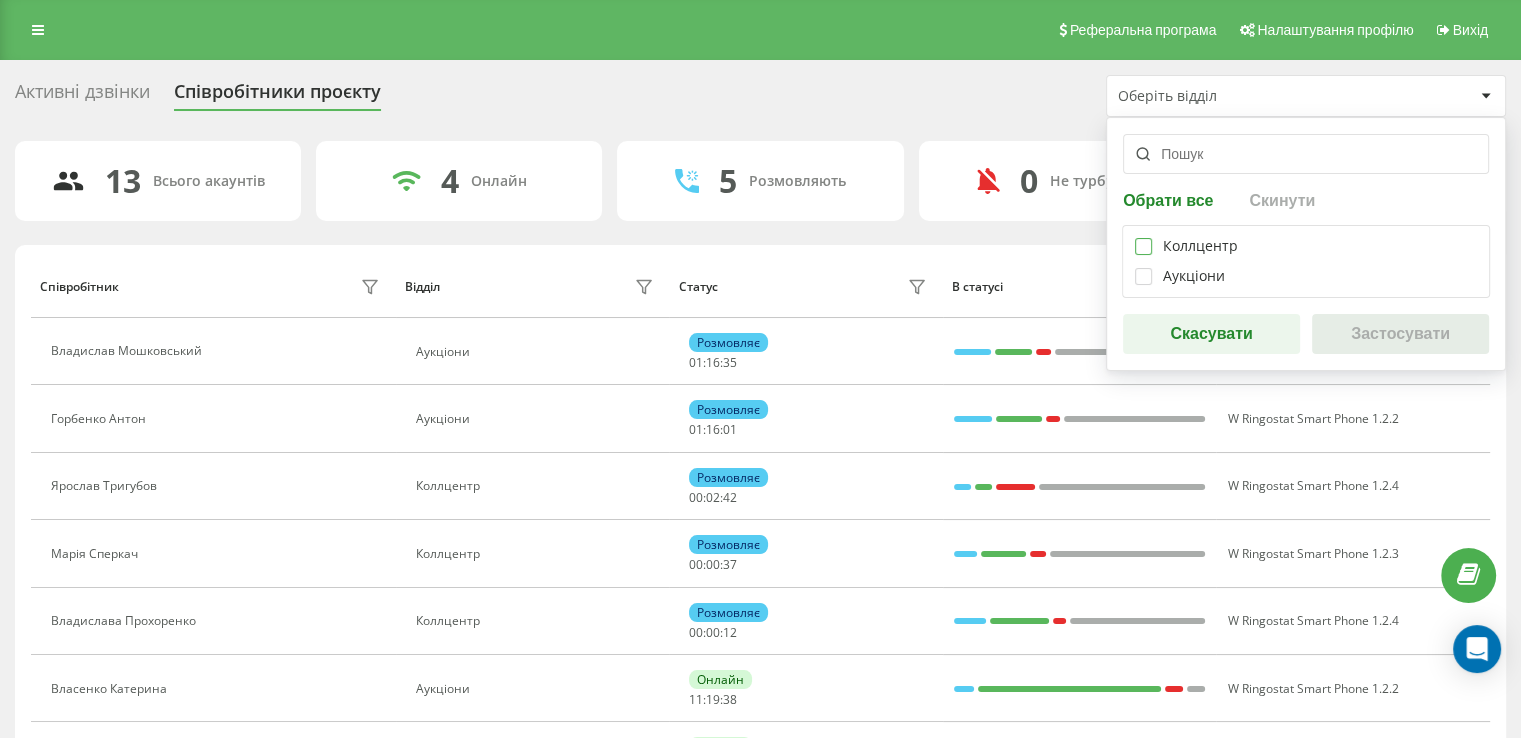 click at bounding box center (1143, 238) 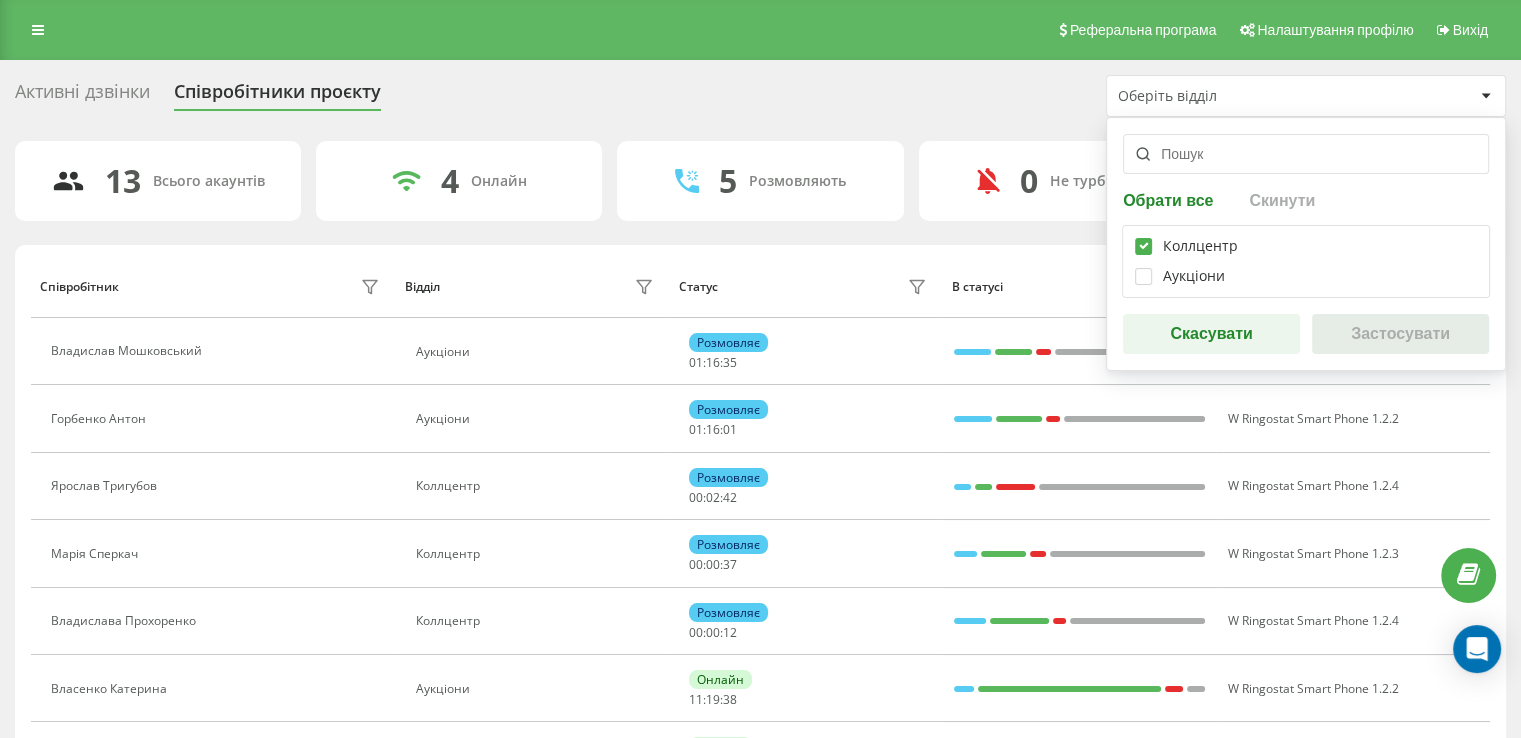 checkbox on "true" 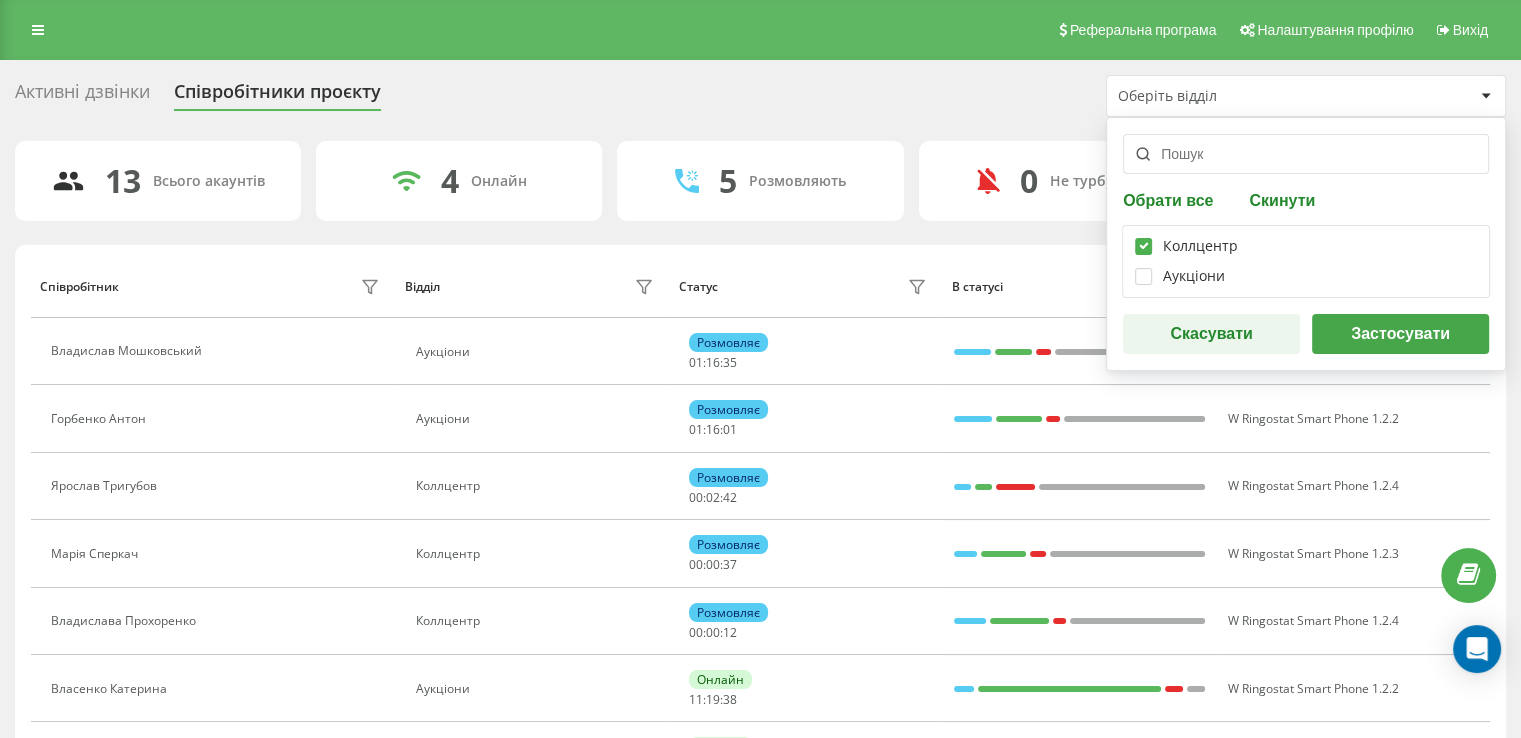 click on "Застосувати" at bounding box center [1400, 334] 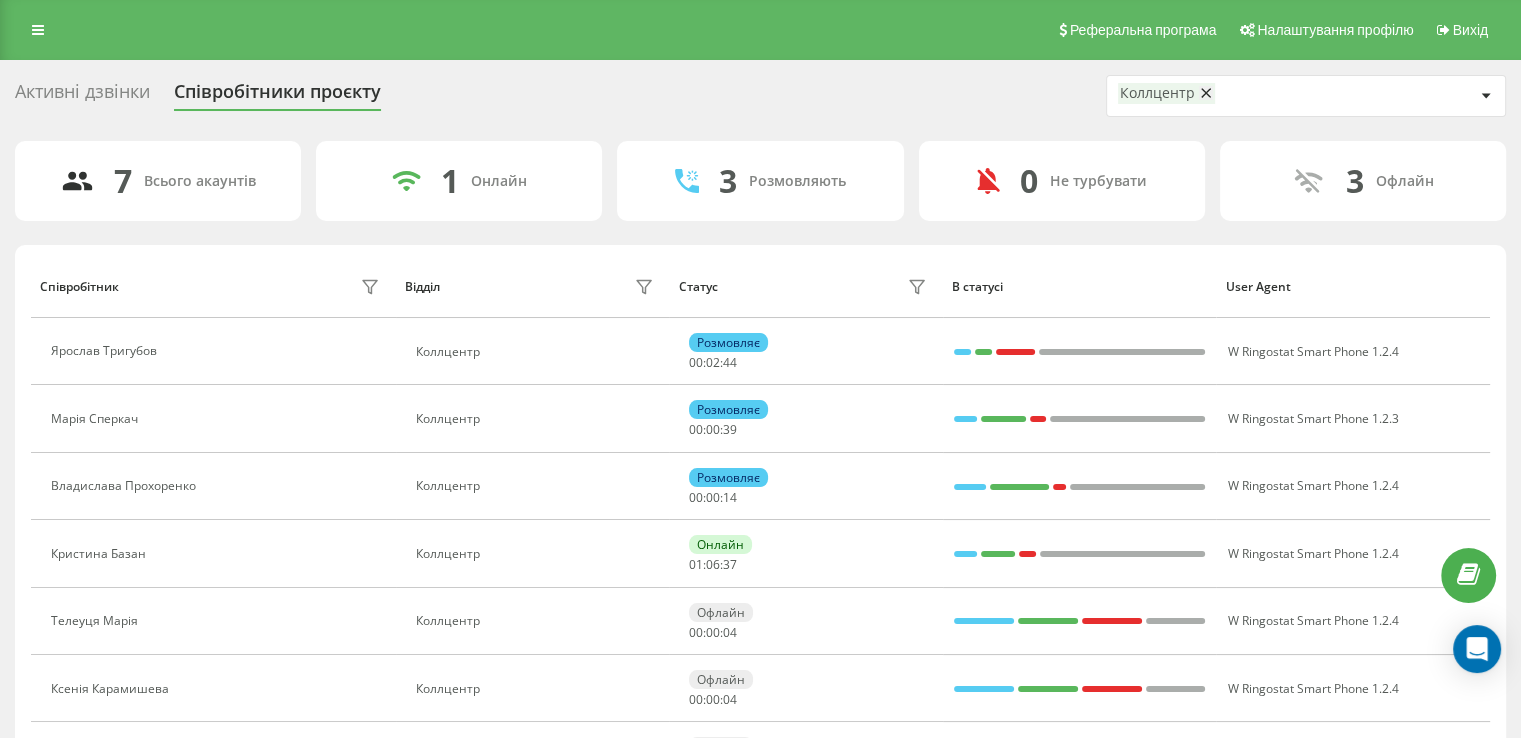 scroll, scrollTop: 100, scrollLeft: 0, axis: vertical 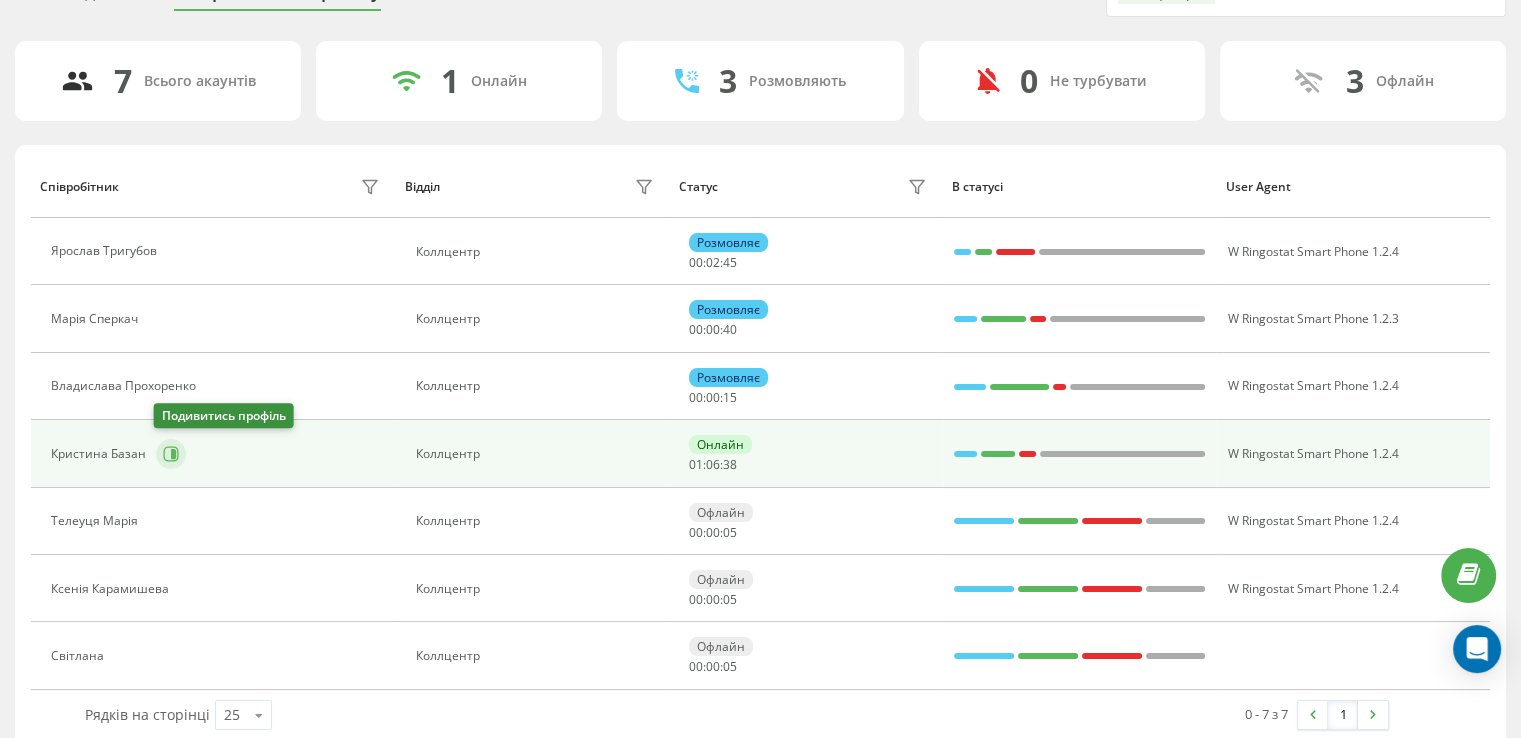 click 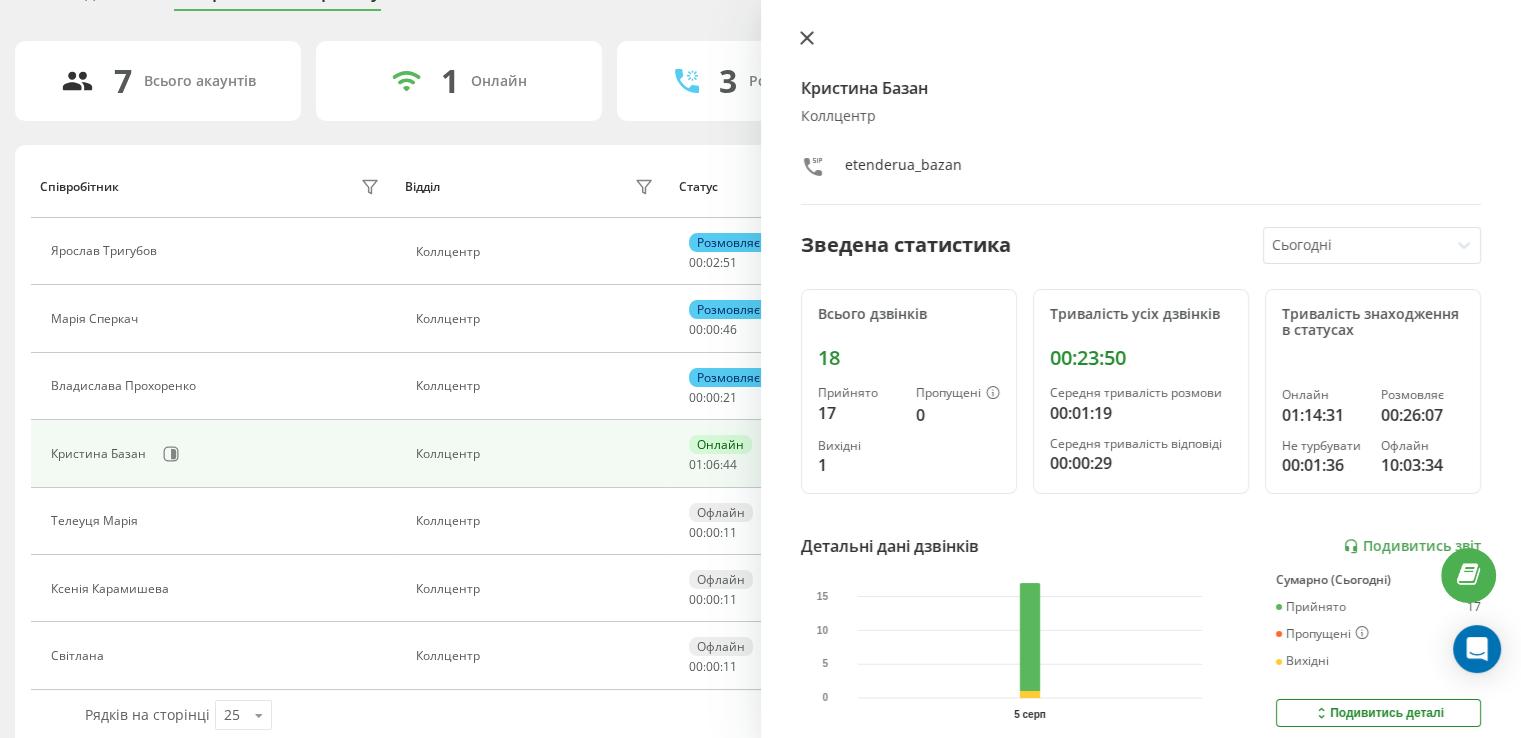 click at bounding box center [807, 39] 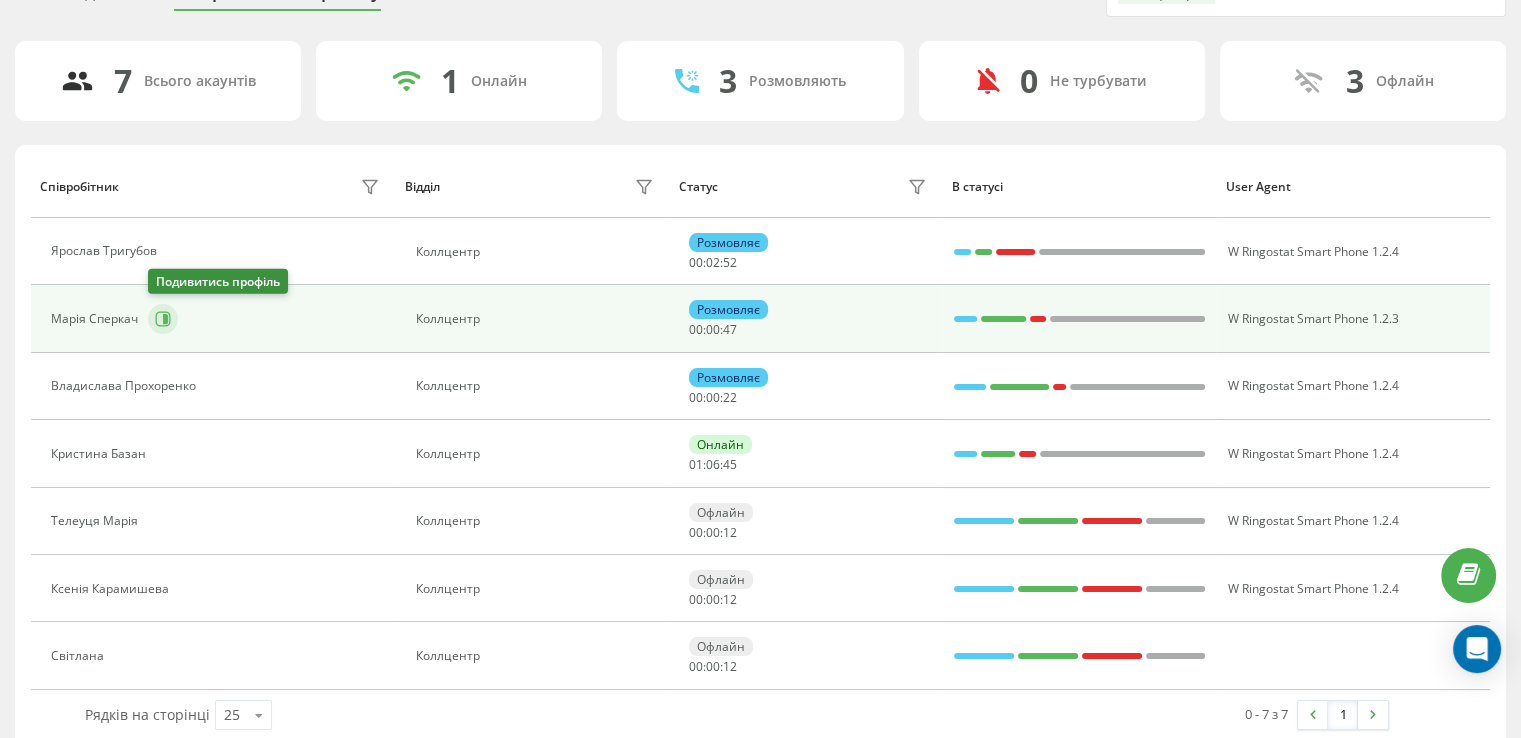 click 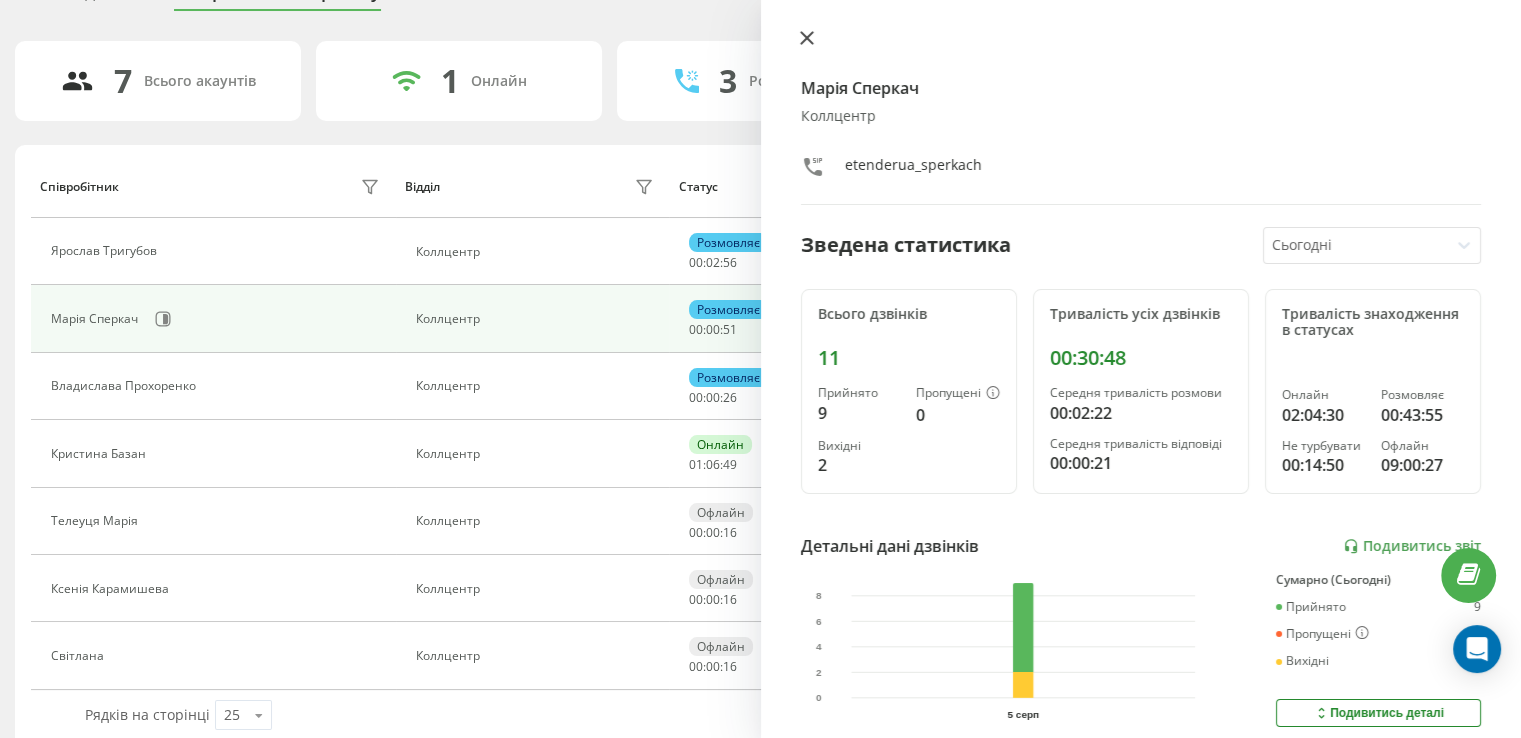 click at bounding box center (807, 39) 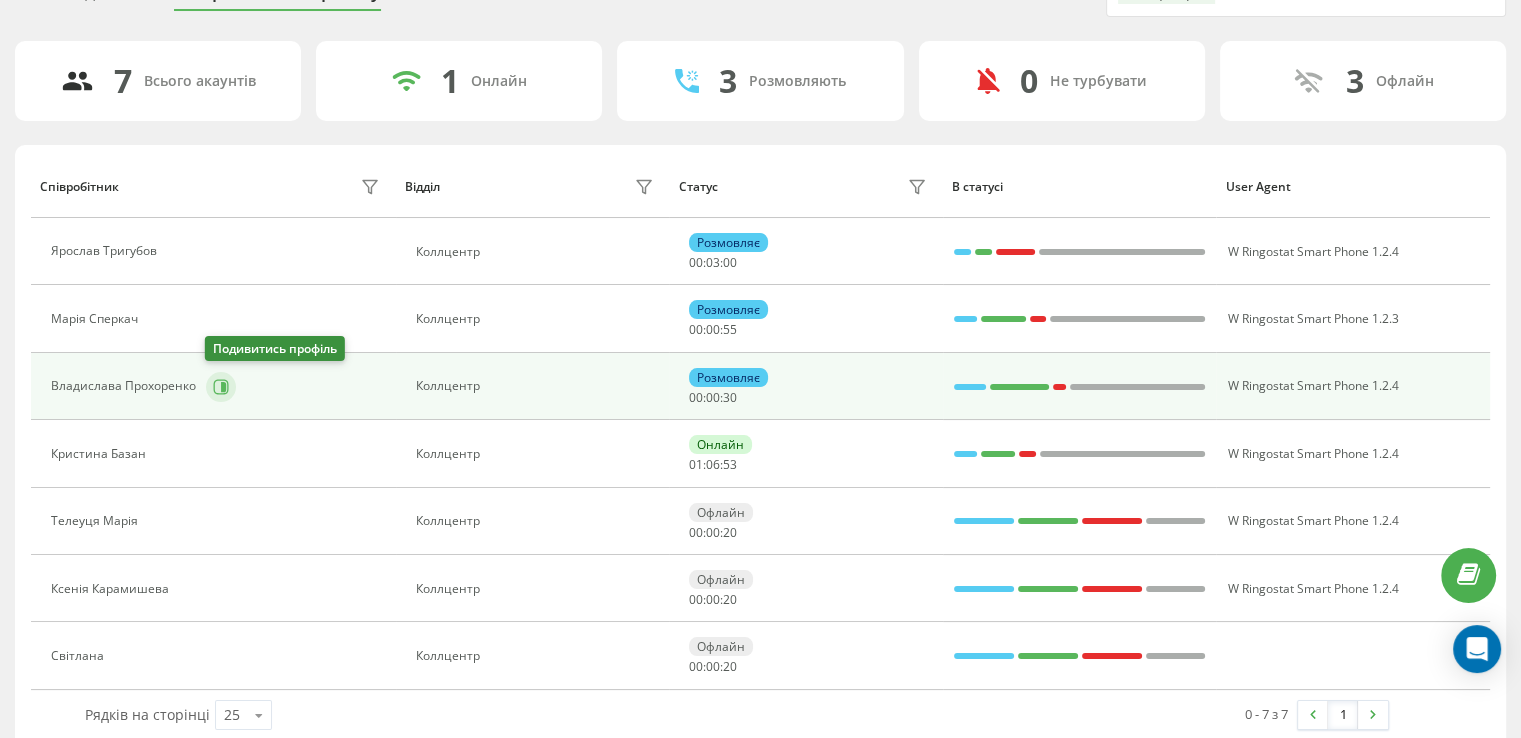 click 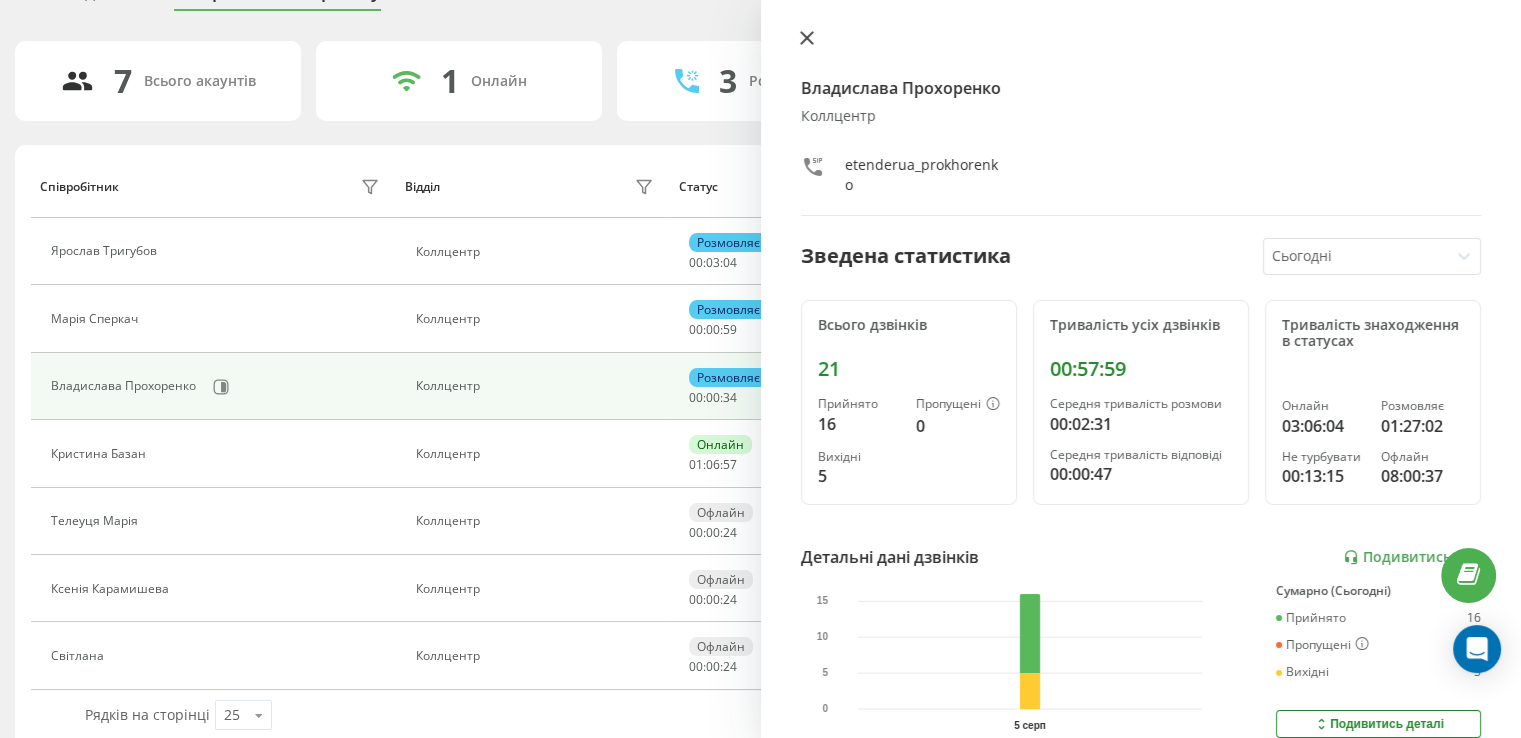 click 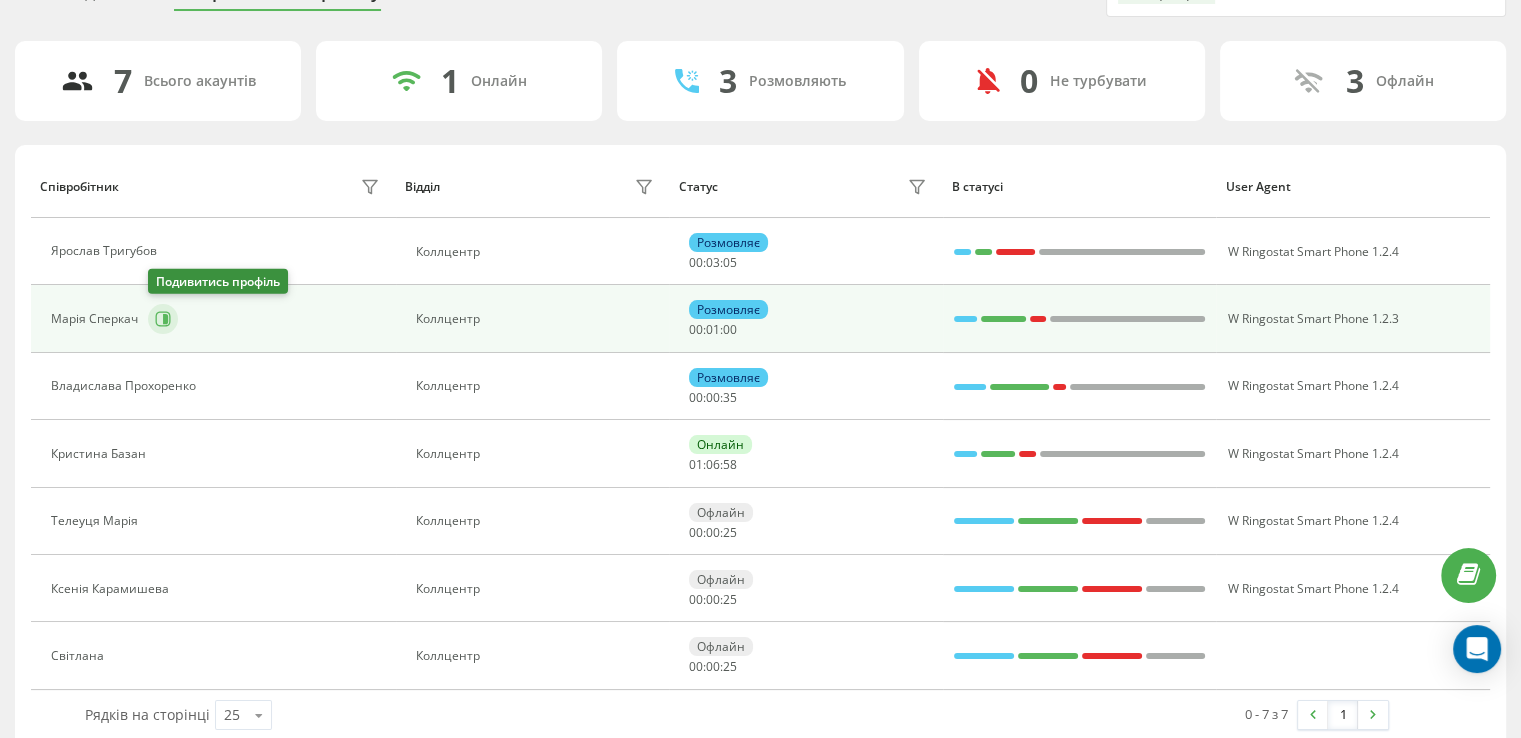click 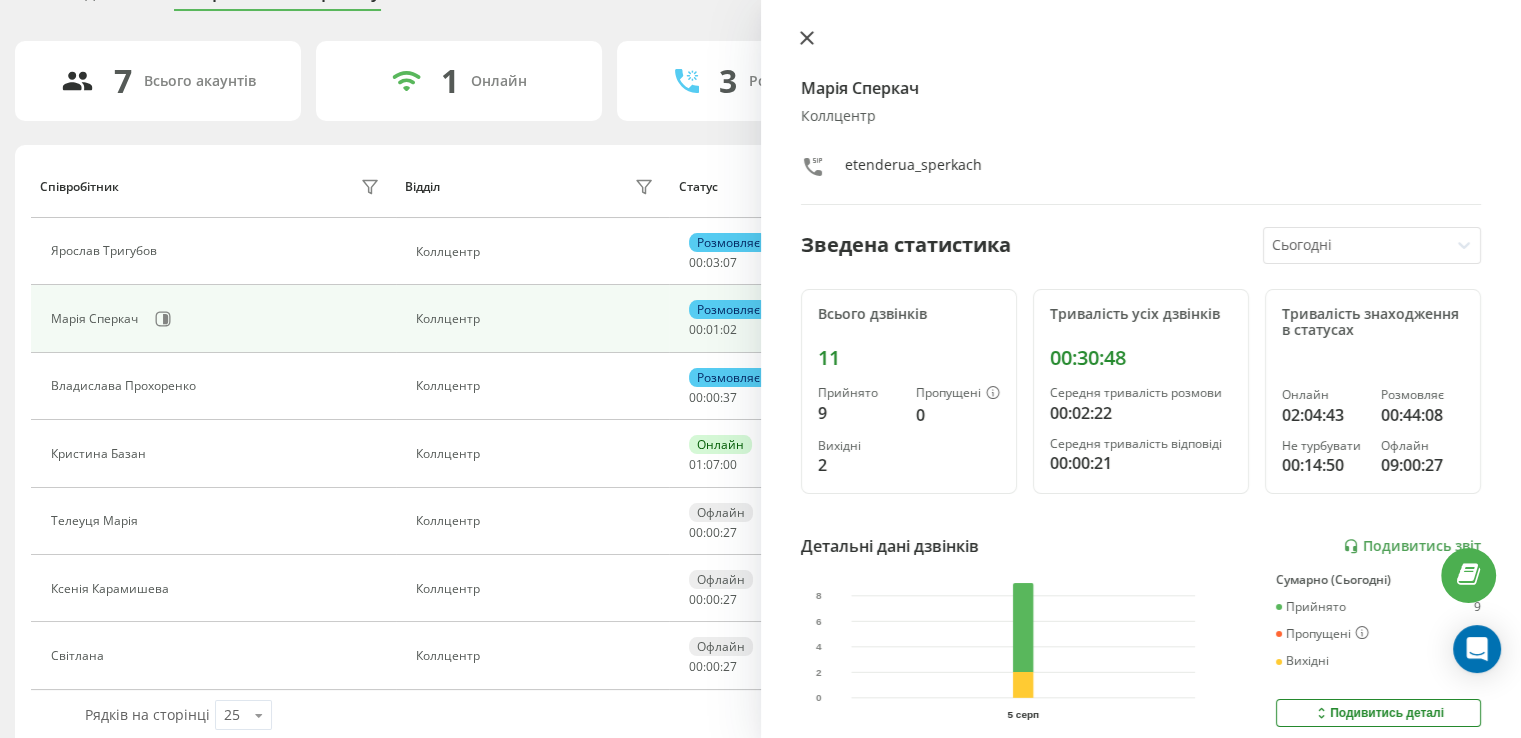 click 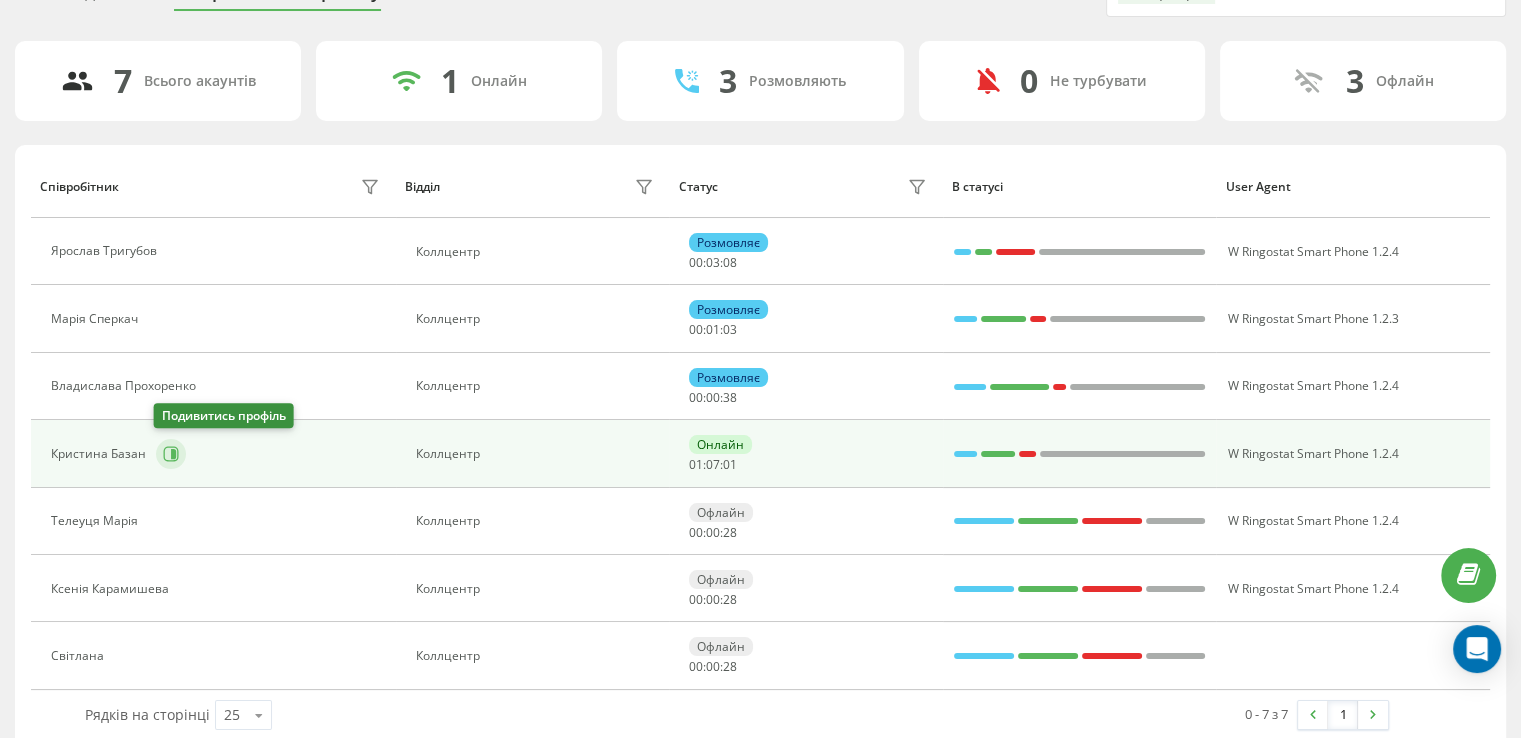 click 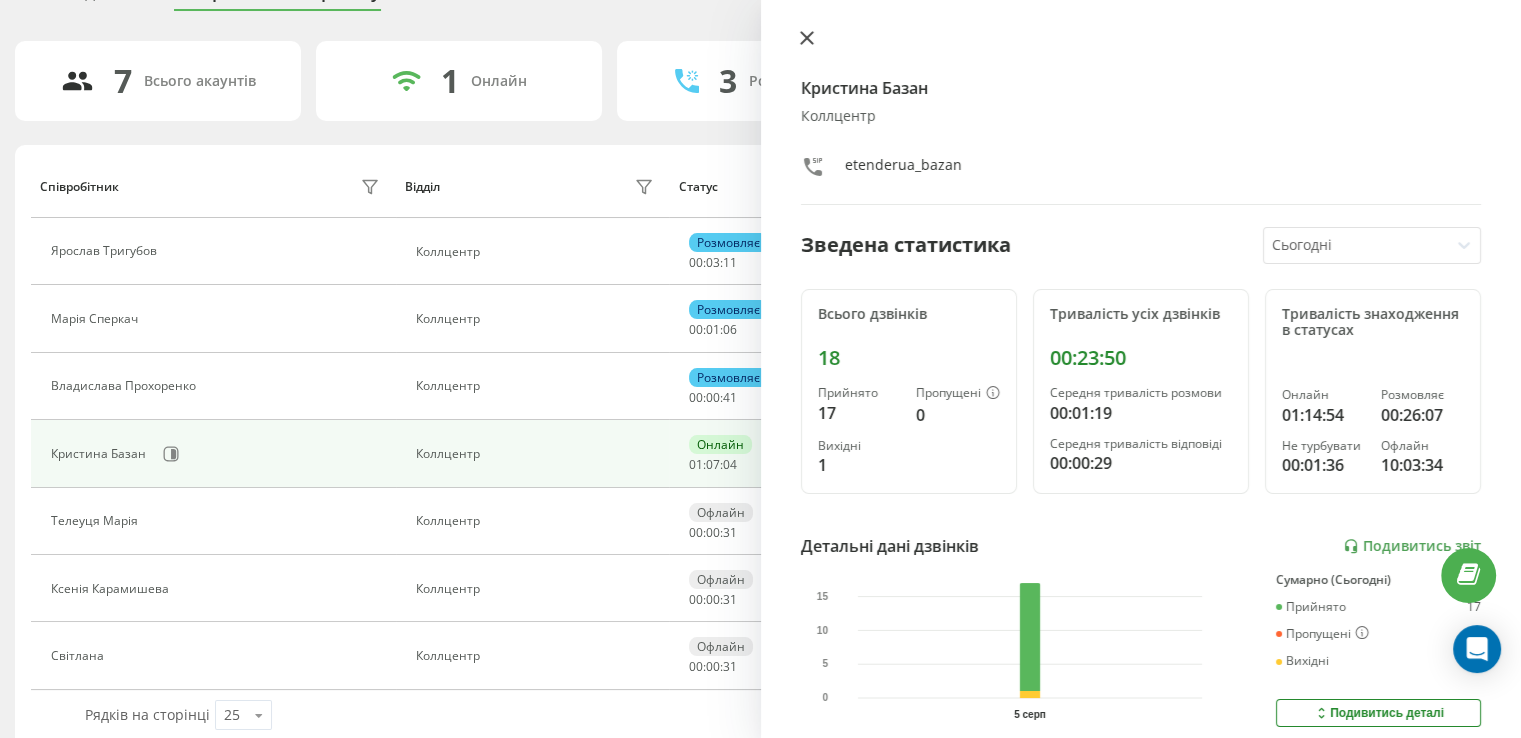 click 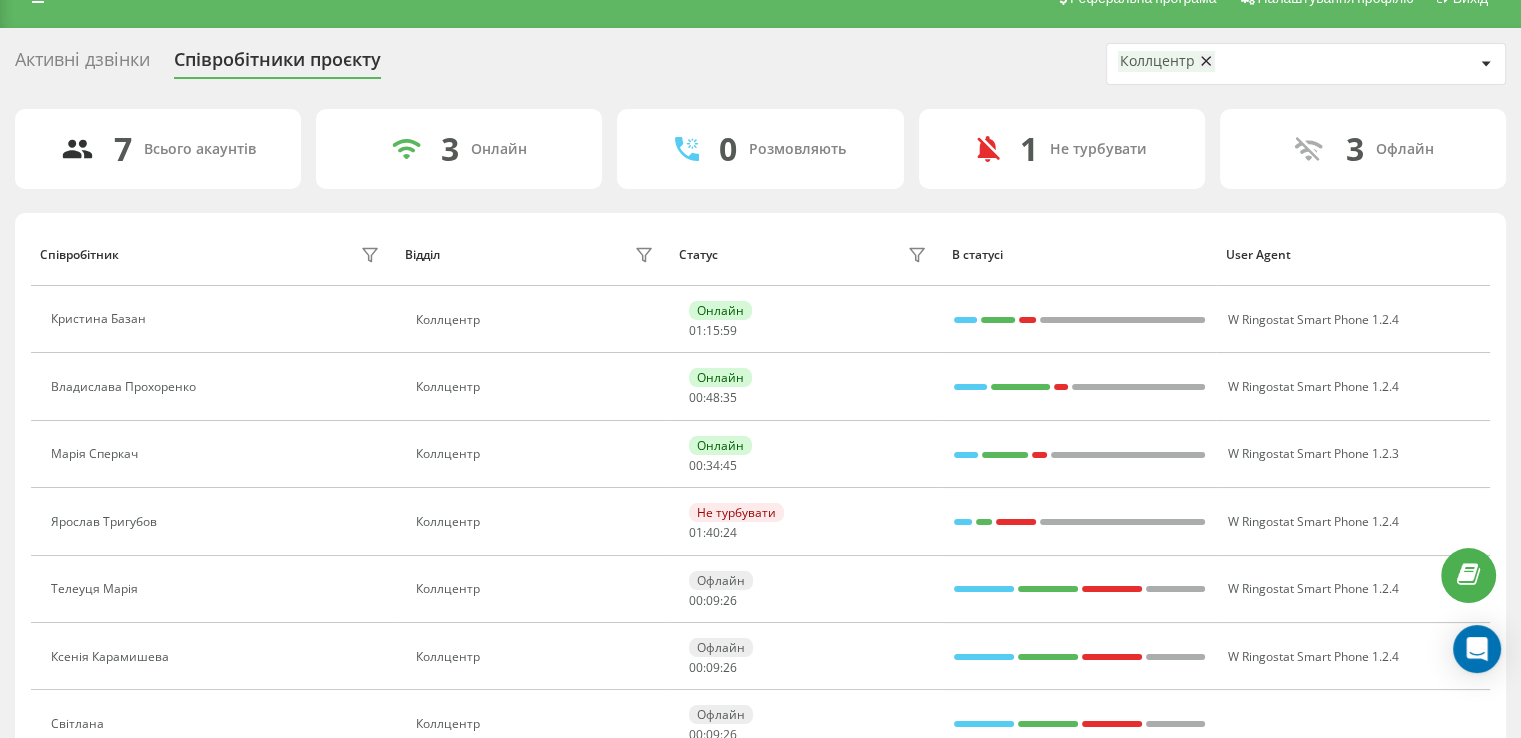 scroll, scrollTop: 0, scrollLeft: 0, axis: both 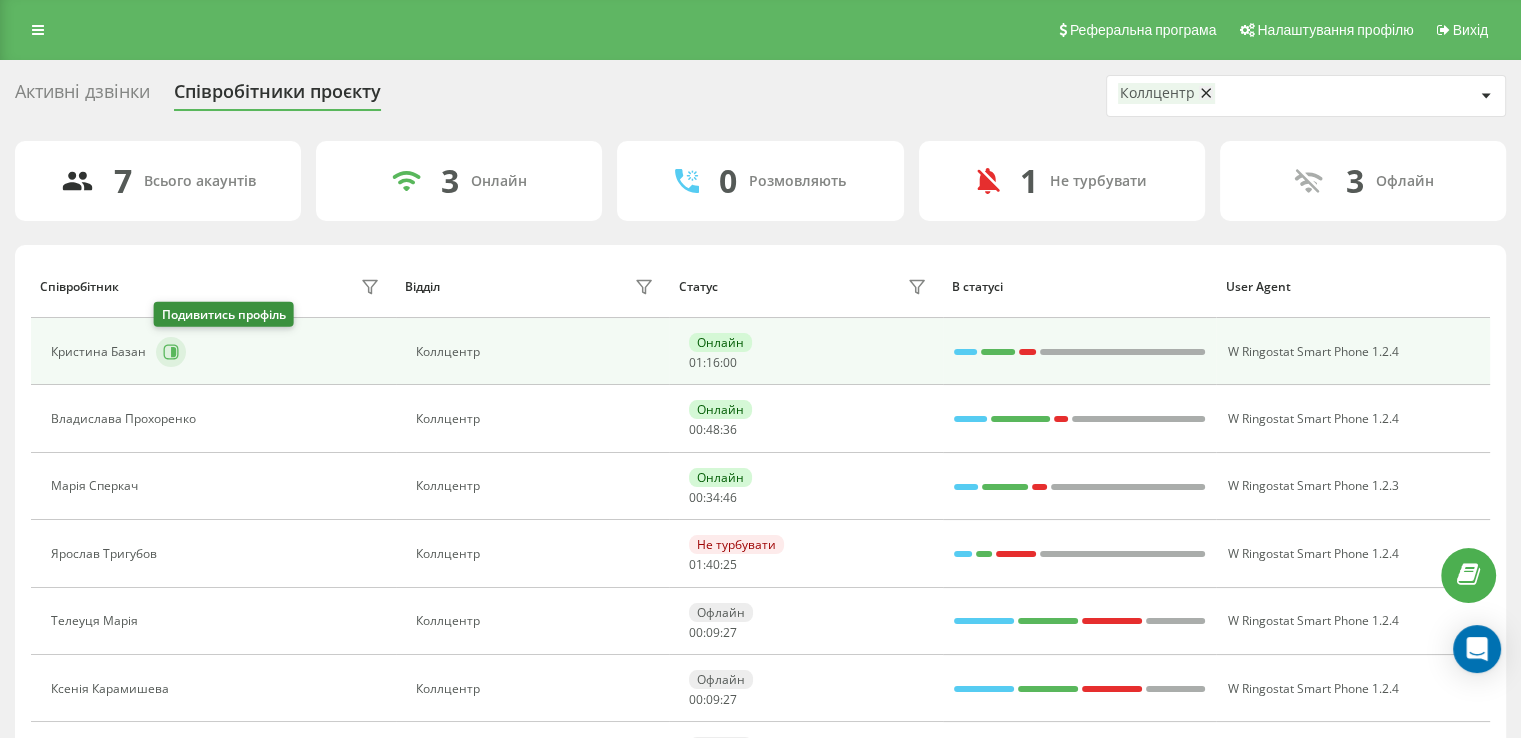 click 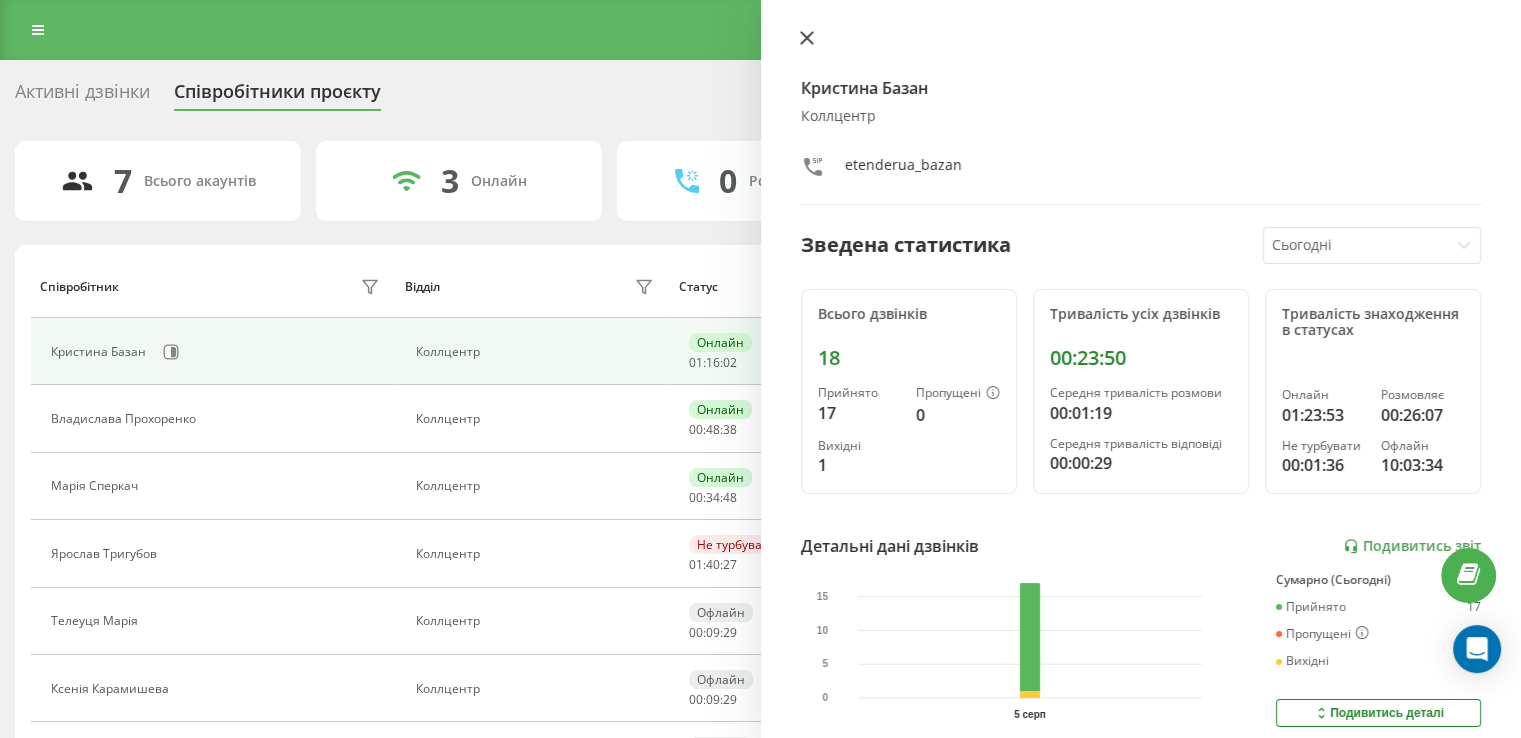 click 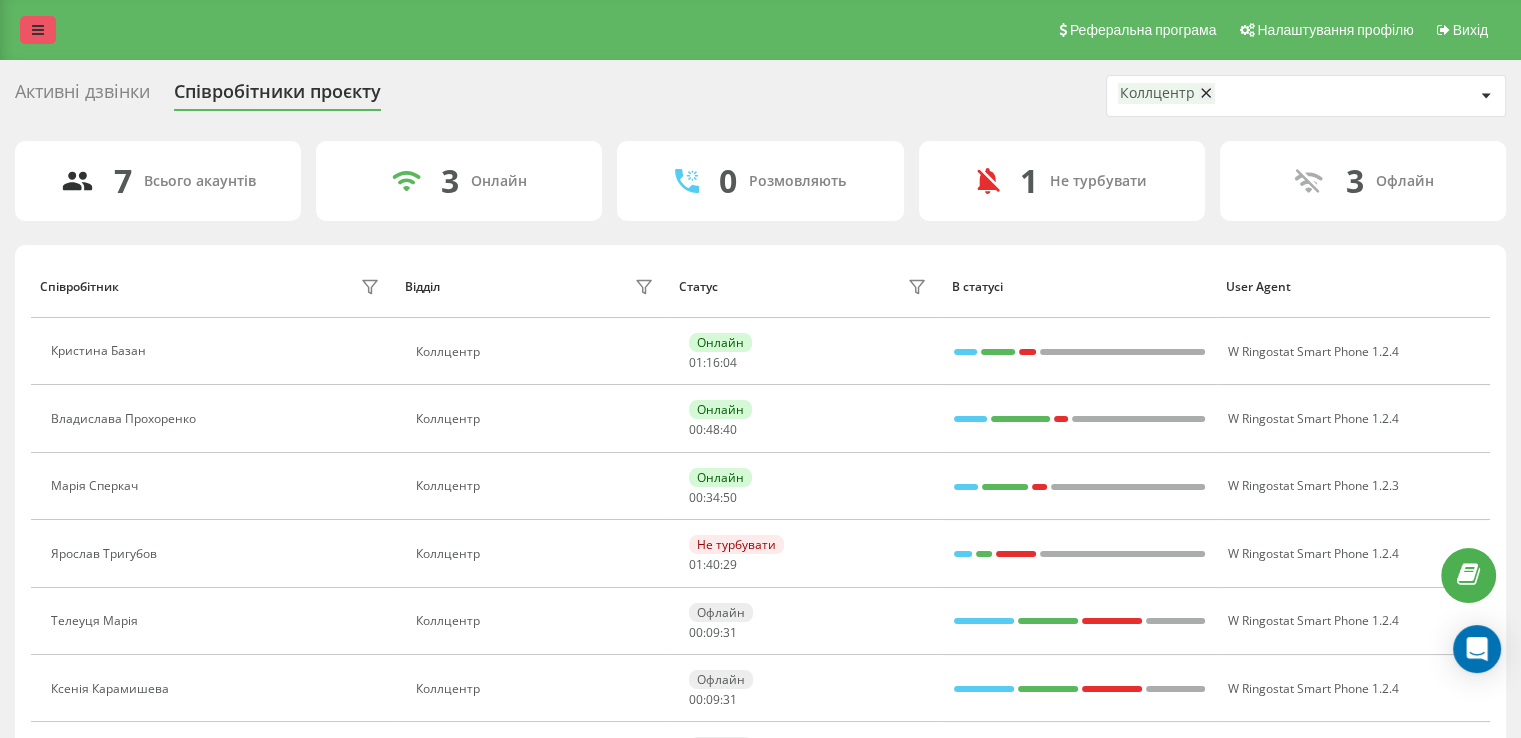 click at bounding box center (38, 30) 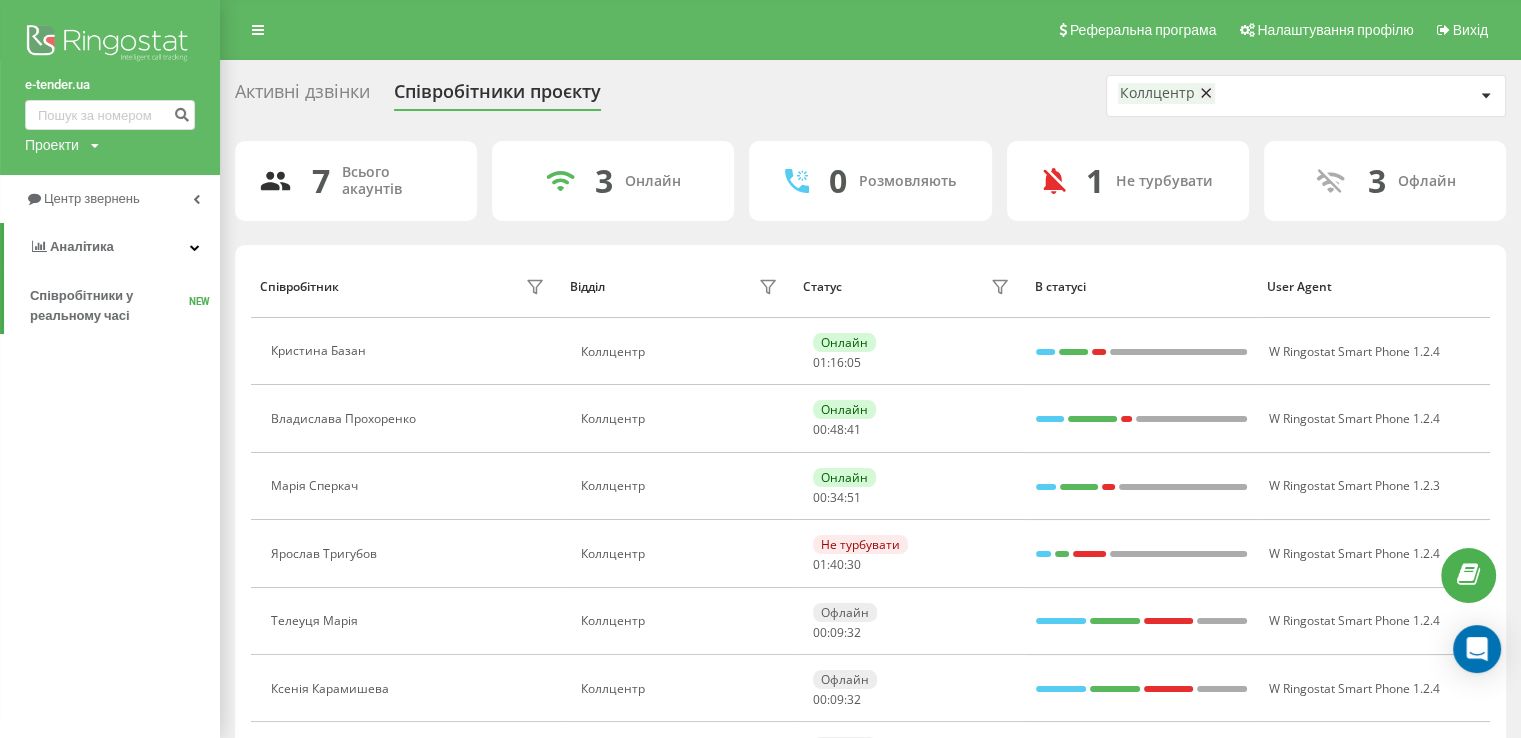 drag, startPoint x: 490, startPoint y: 21, endPoint x: 380, endPoint y: 9, distance: 110.65261 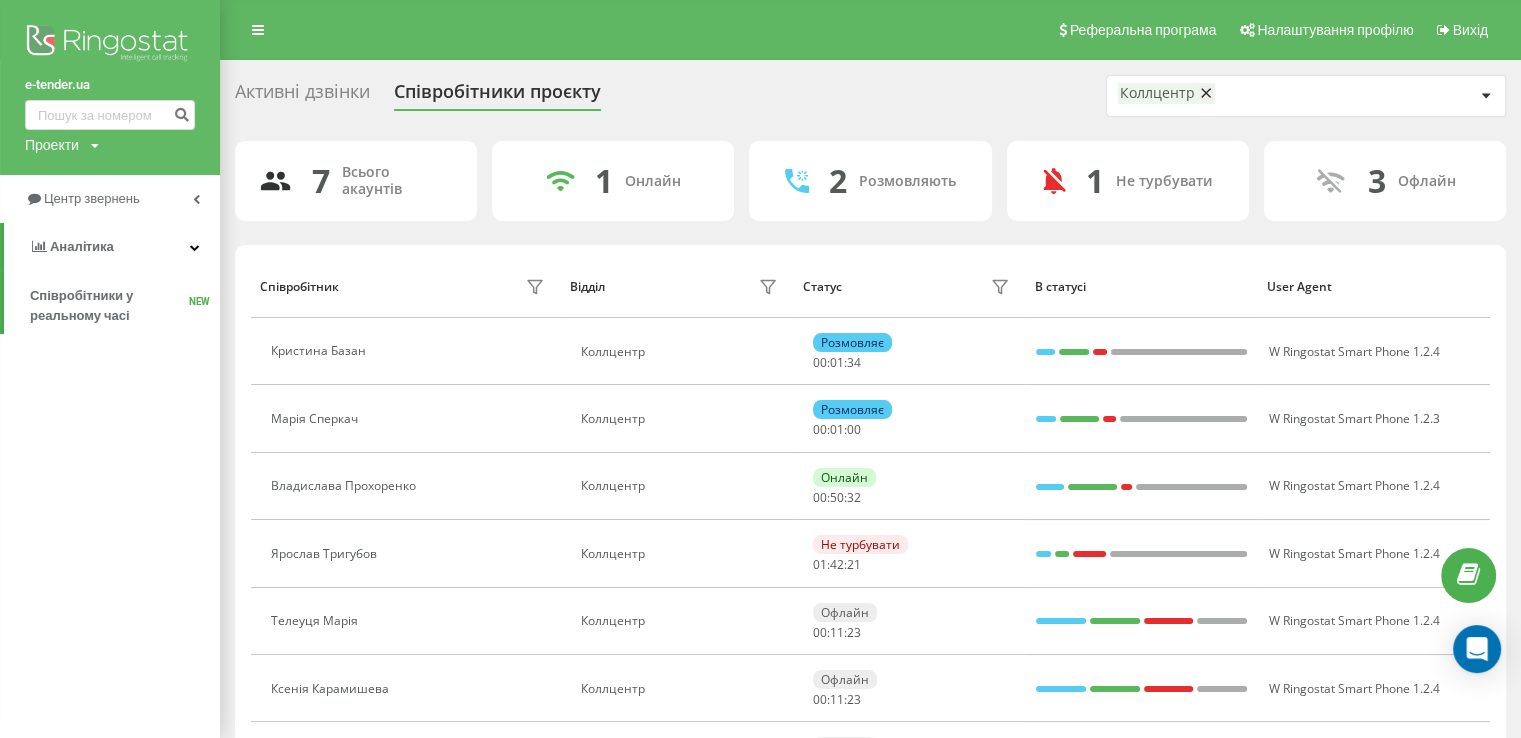 click on "Реферальна програма Налаштування профілю Вихід" at bounding box center [760, 30] 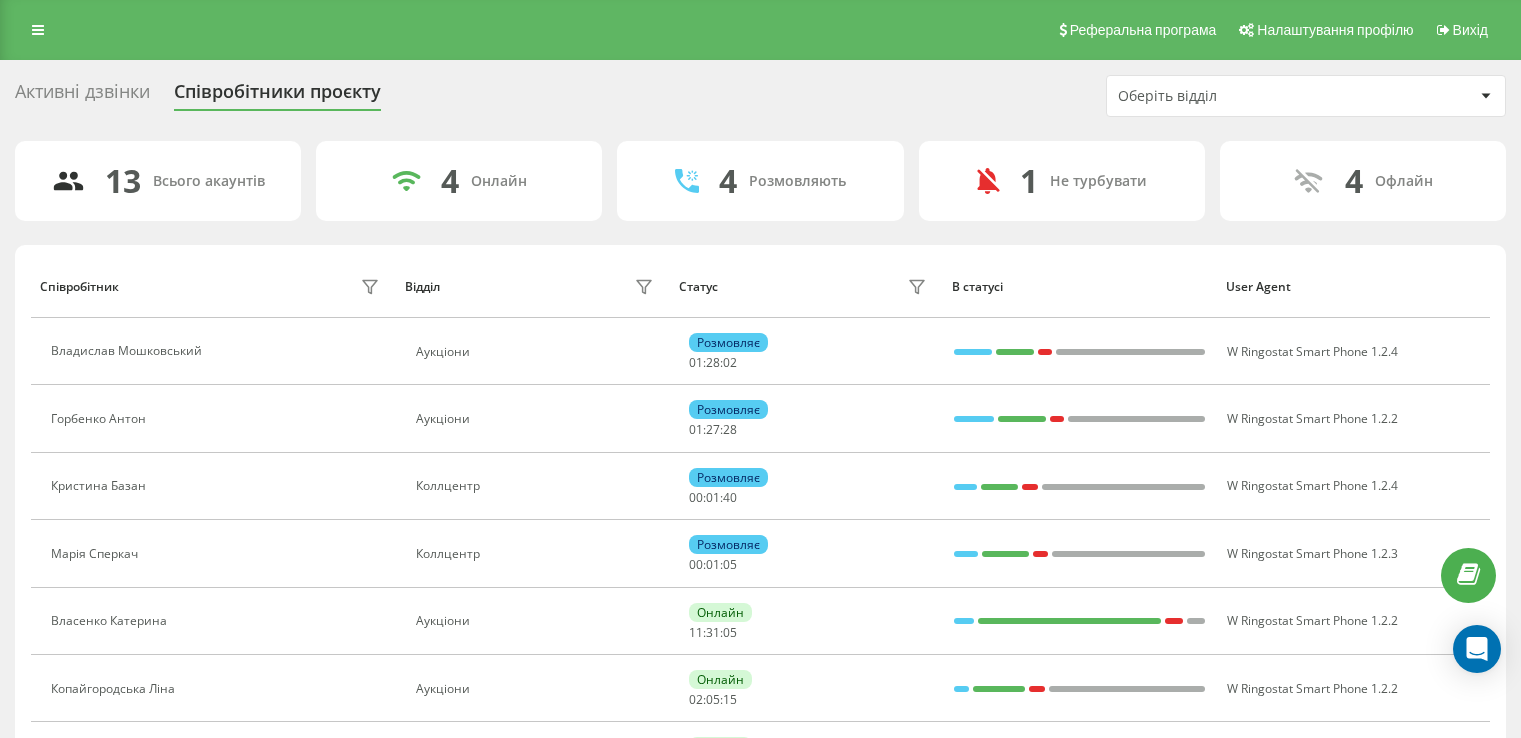 scroll, scrollTop: 0, scrollLeft: 0, axis: both 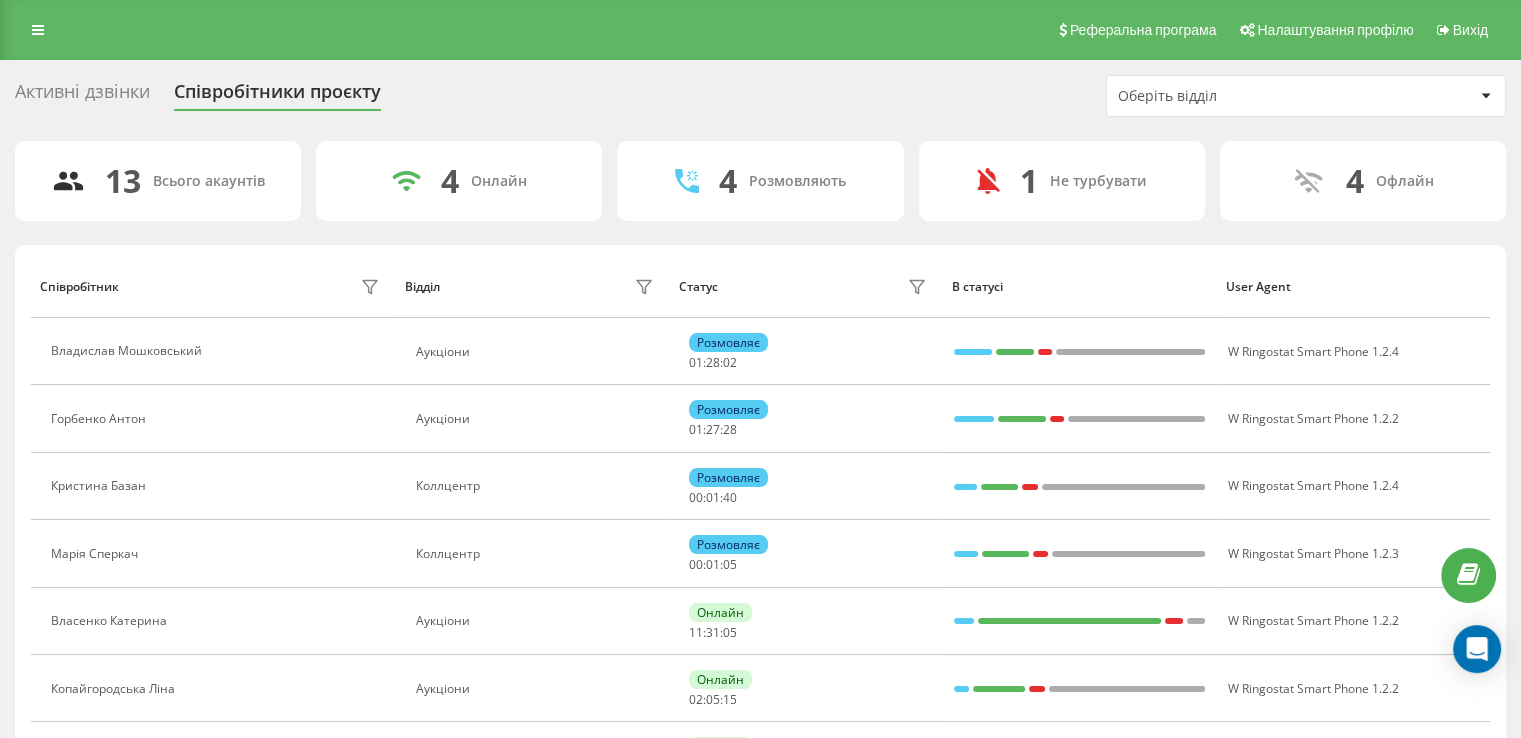click on "Оберіть відділ" at bounding box center [1237, 96] 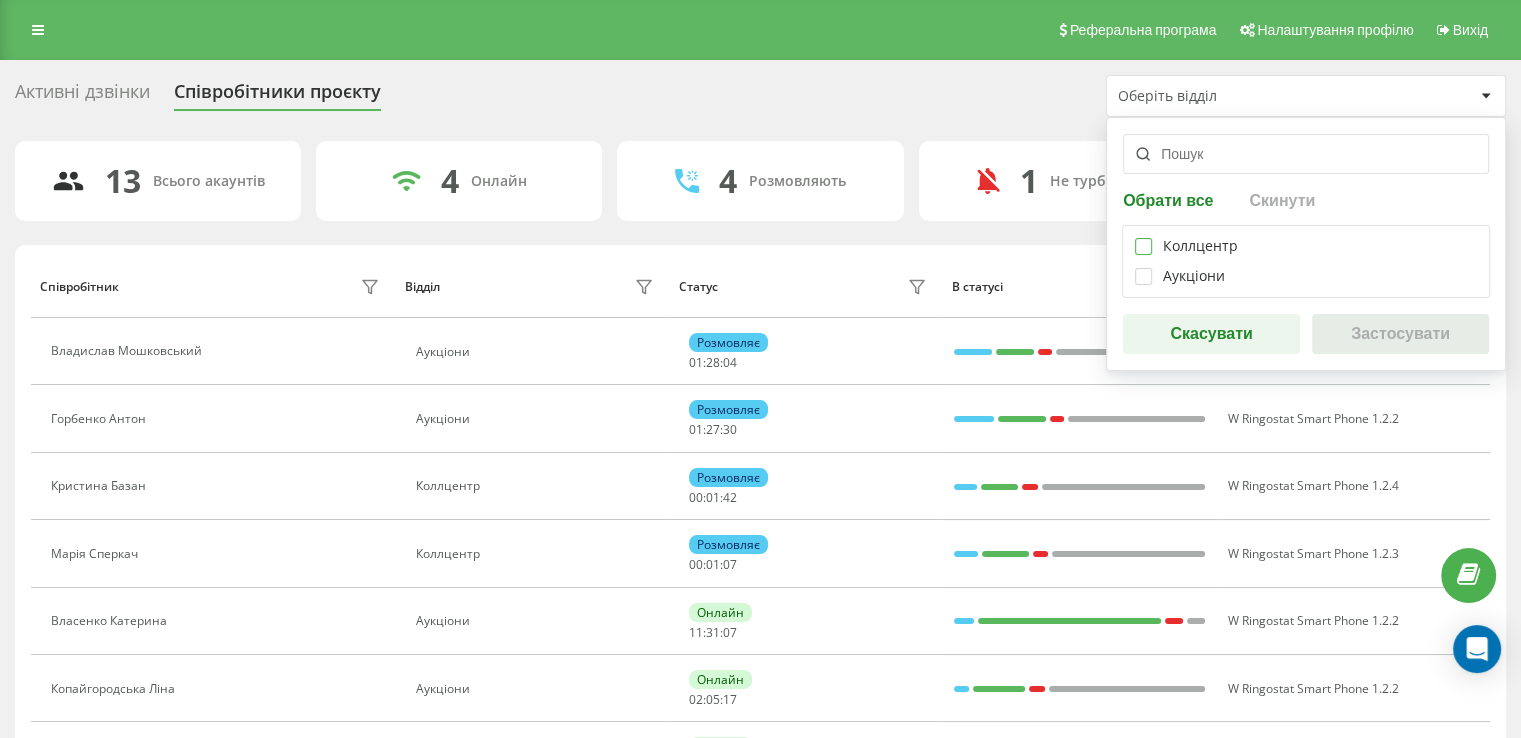 click at bounding box center [1143, 238] 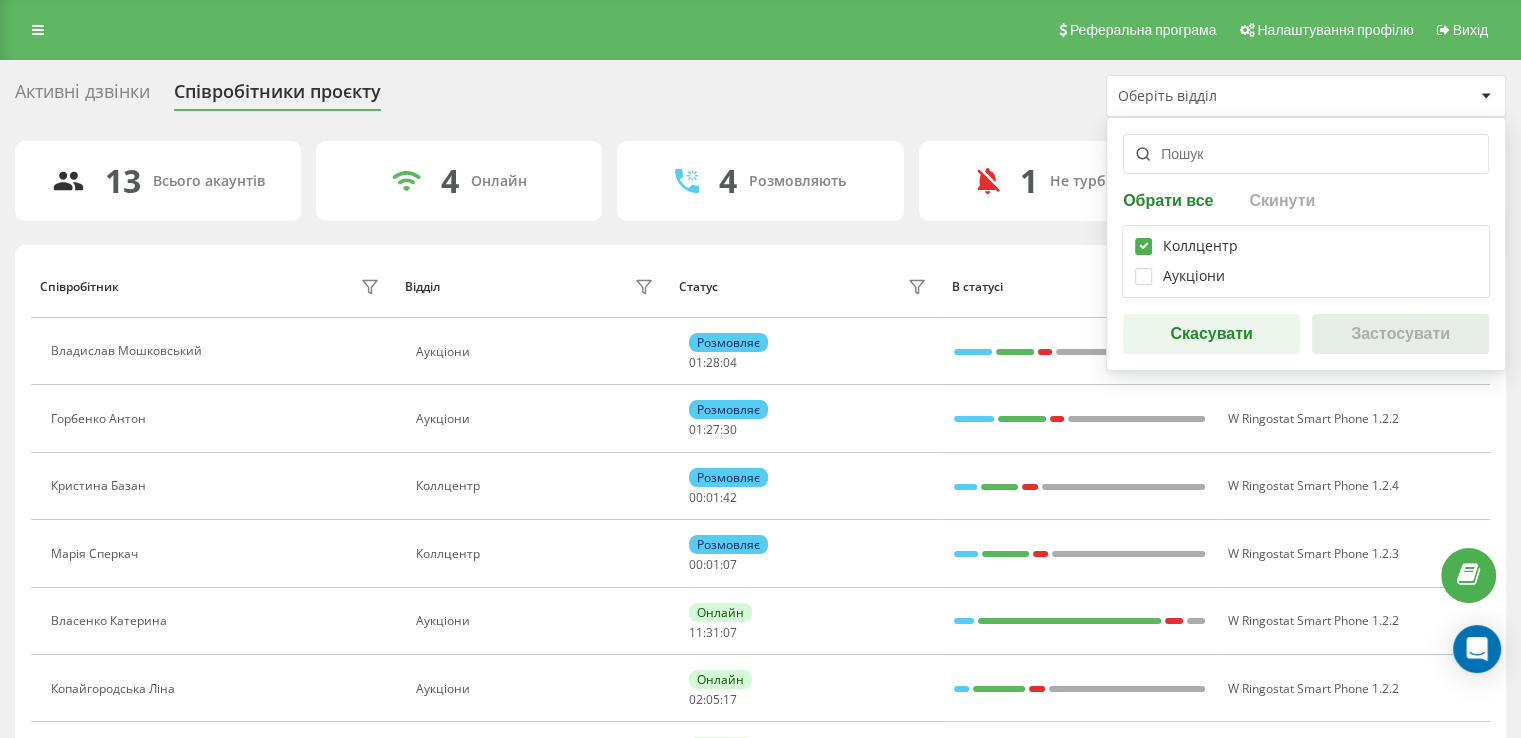 checkbox on "true" 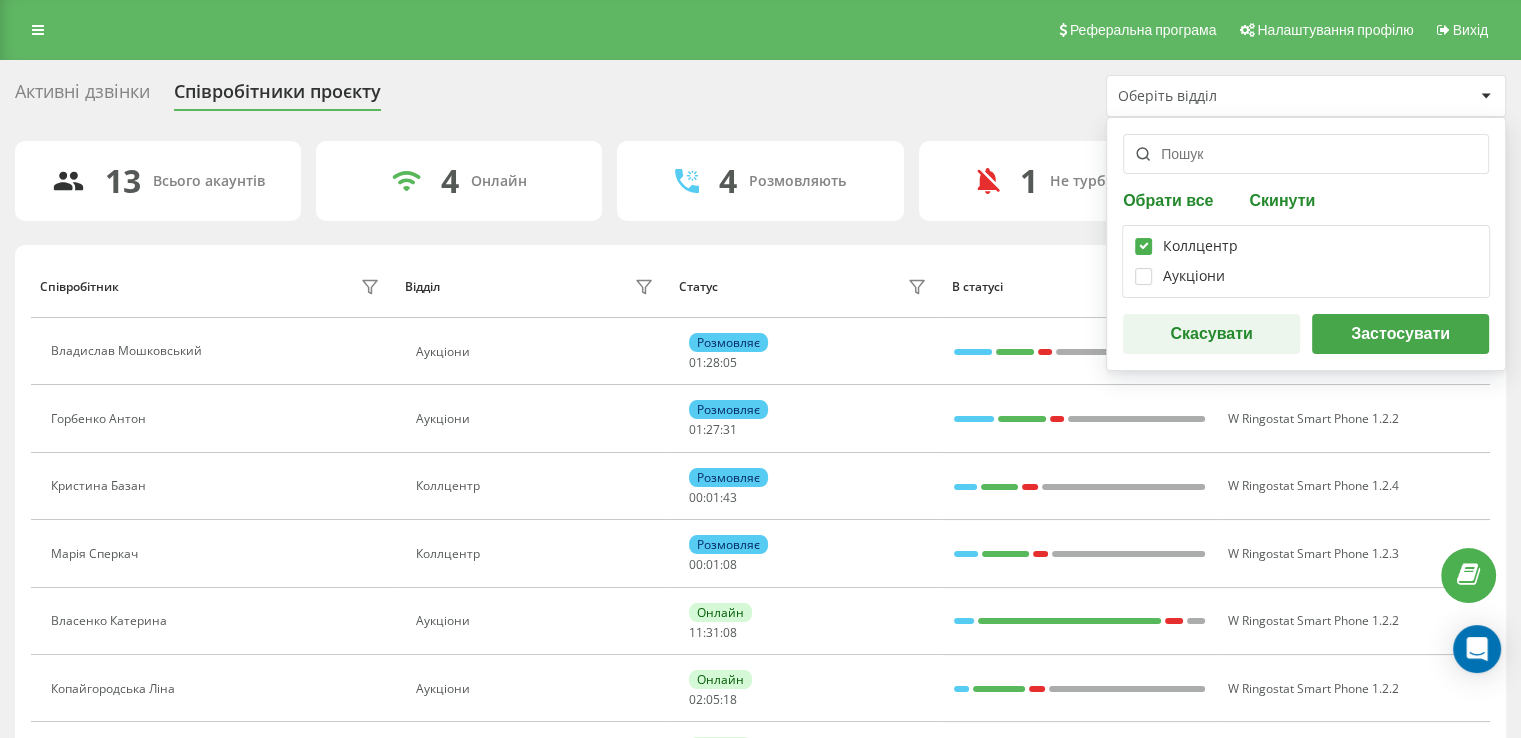 click on "Застосувати" at bounding box center (1400, 334) 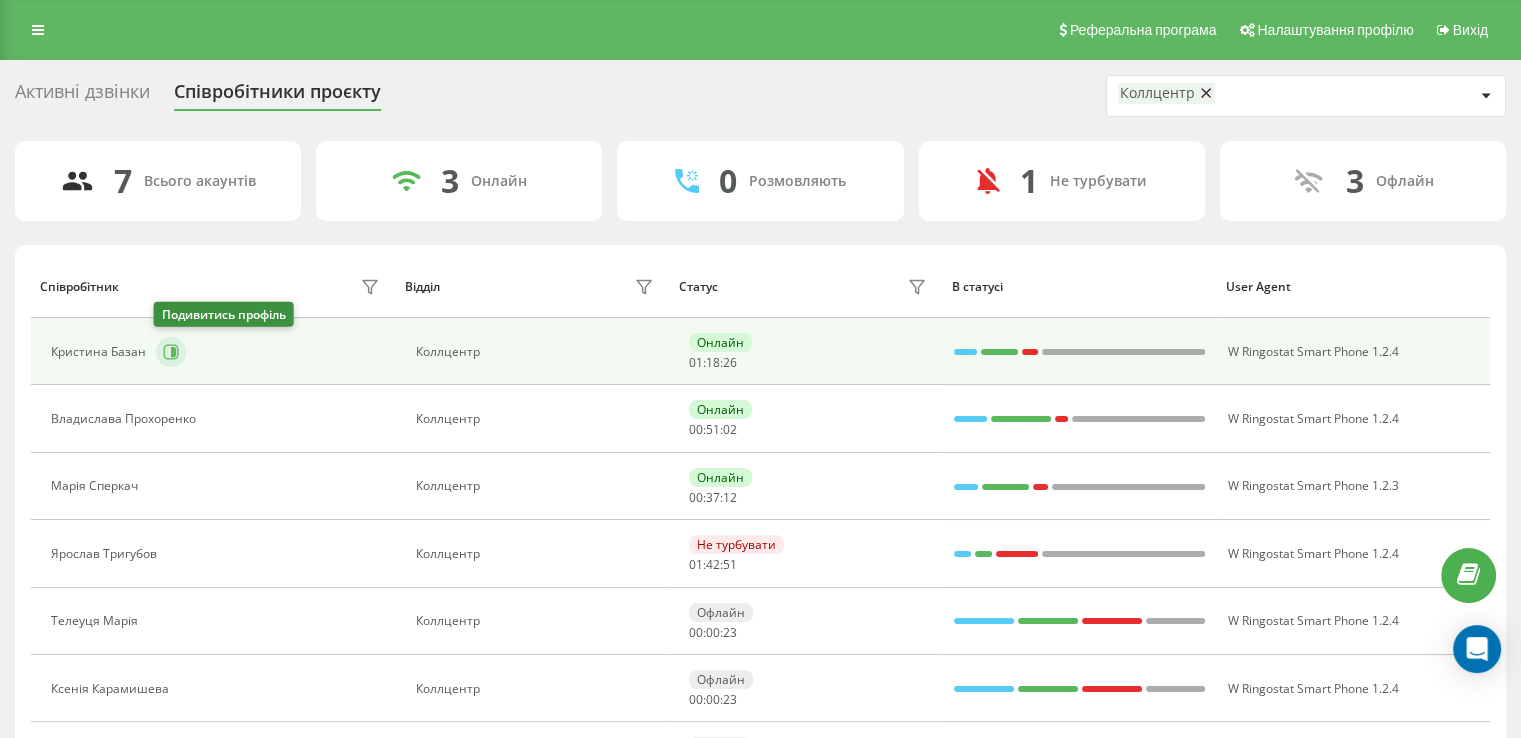 click at bounding box center (171, 352) 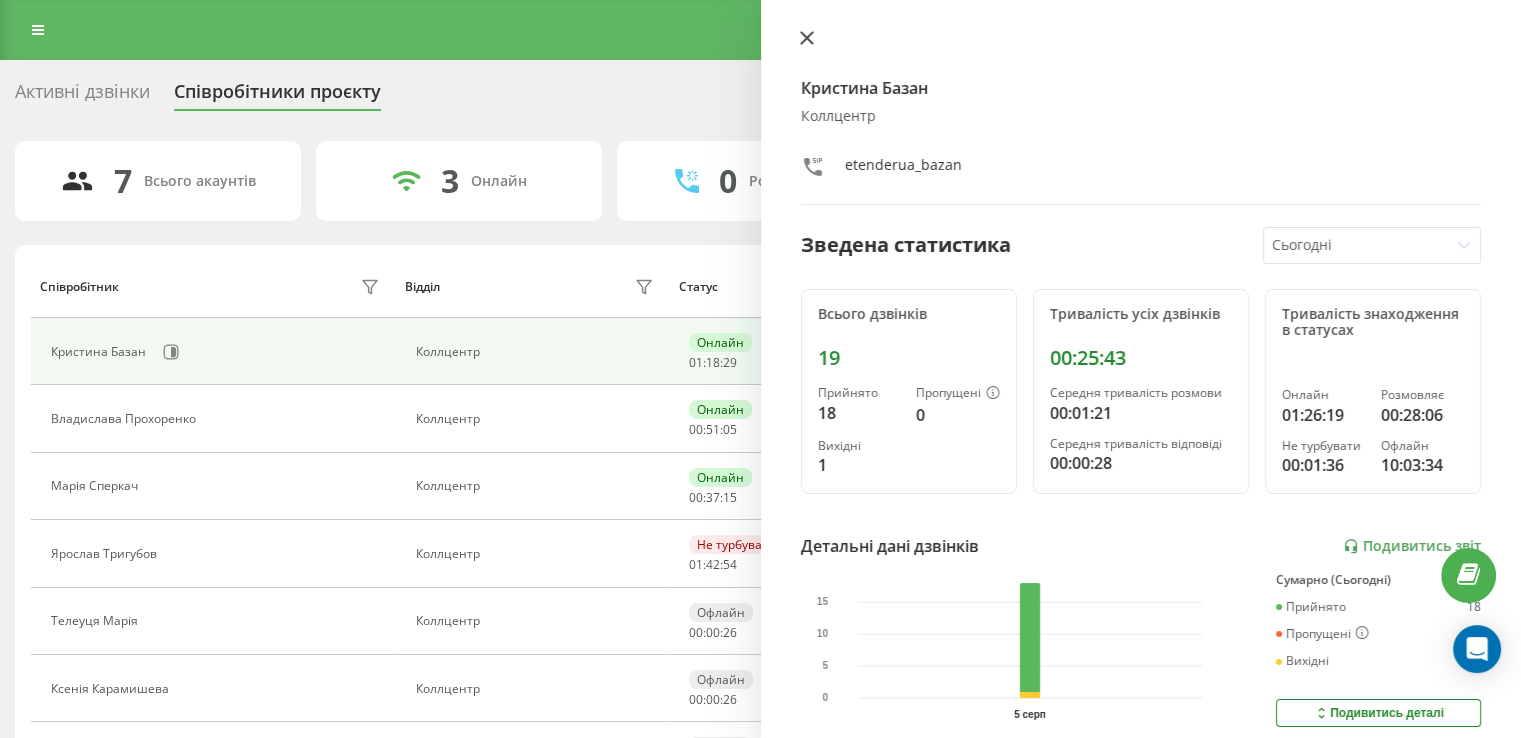 click 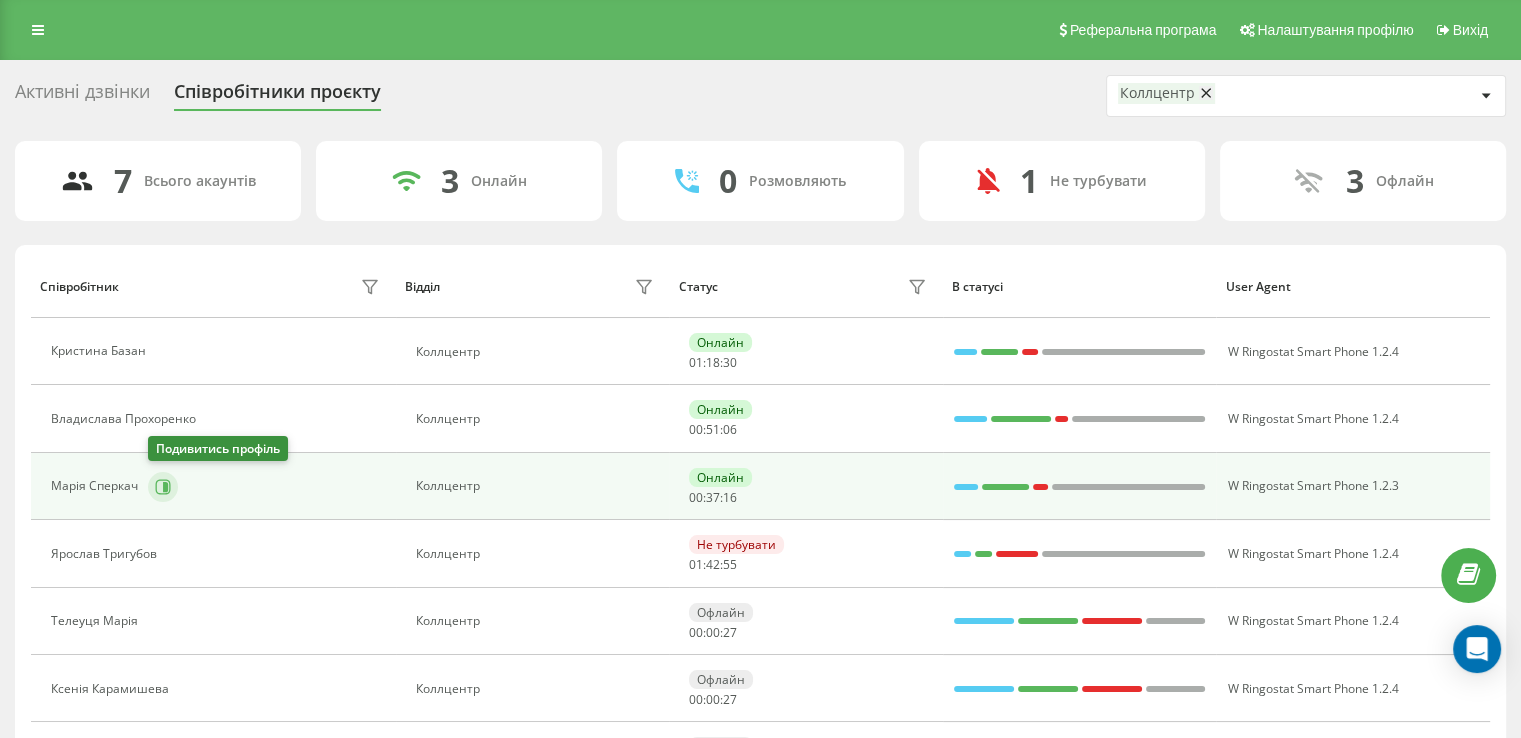 click 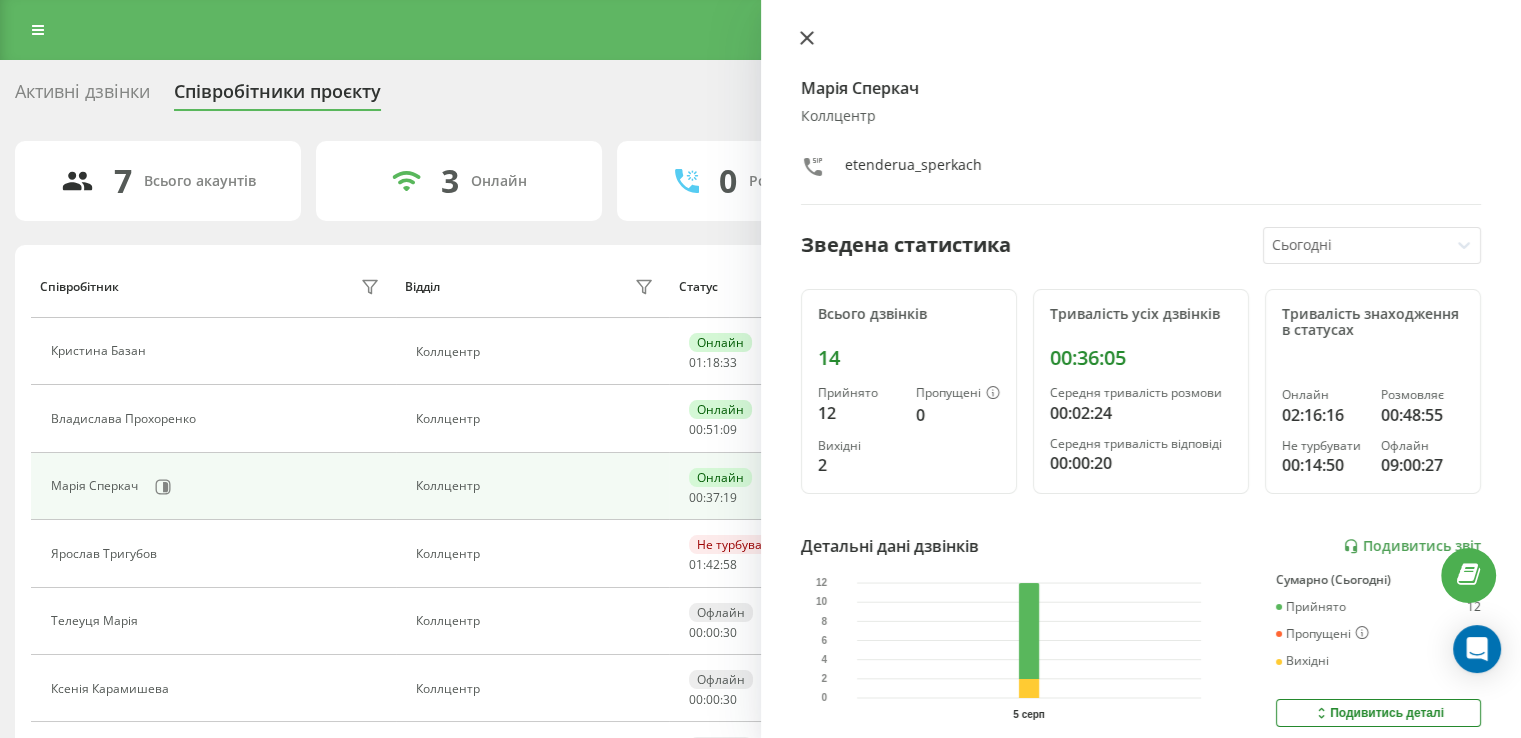 click at bounding box center (807, 39) 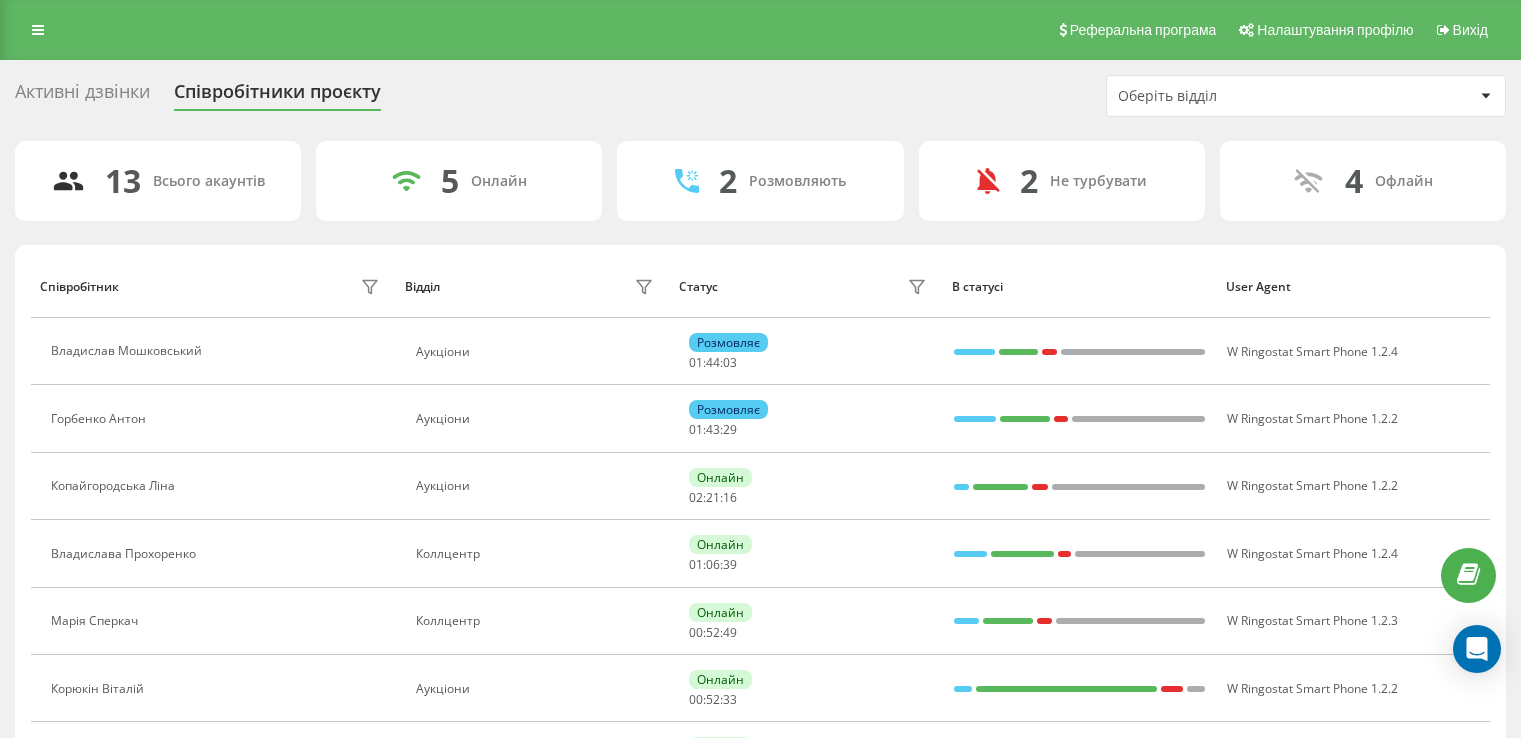 scroll, scrollTop: 0, scrollLeft: 0, axis: both 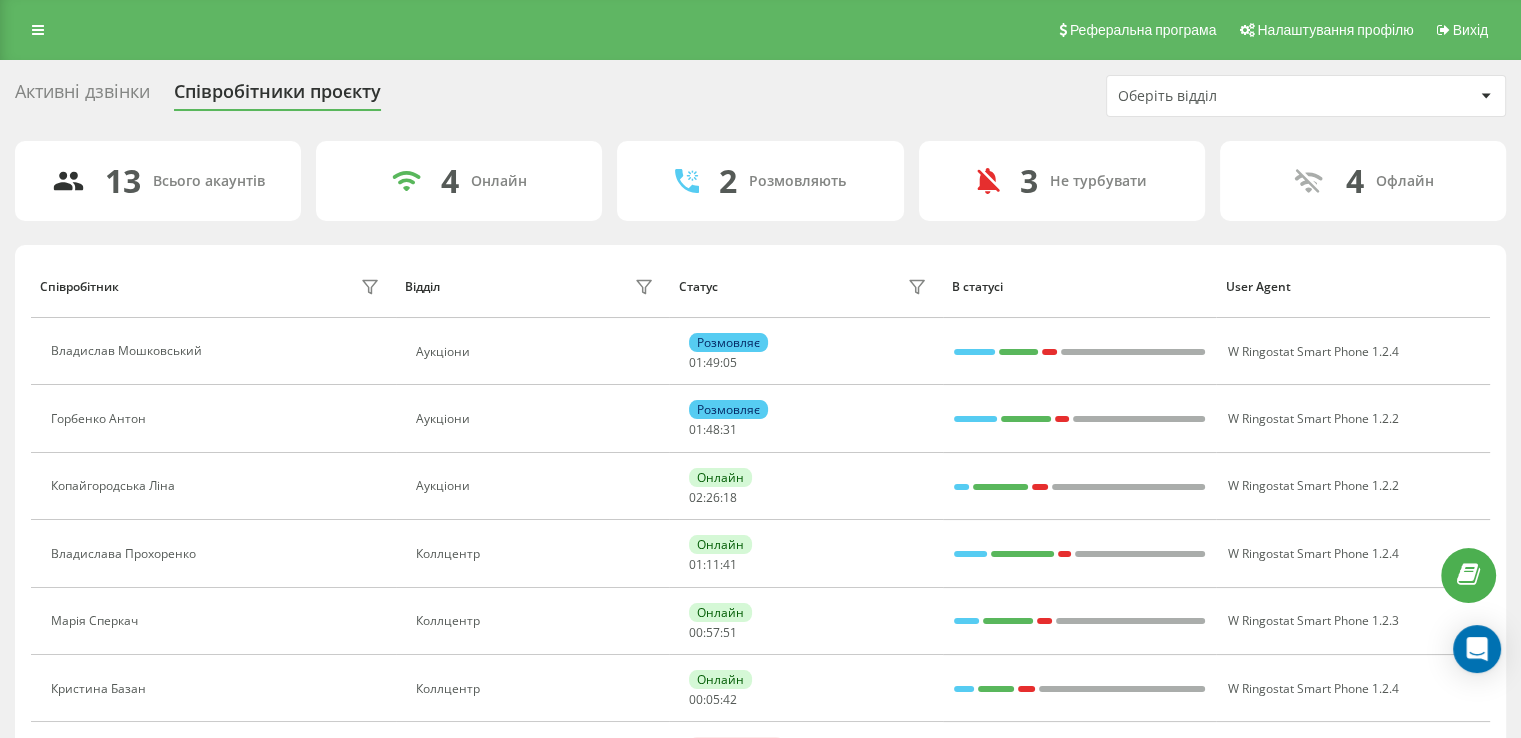 click on "Оберіть відділ" at bounding box center [1237, 96] 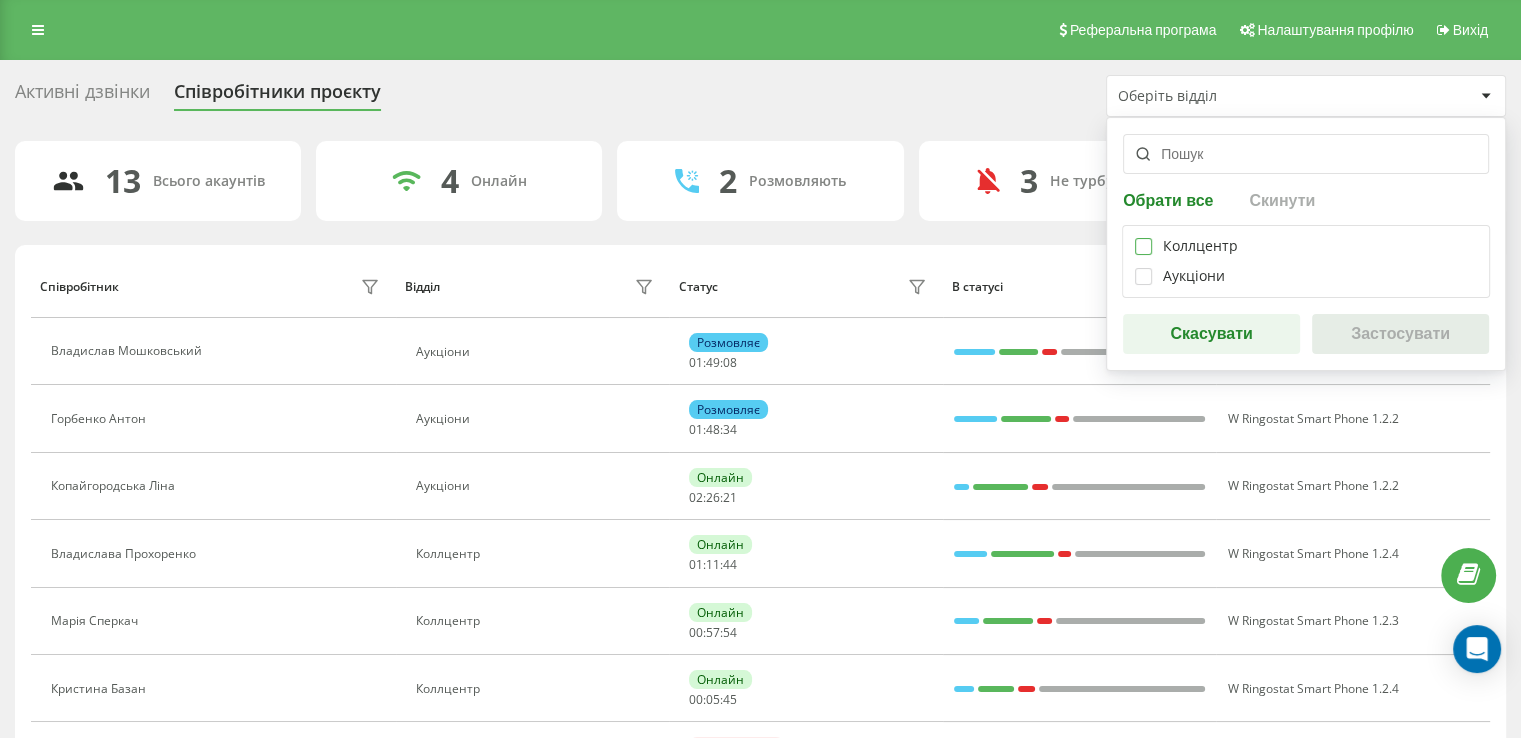 click at bounding box center (1143, 238) 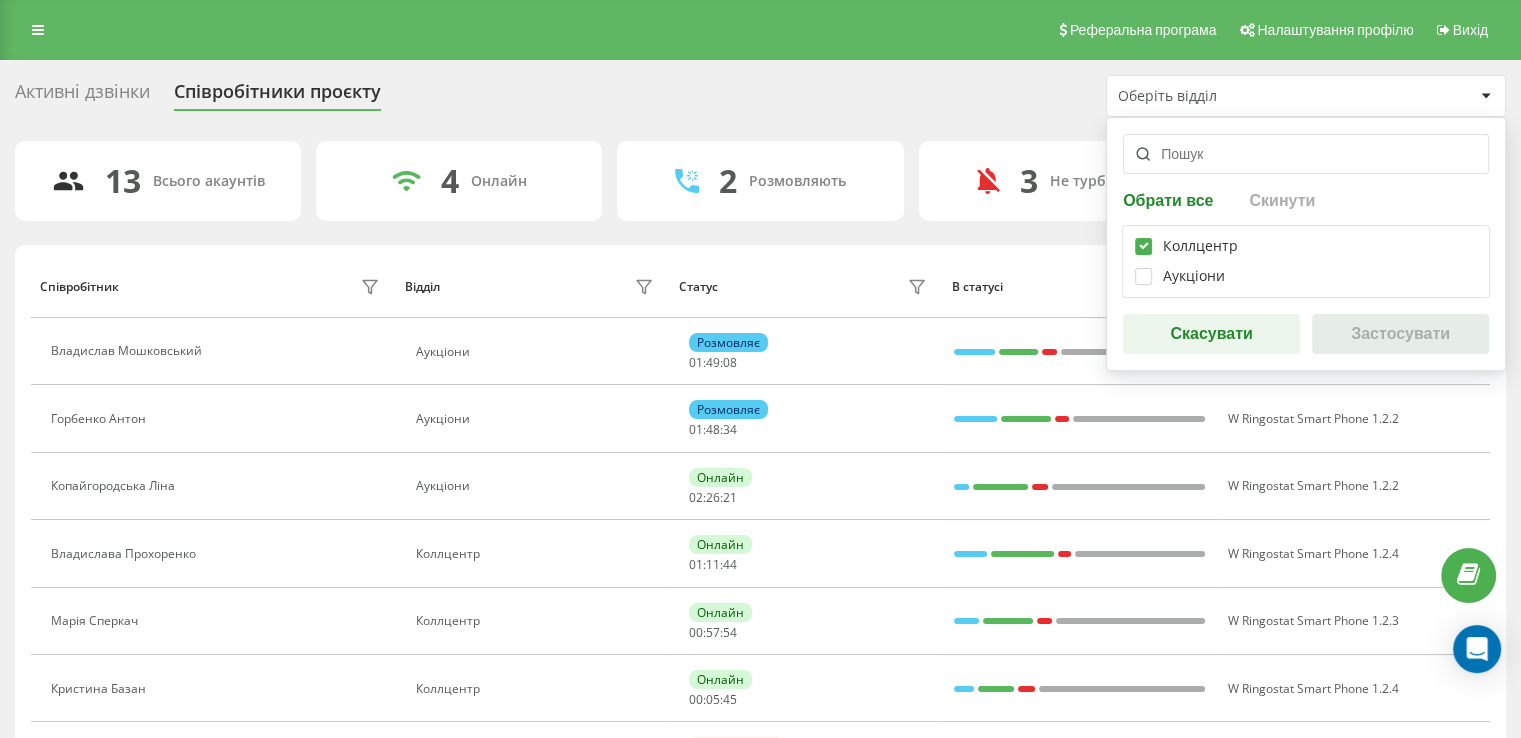 checkbox on "true" 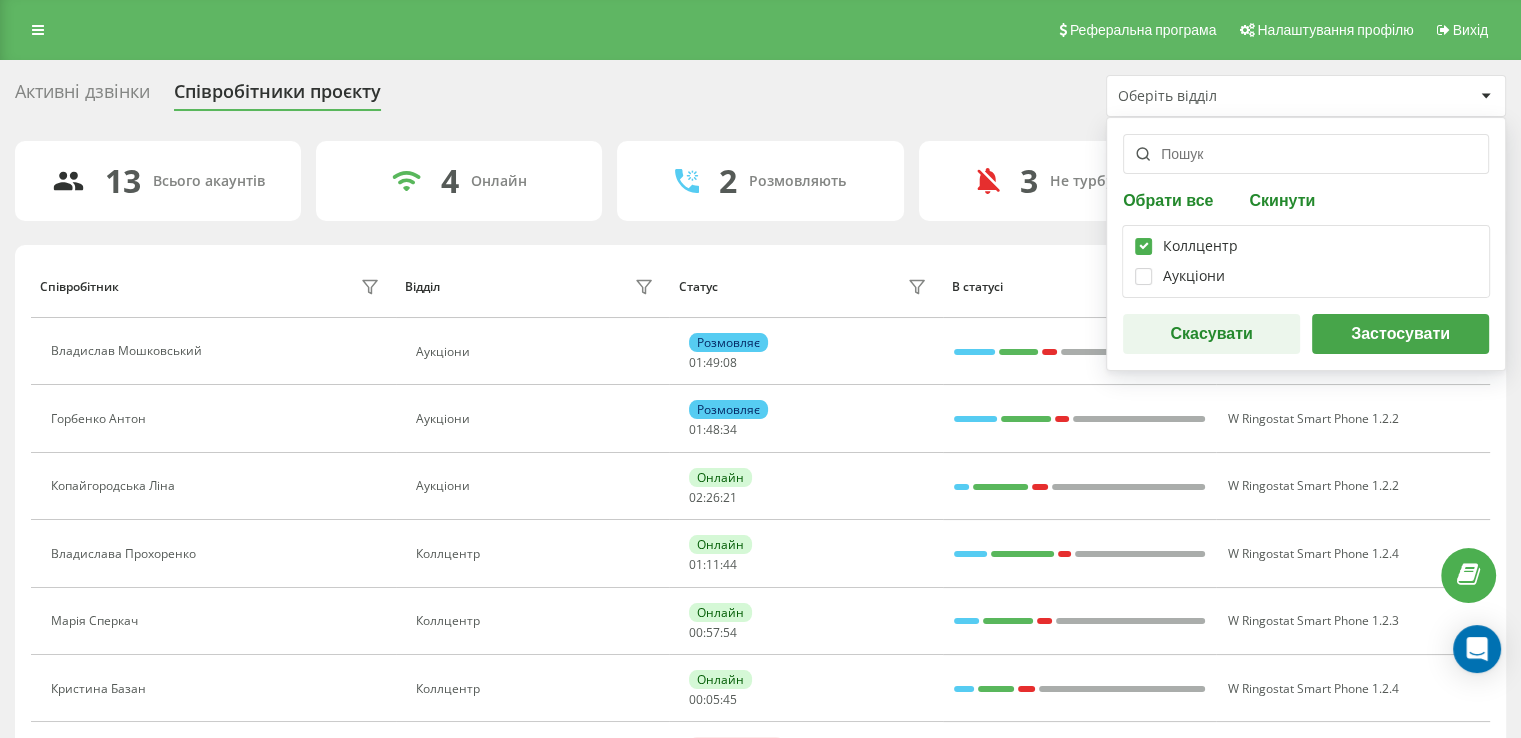 click on "Застосувати" at bounding box center [1400, 334] 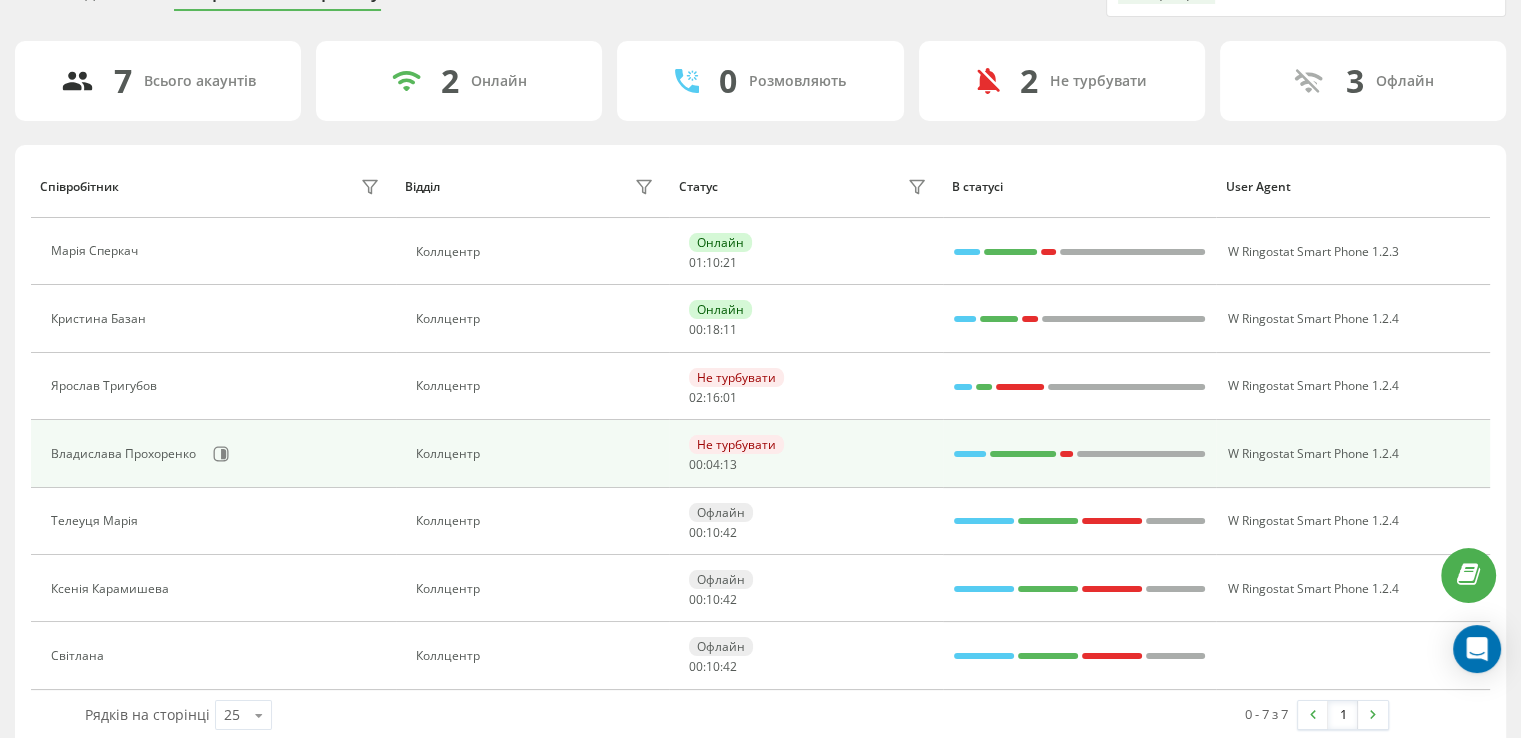 scroll, scrollTop: 0, scrollLeft: 0, axis: both 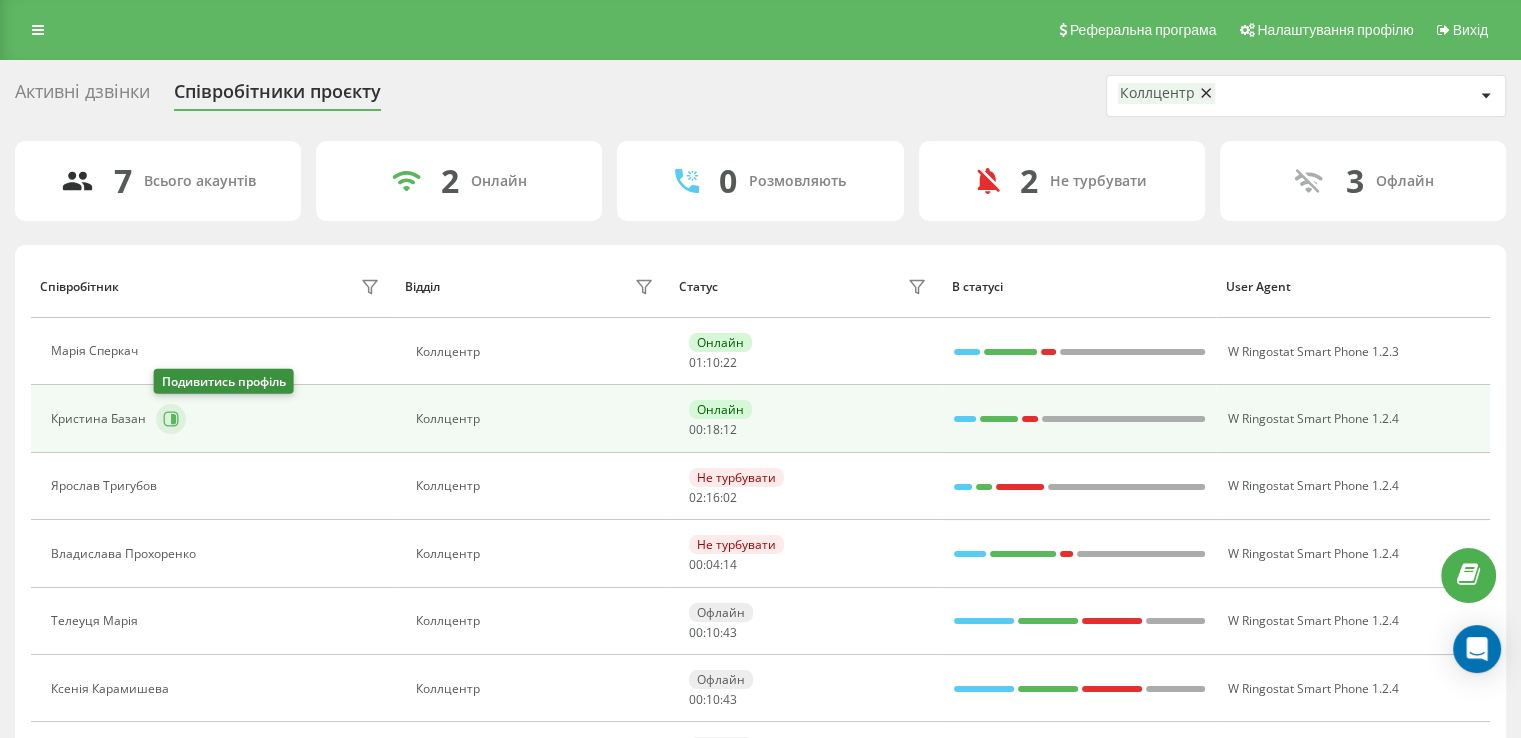 click 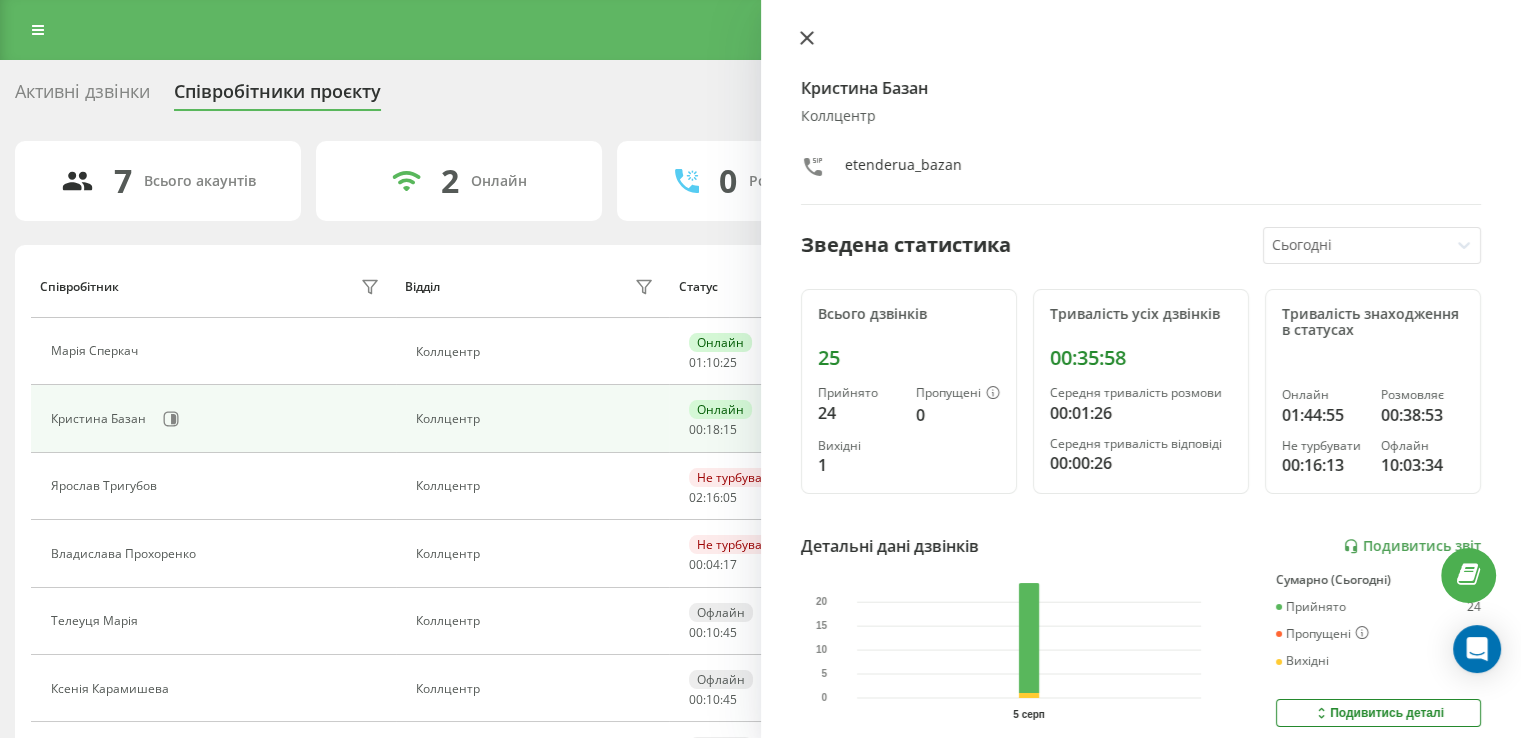 click 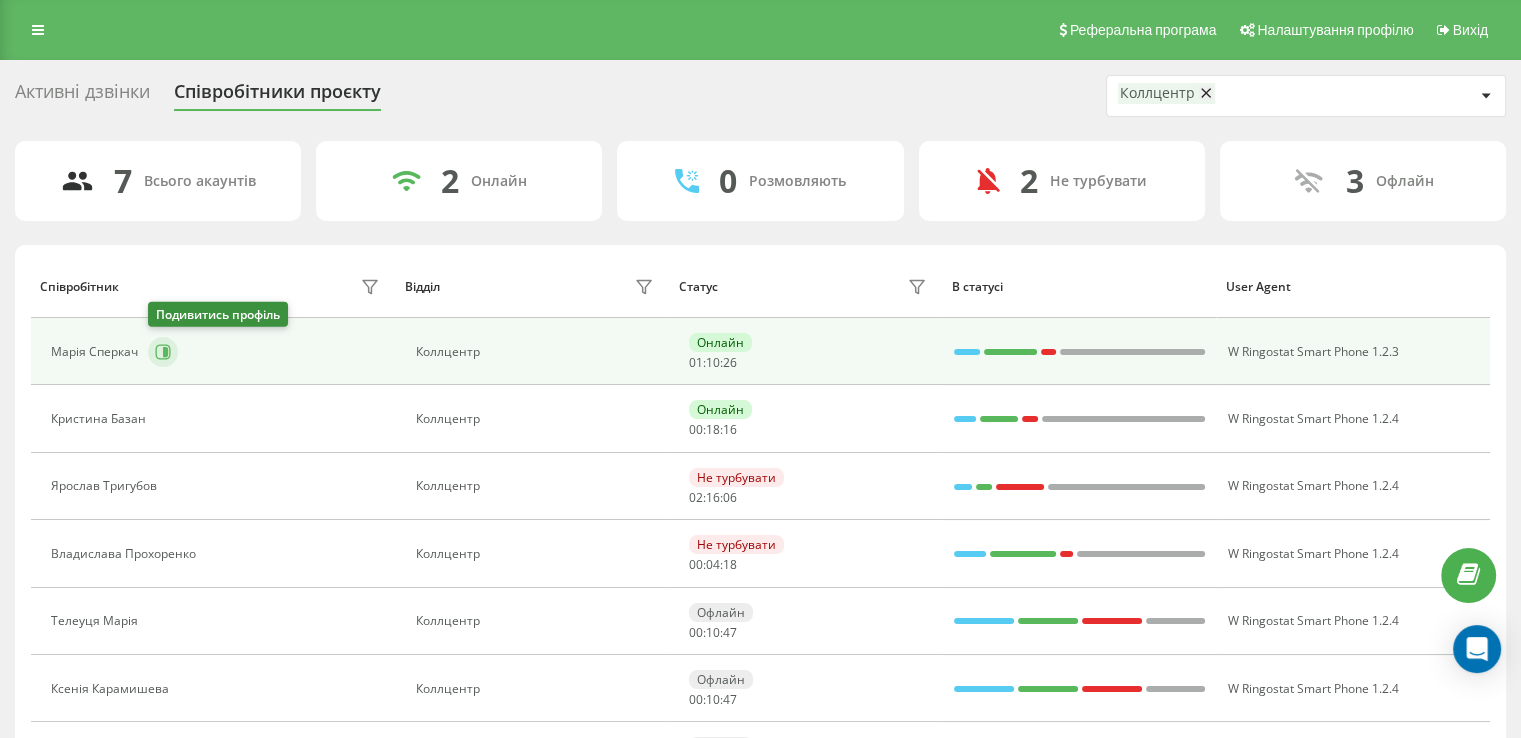 click 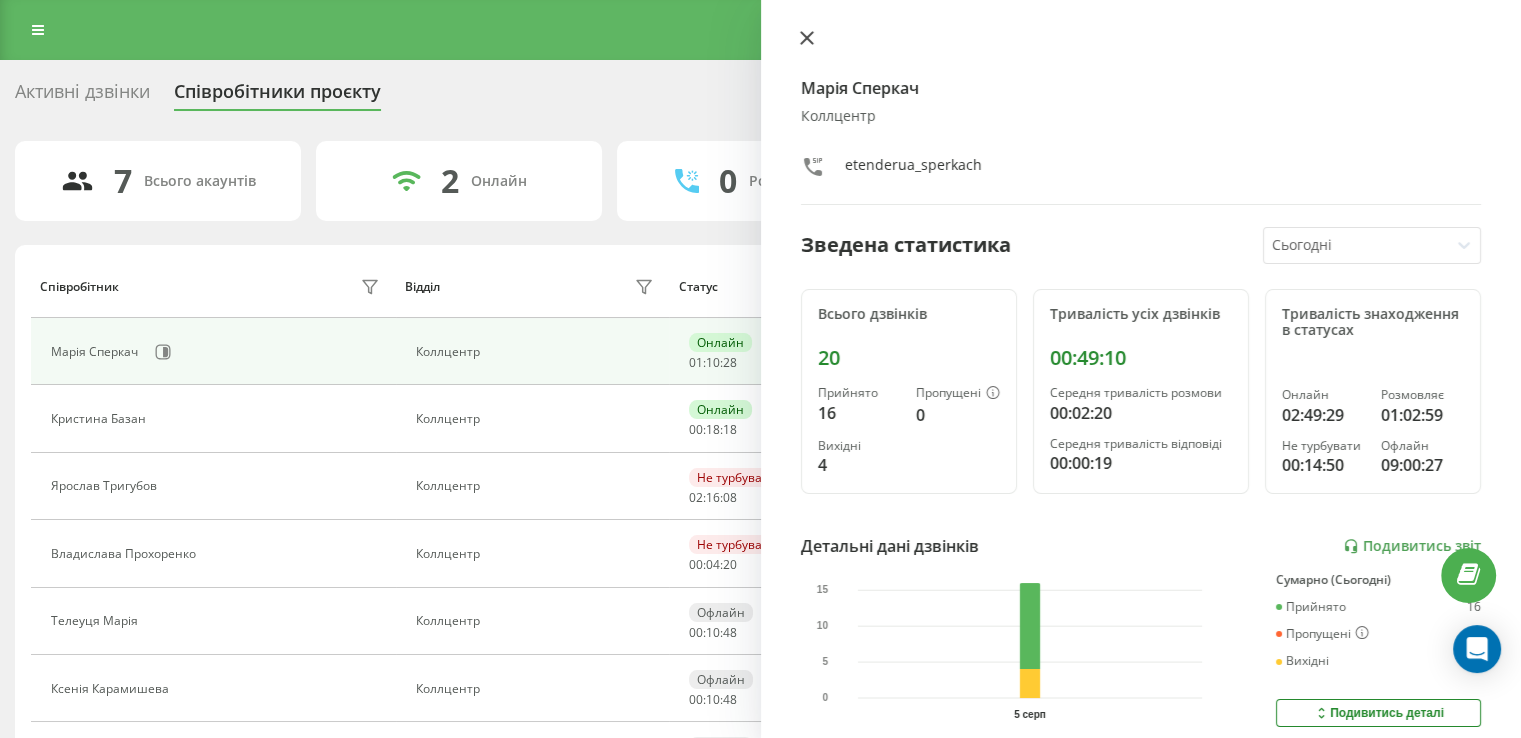 click 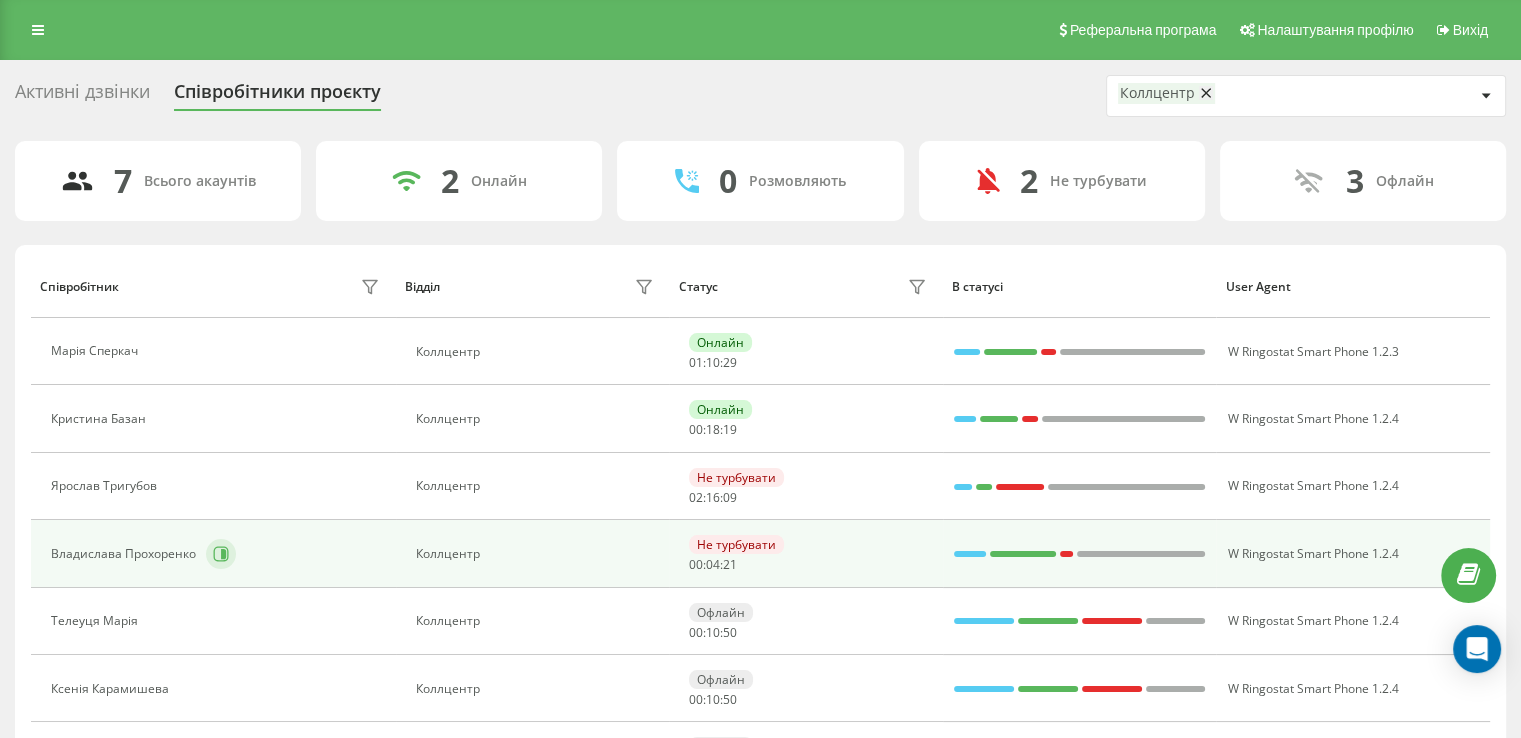 click 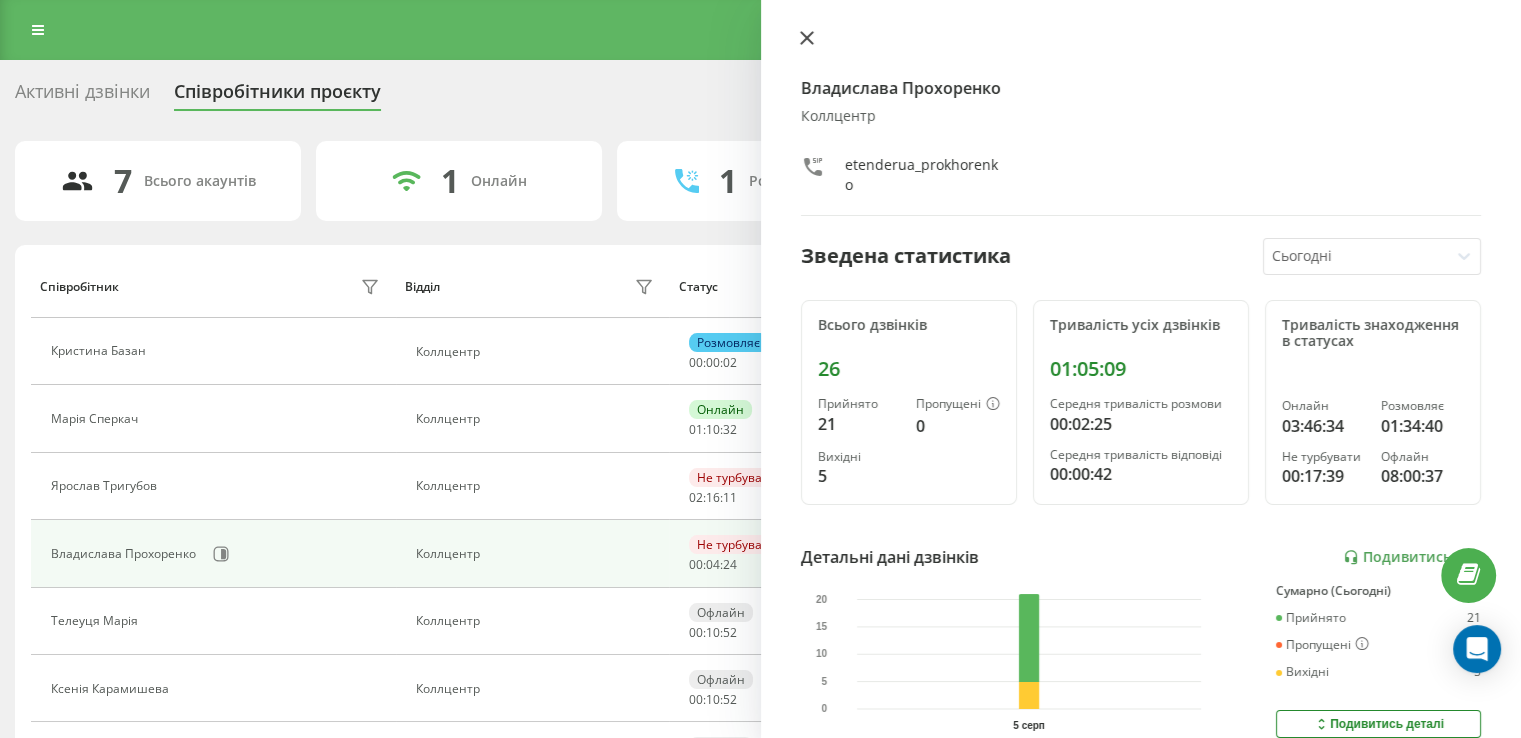 click 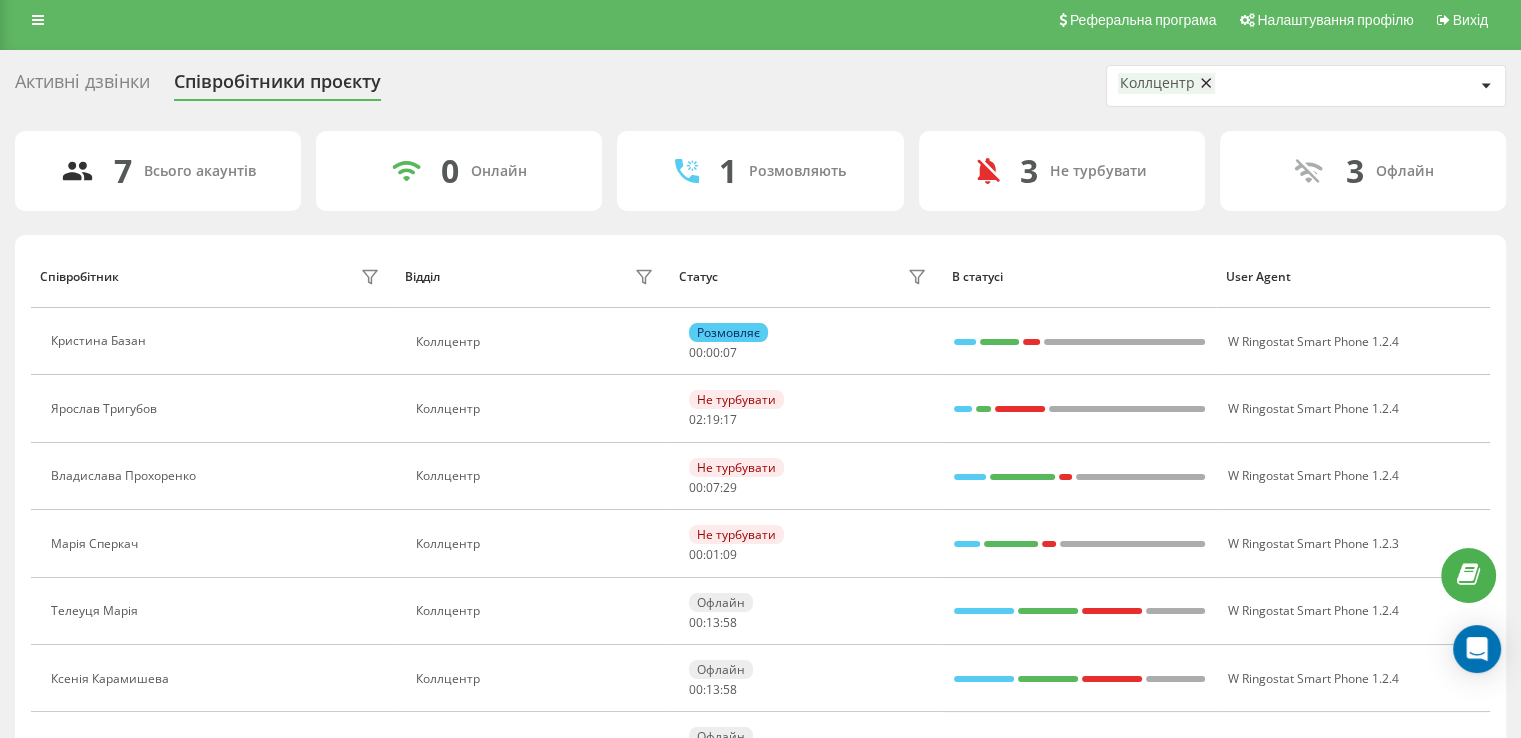 scroll, scrollTop: 0, scrollLeft: 0, axis: both 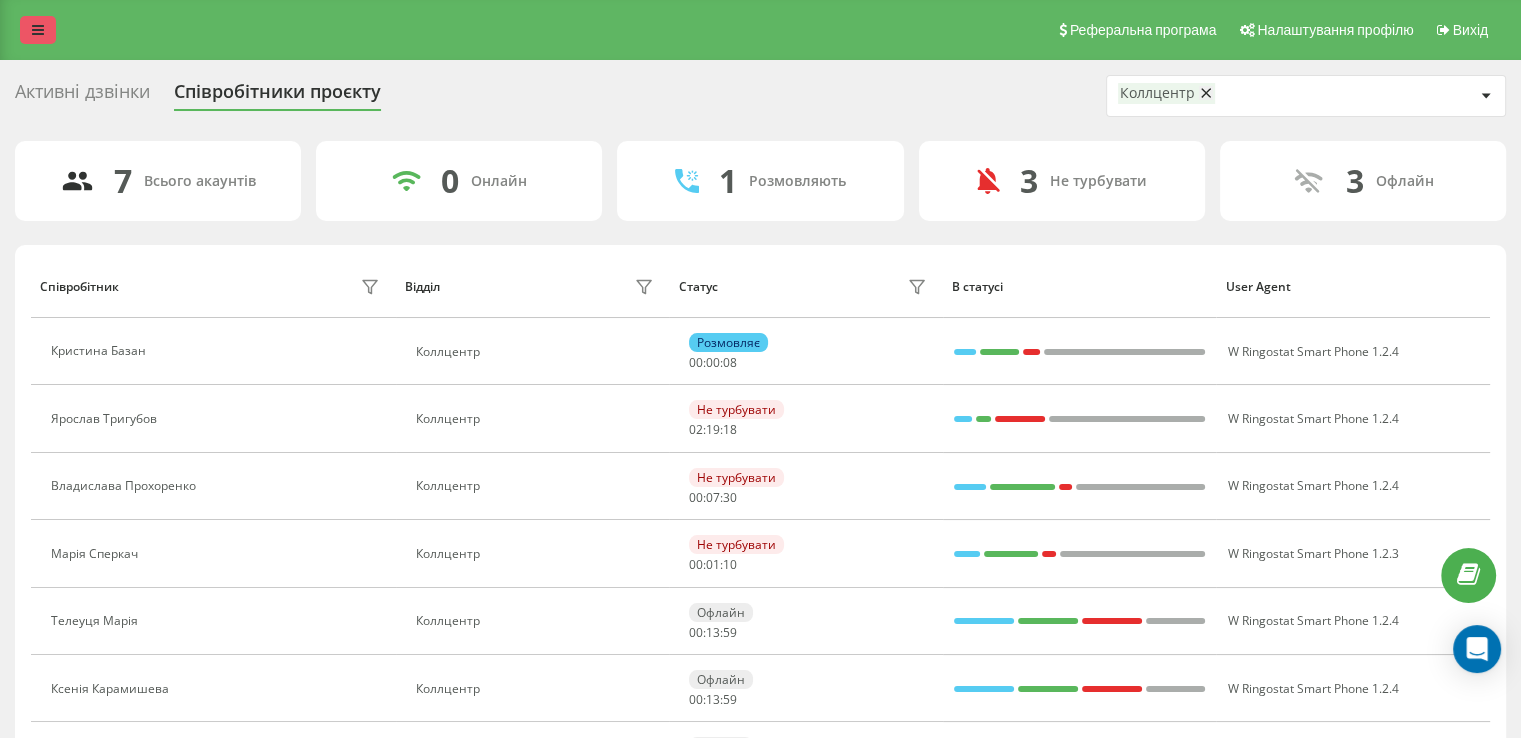 click at bounding box center (38, 30) 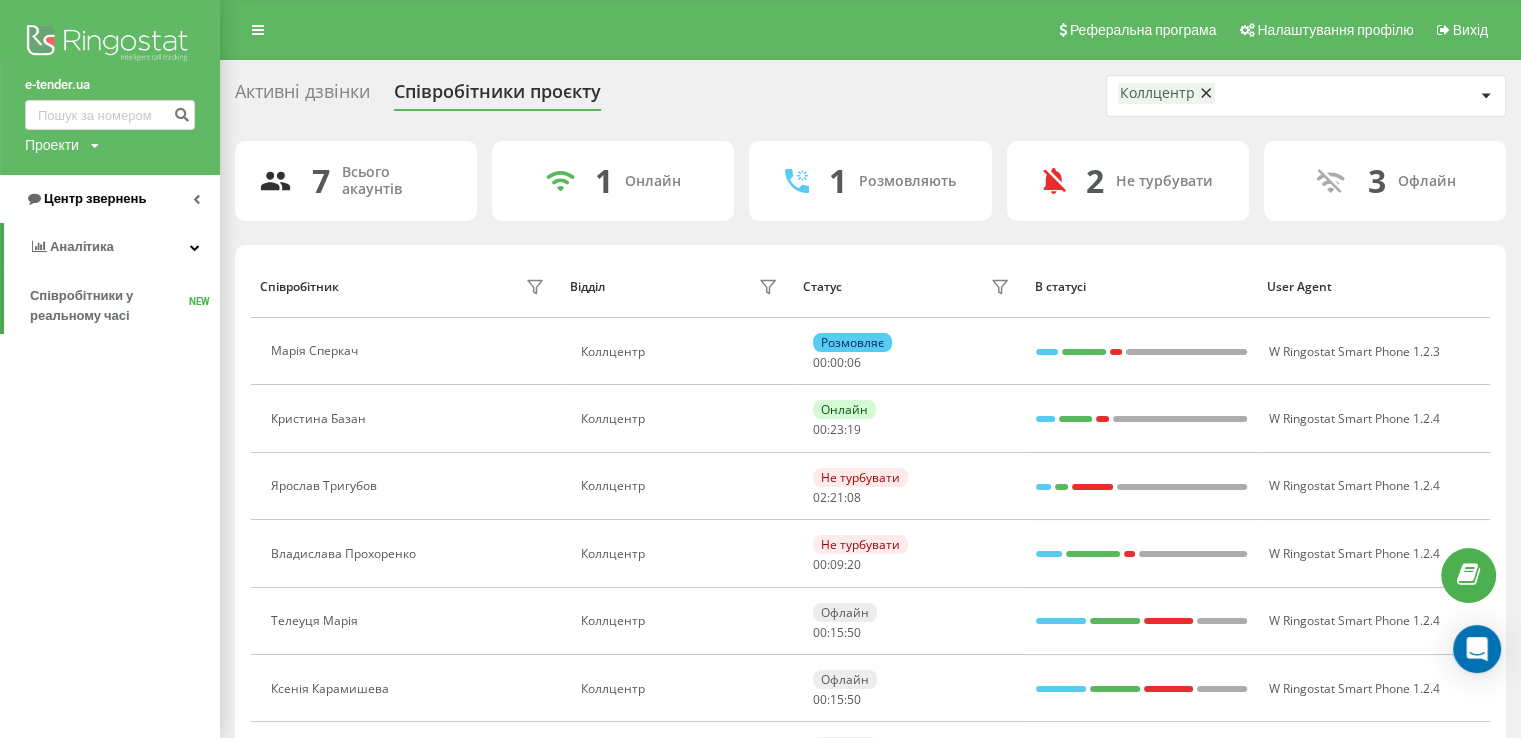 click on "Центр звернень" at bounding box center [110, 199] 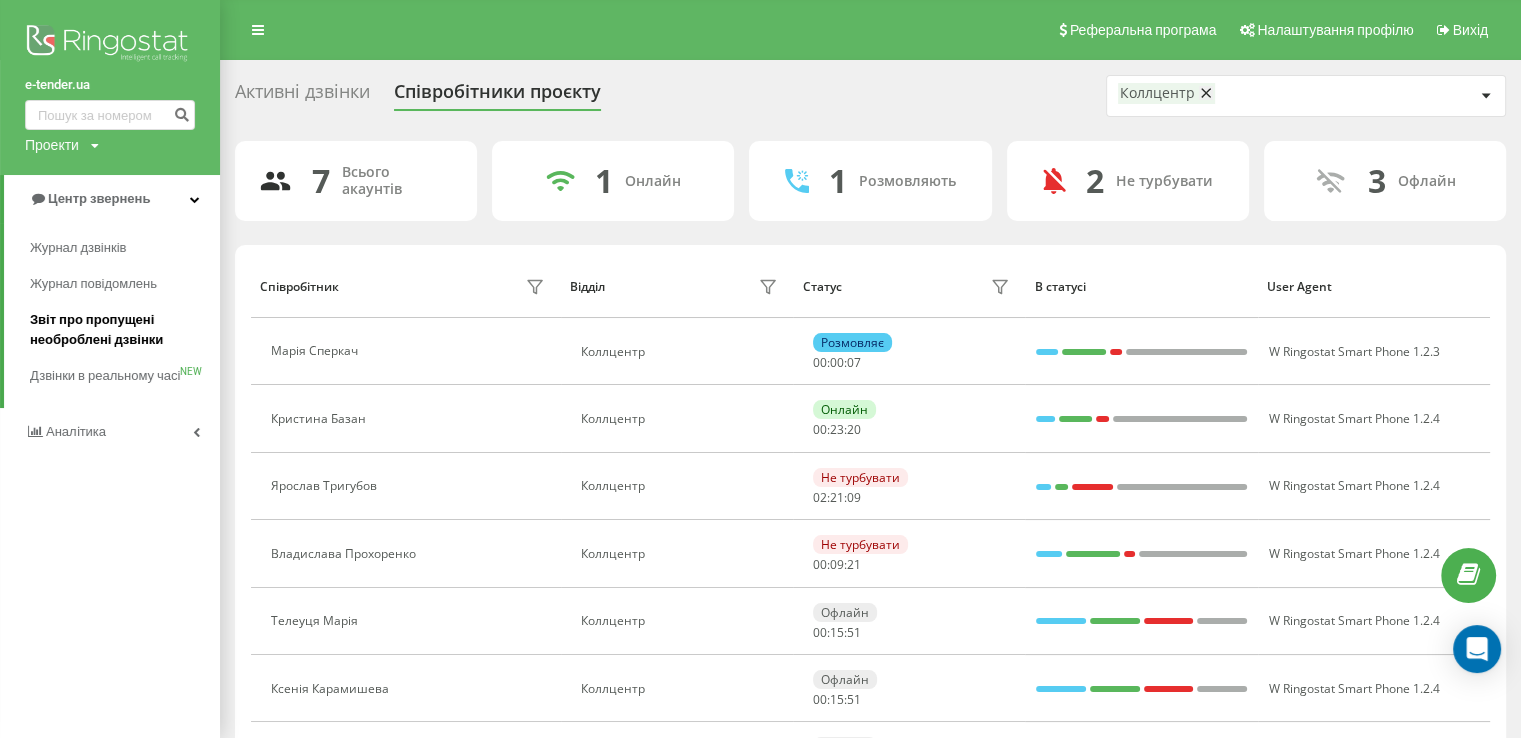 click on "Звіт про пропущені необроблені дзвінки" at bounding box center [120, 330] 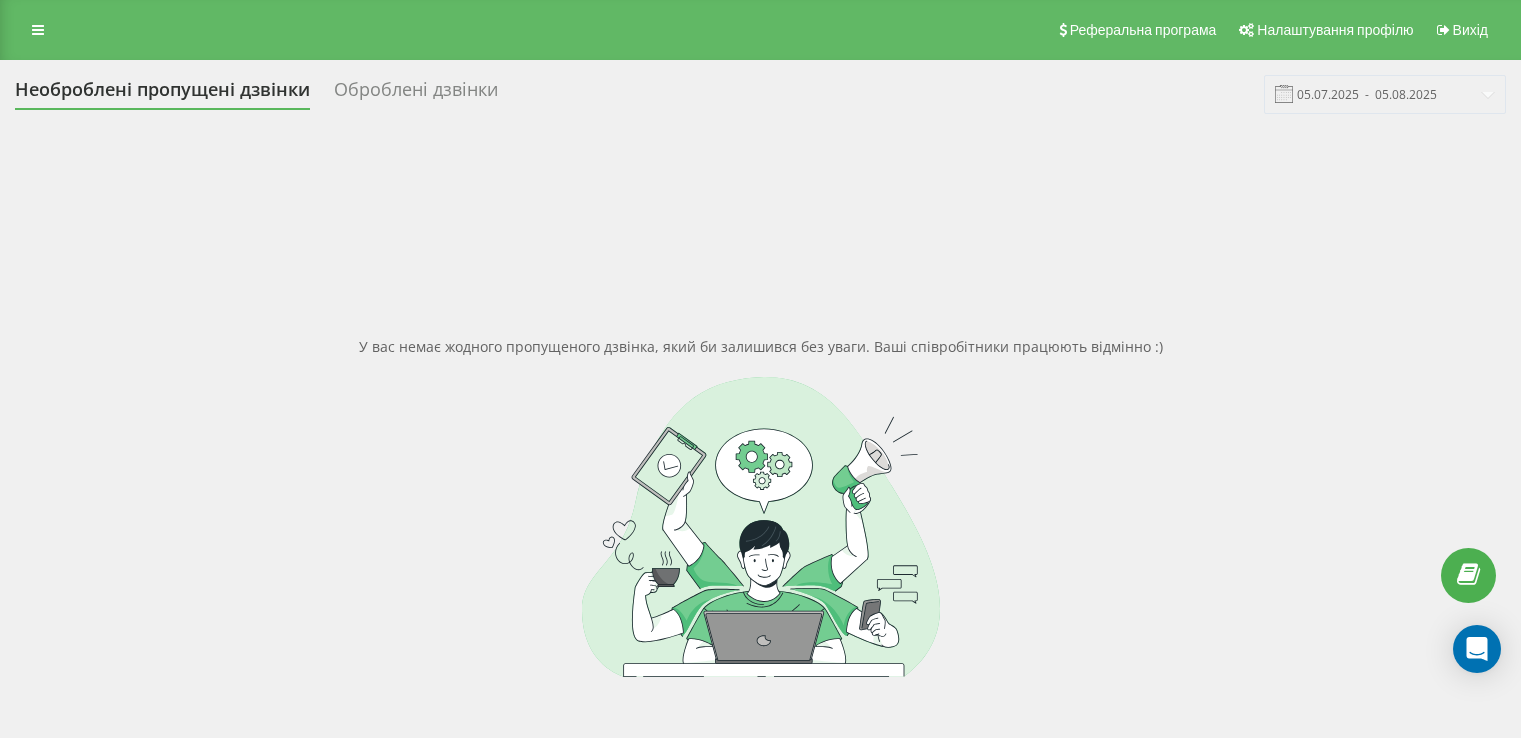 scroll, scrollTop: 0, scrollLeft: 0, axis: both 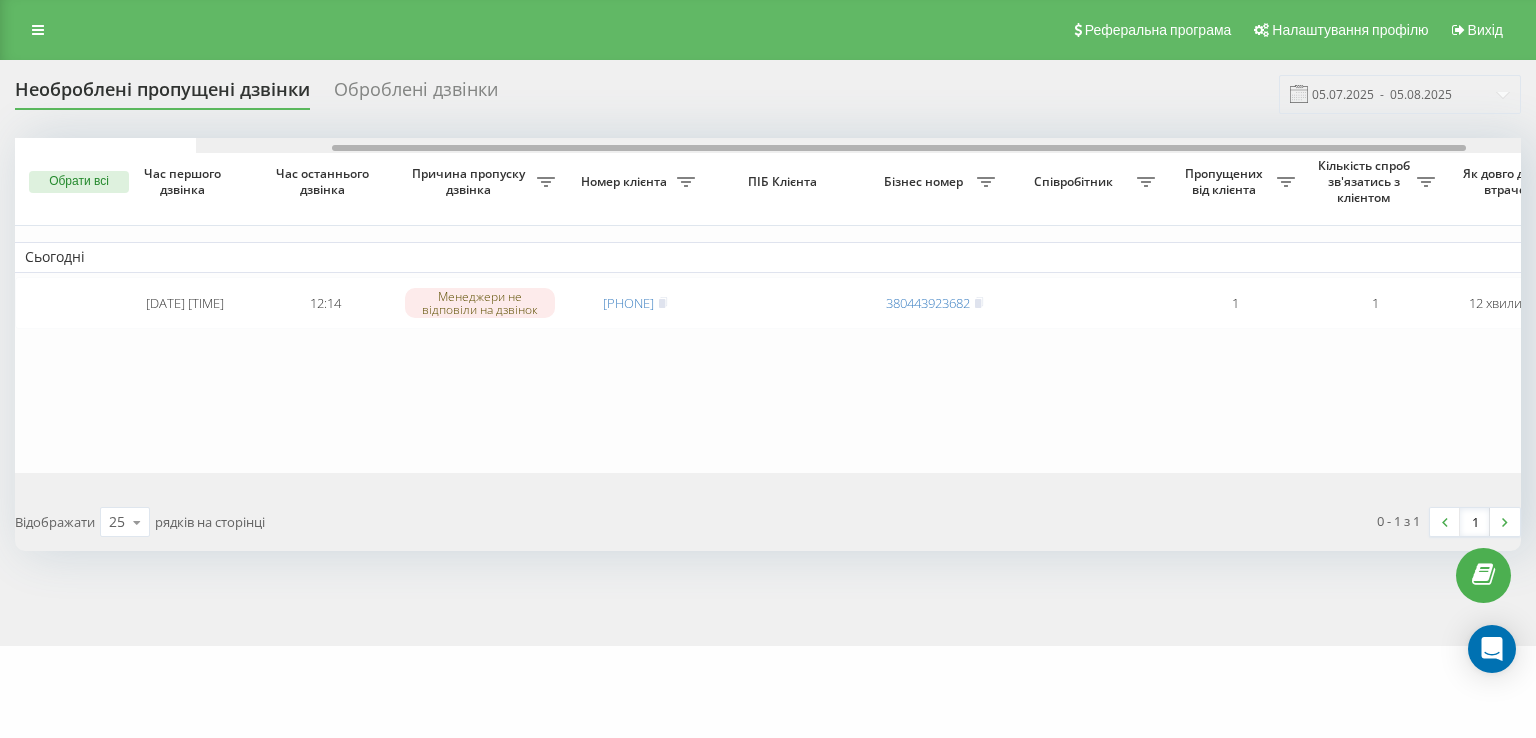 click on "Необроблені пропущені дзвінки Оброблені дзвінки 05.07.2025  -  05.08.2025 Обрати всі Час першого дзвінка Час останнього дзвінка Причина пропуску дзвінка Номер клієнта ПІБ Клієнта Бізнес номер Співробітник Пропущених від клієнта Кількість спроб зв'язатись з клієнтом Як довго дзвінок втрачено Назва схеми переадресації Коментар до дзвінка Сьогодні 2025-08-05 12:14:58 12:14 Менеджери не відповіли на дзвінок 380993731169 380443923682 1 1 12 хвилин тому Черга +IVR Коллцентр Обробити Не вдалося зв'язатися Зв'язався з клієнтом за допомогою іншого каналу Клієнт передзвонив сам з іншого номера 25" at bounding box center (768, 313) 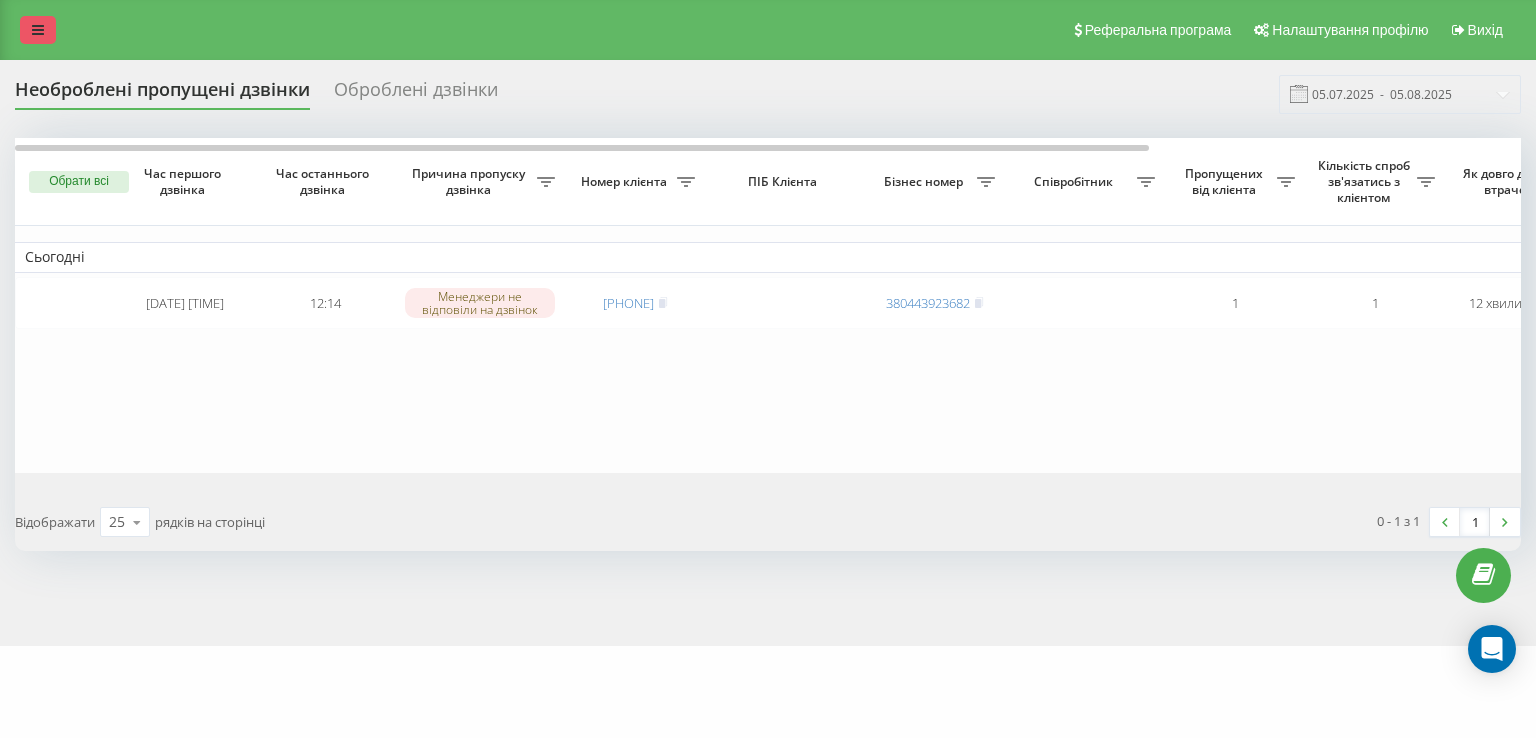 click at bounding box center (38, 30) 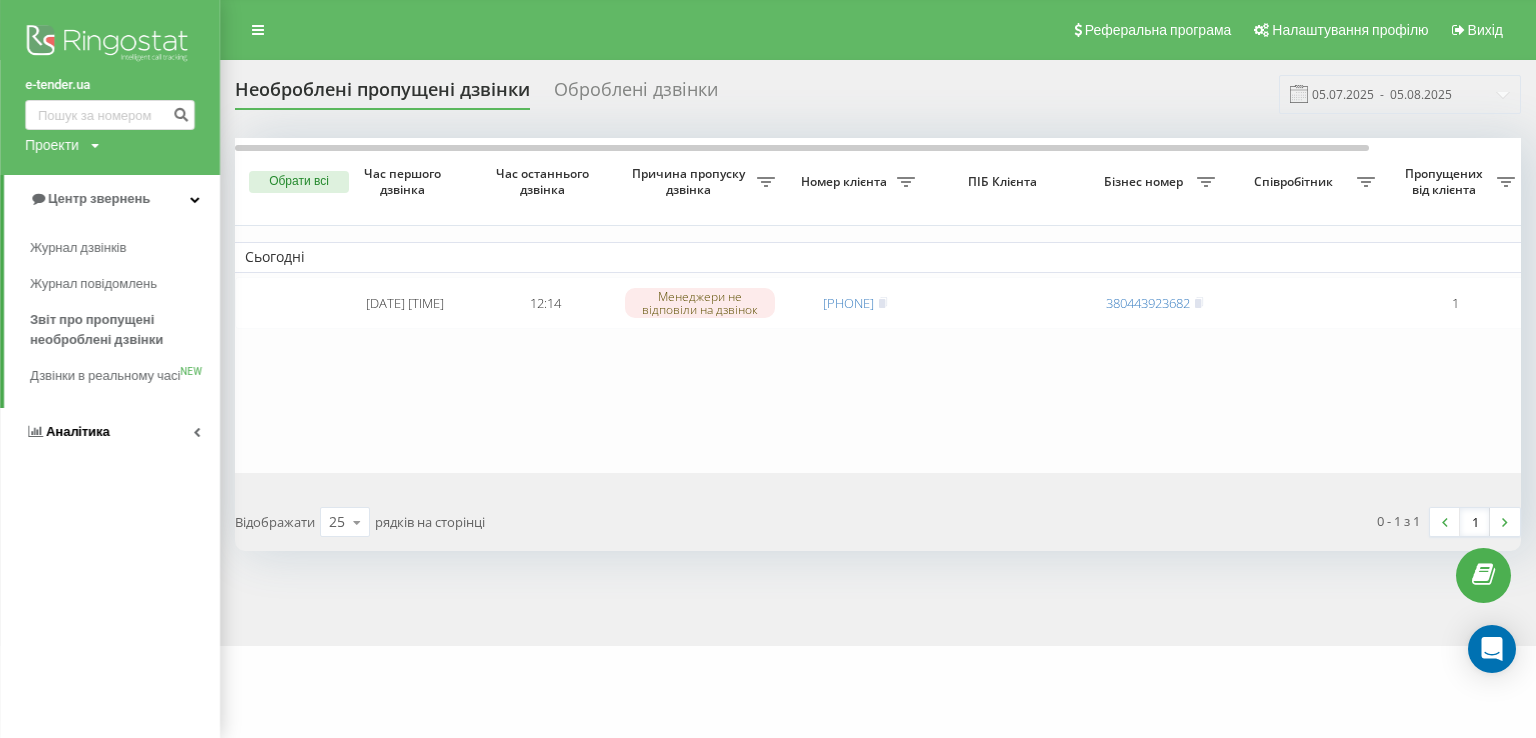 click on "Аналiтика" at bounding box center (78, 431) 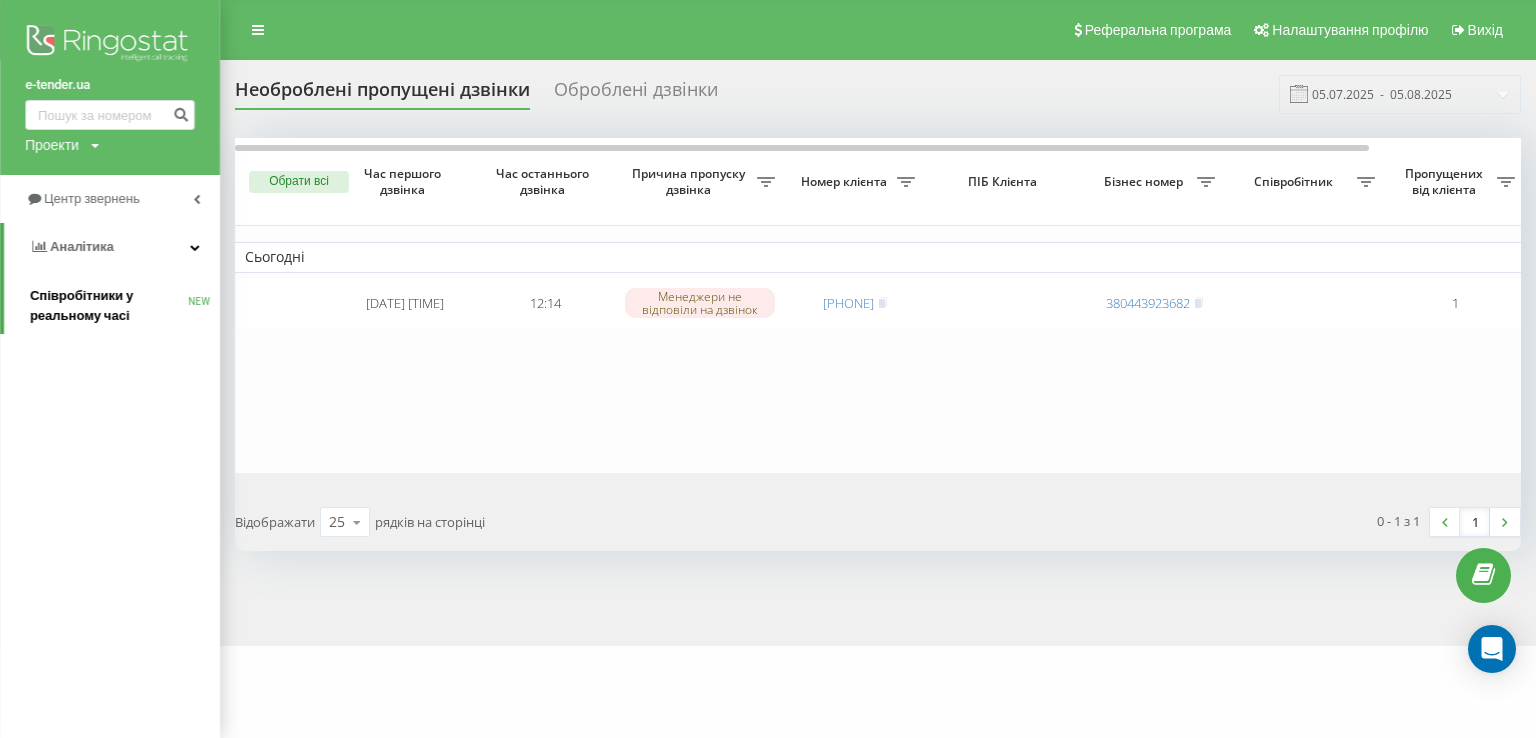 click on "Співробітники у реальному часі" at bounding box center (109, 306) 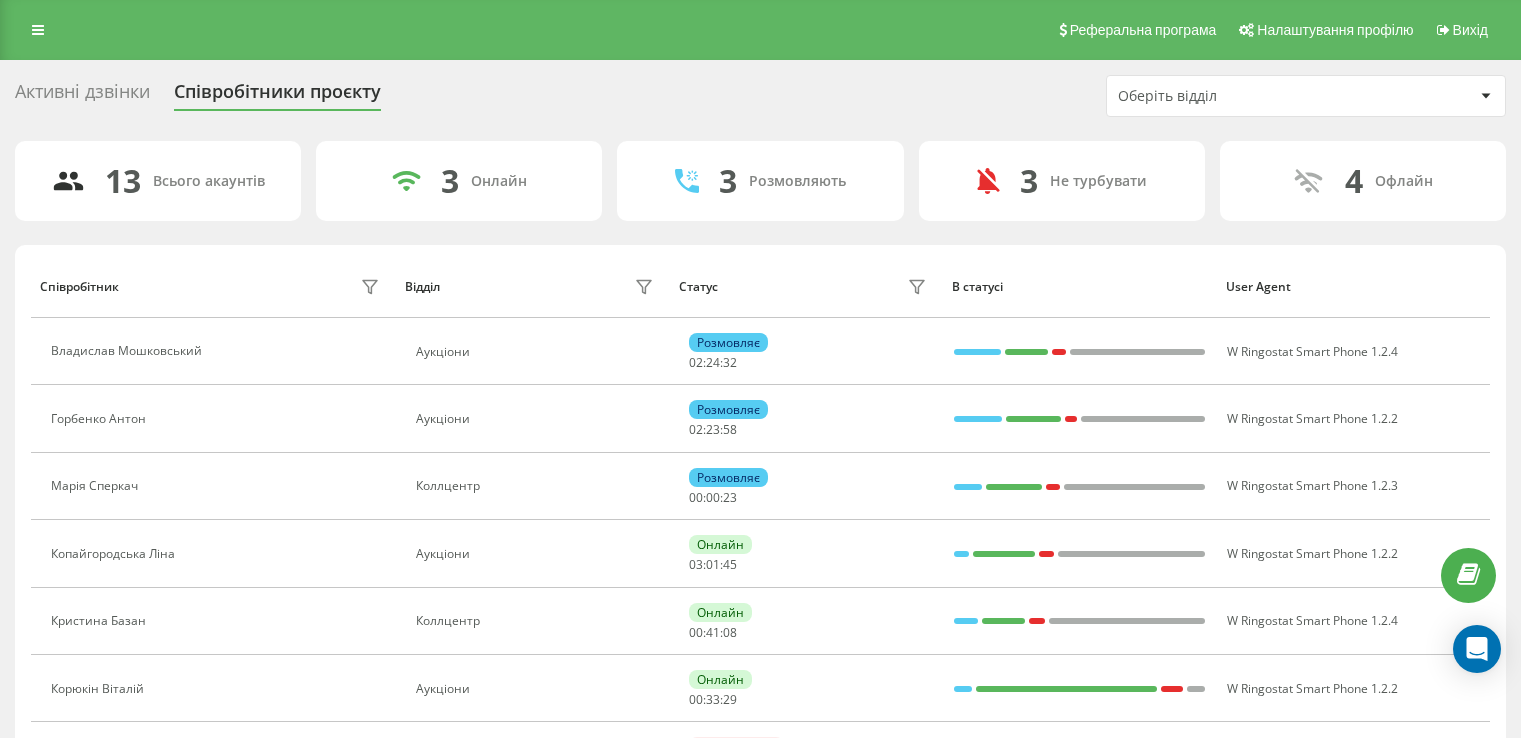 scroll, scrollTop: 0, scrollLeft: 0, axis: both 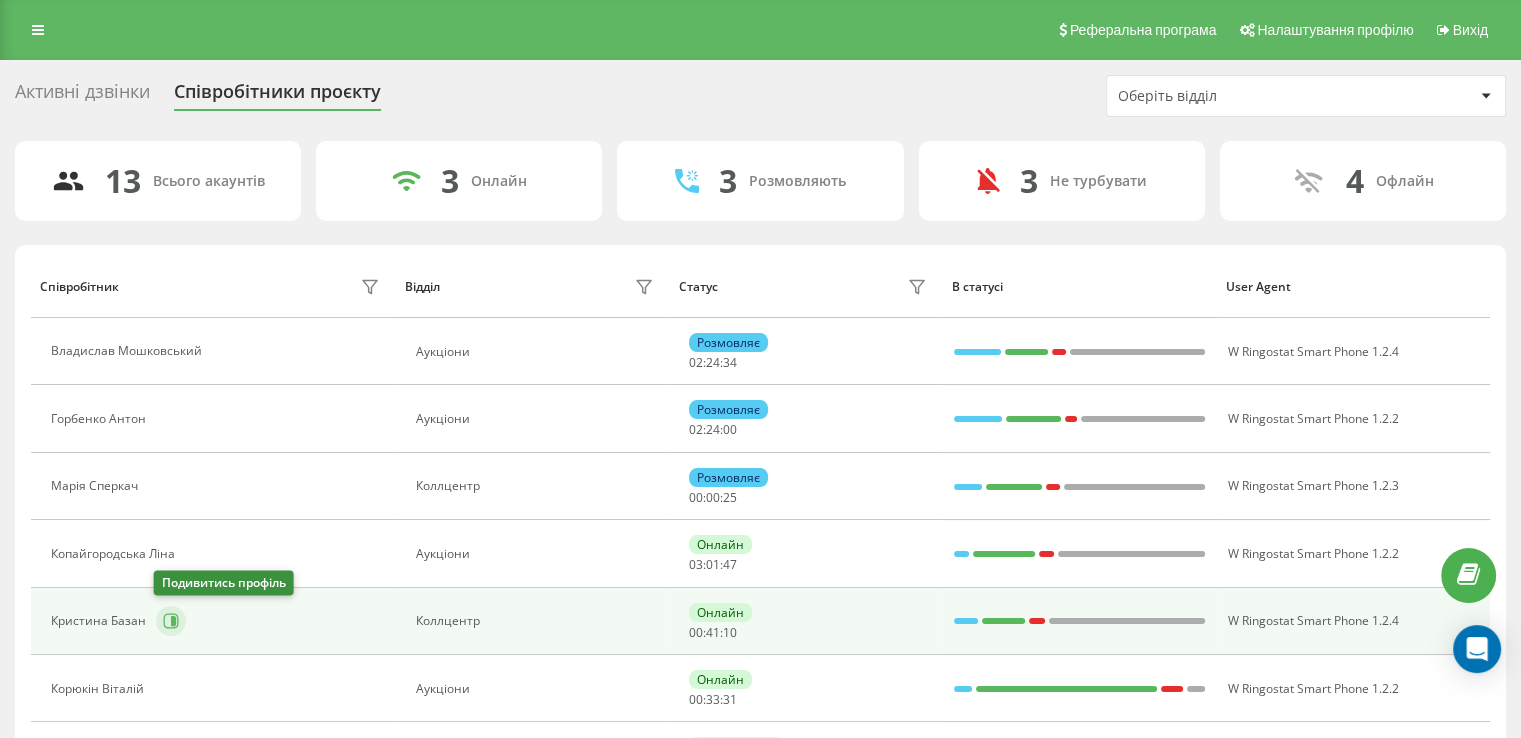 click 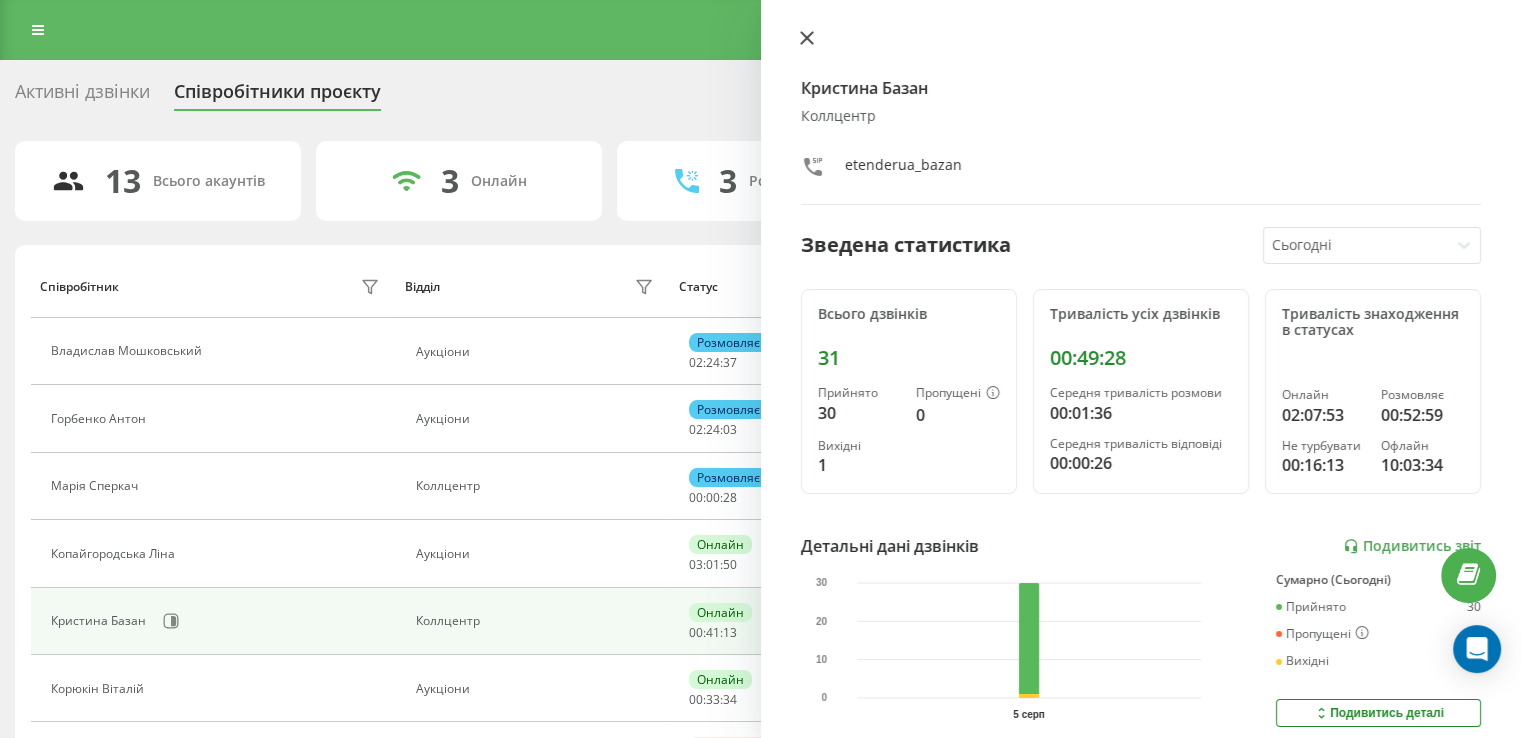 click 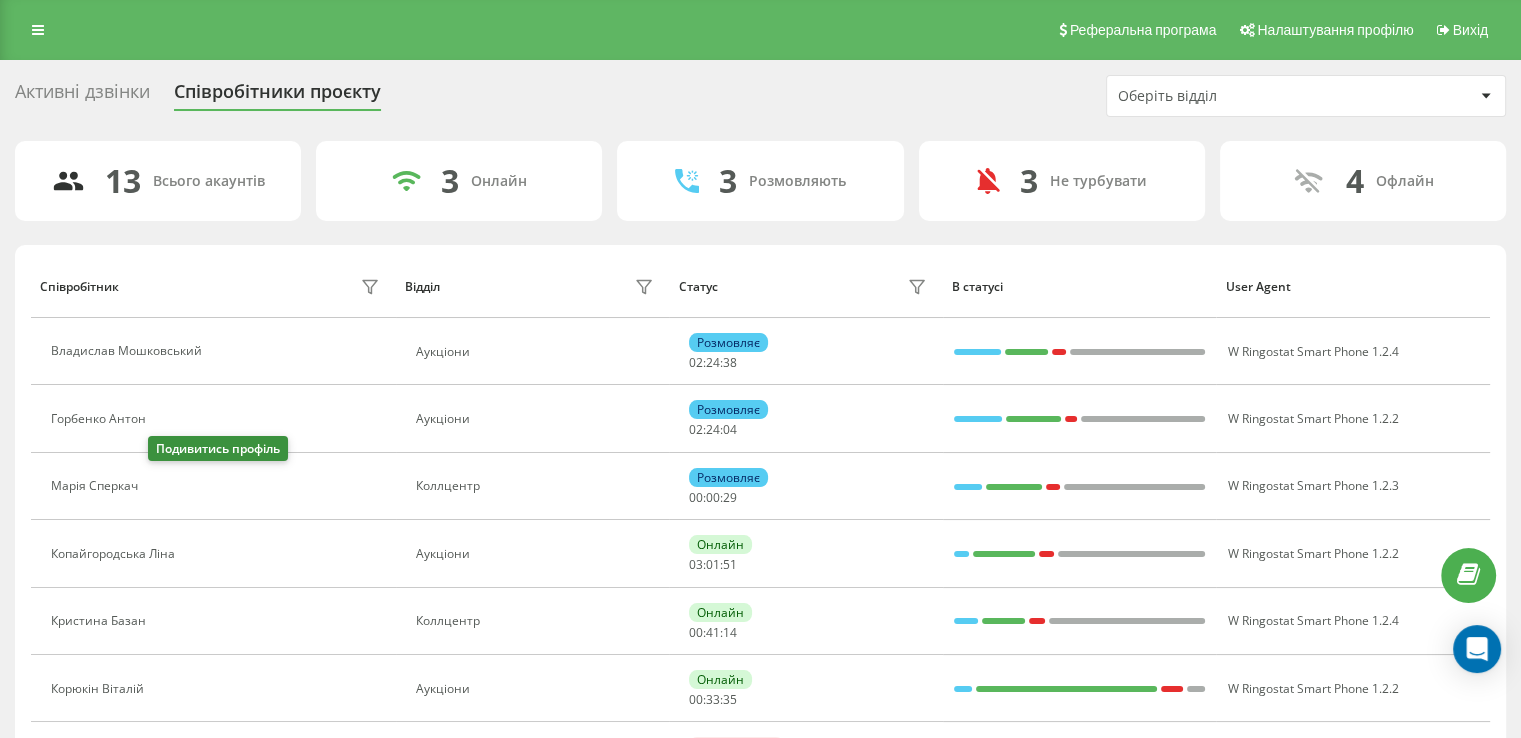 click 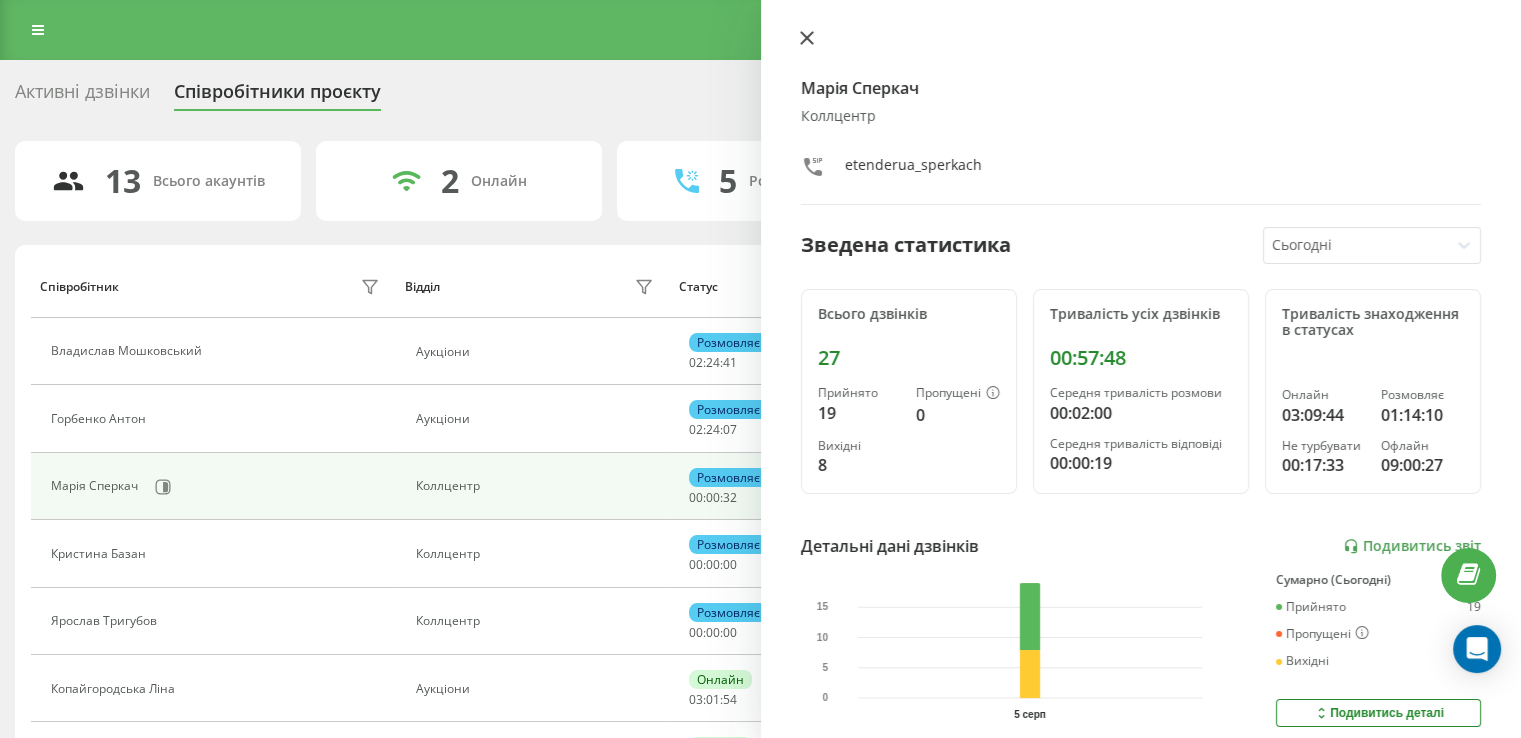 click at bounding box center [807, 39] 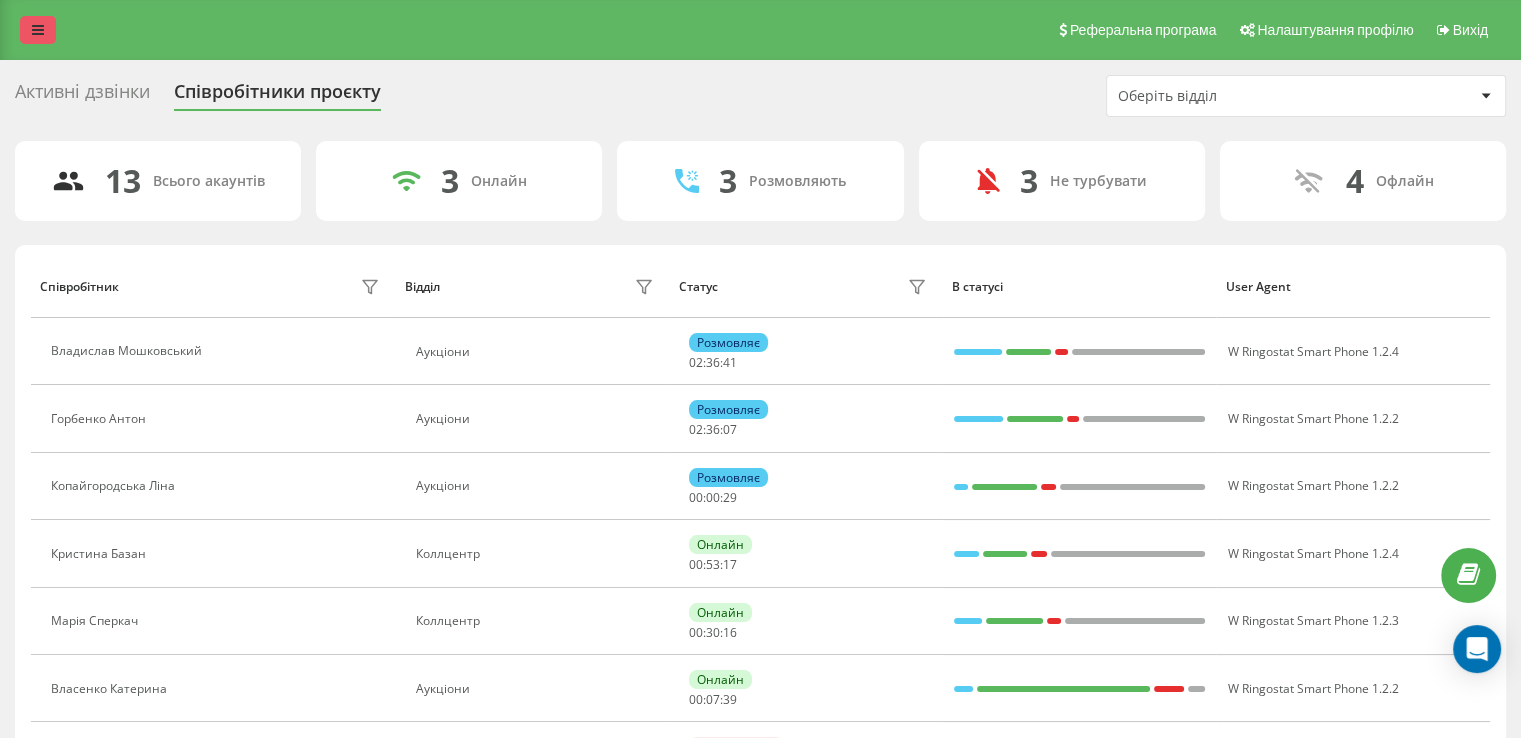 click at bounding box center [38, 30] 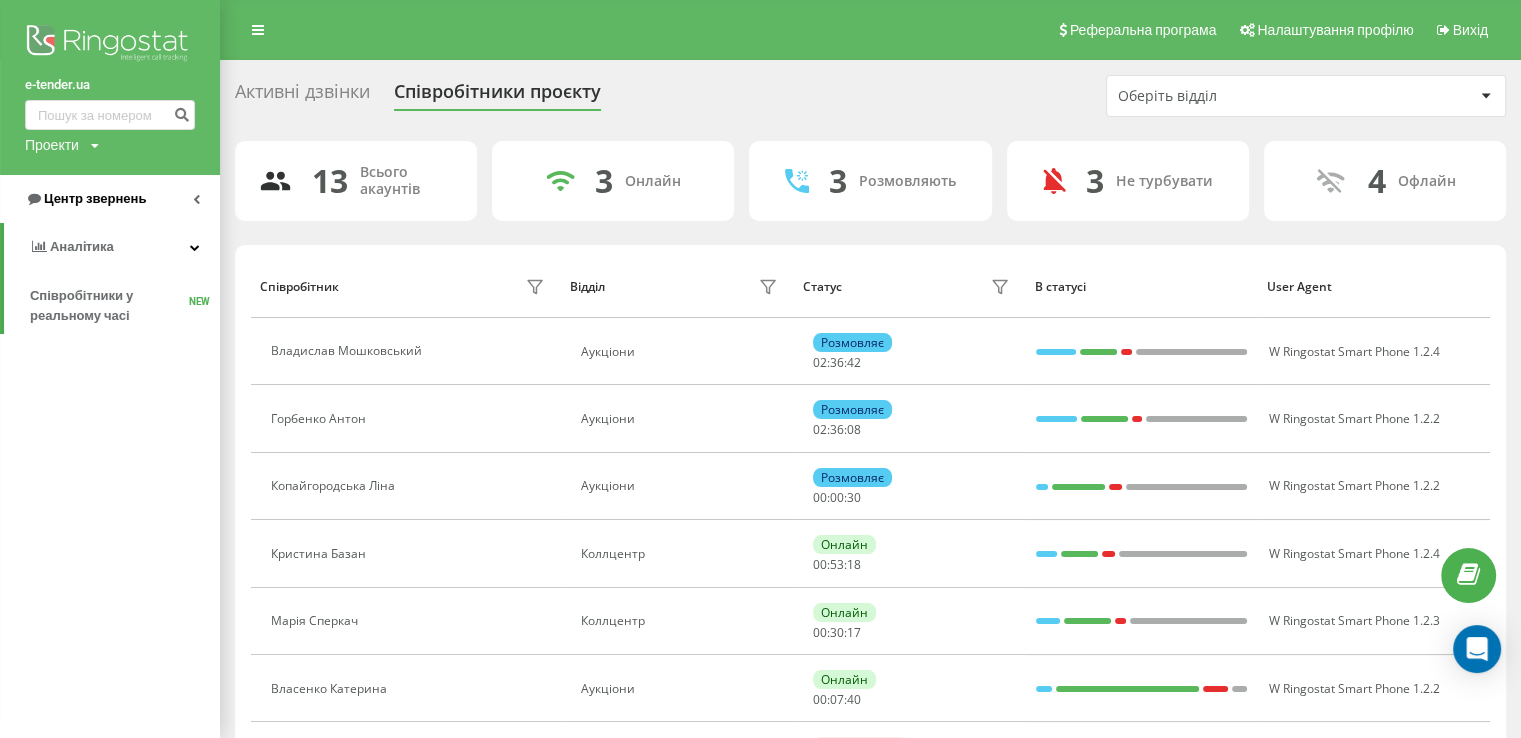 click on "Центр звернень" at bounding box center (95, 198) 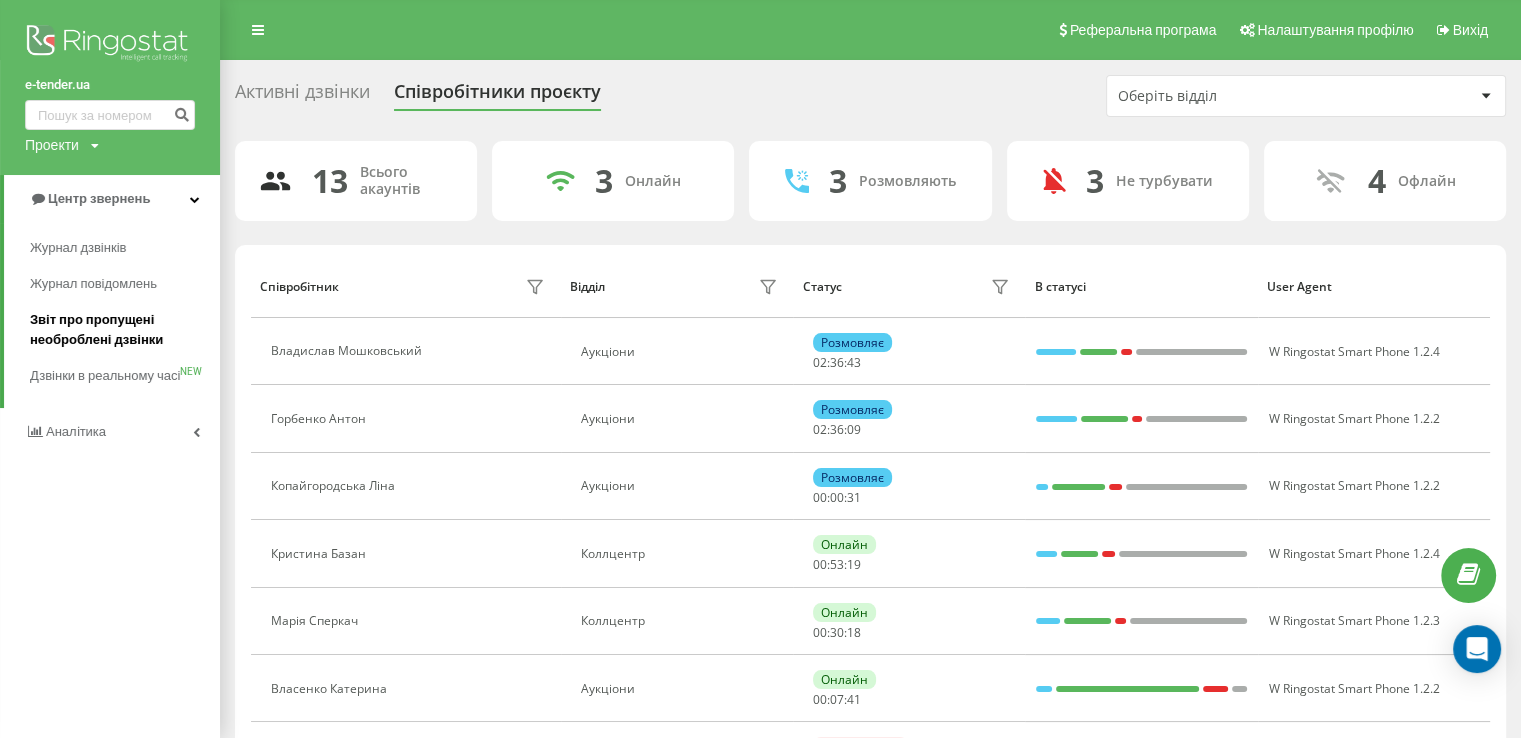 click on "Звіт про пропущені необроблені дзвінки" at bounding box center [120, 330] 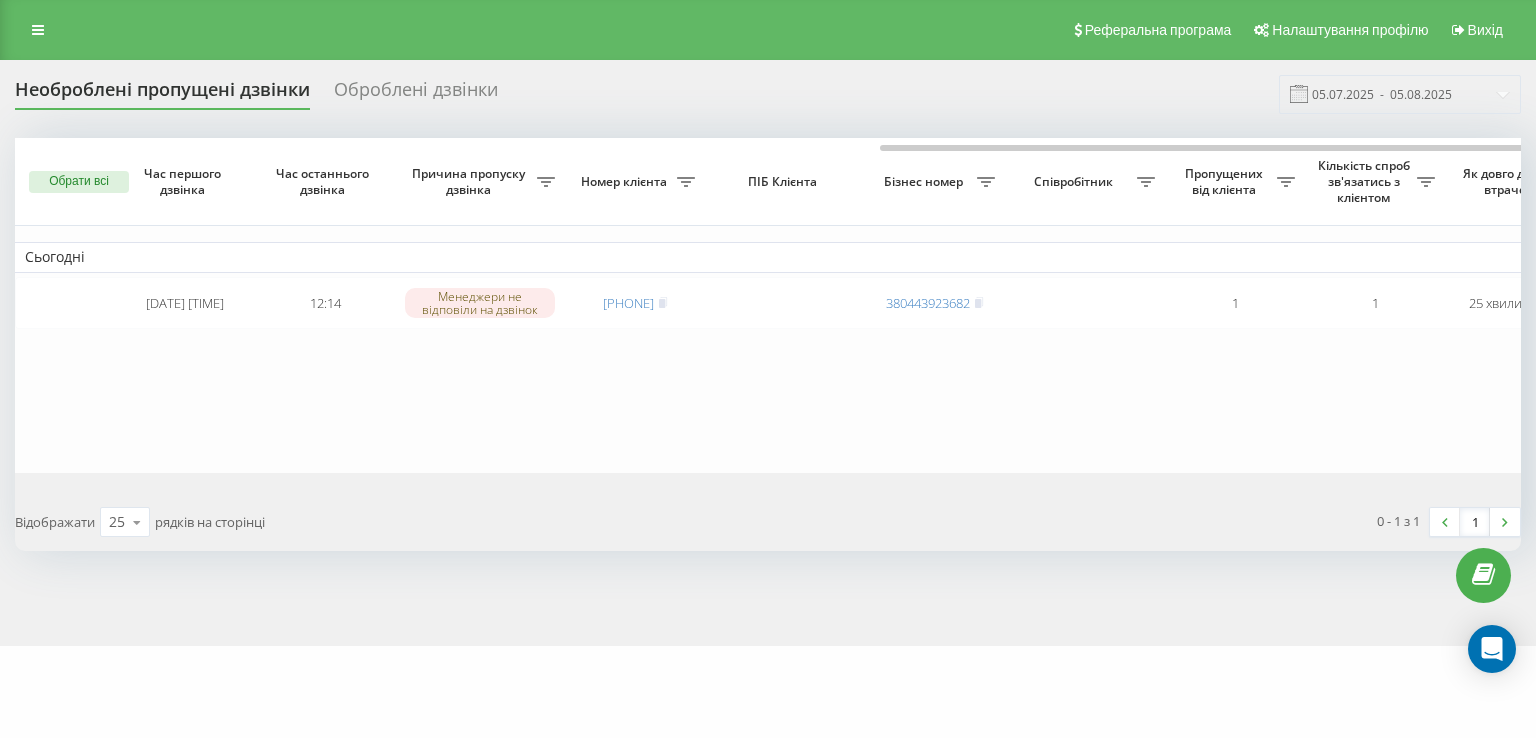 scroll, scrollTop: 0, scrollLeft: 0, axis: both 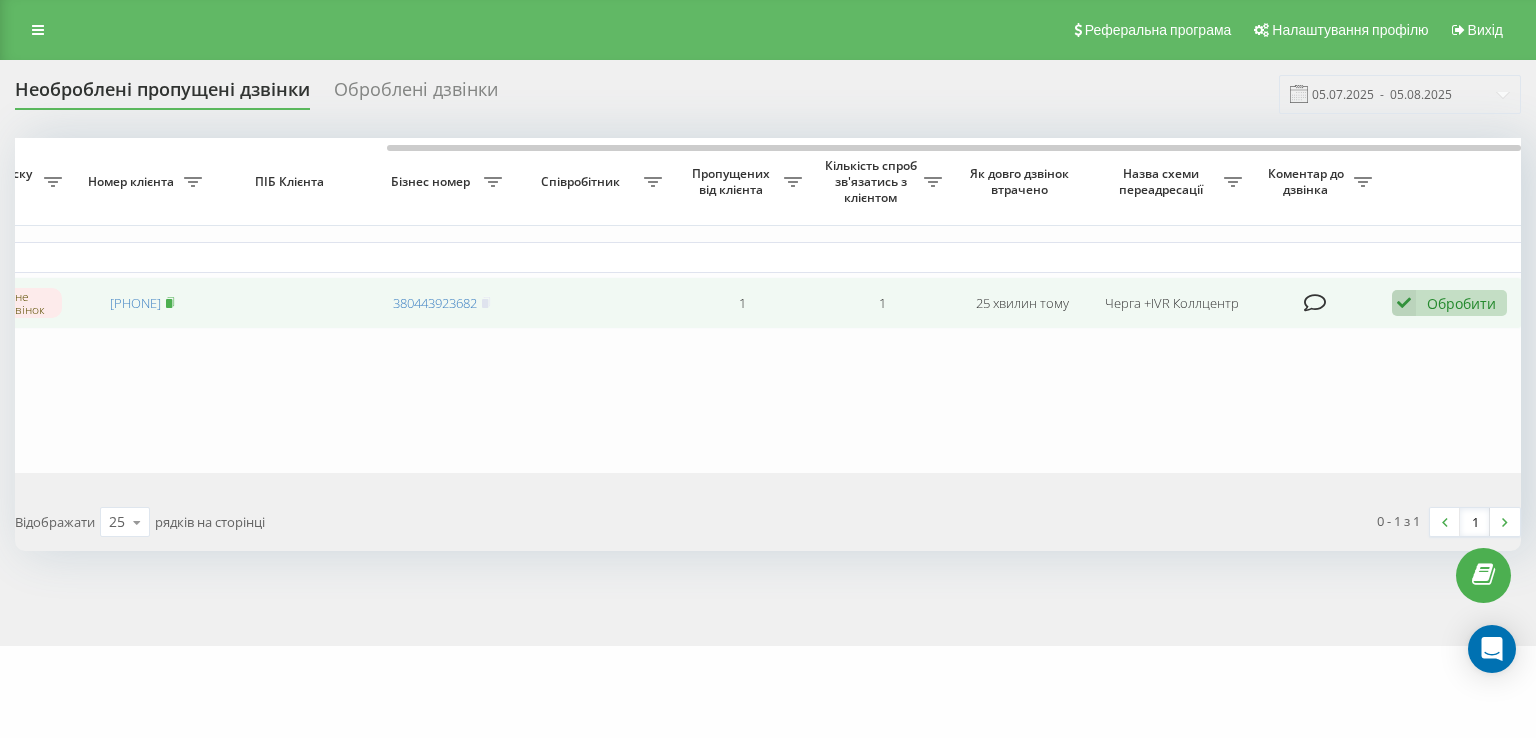 click 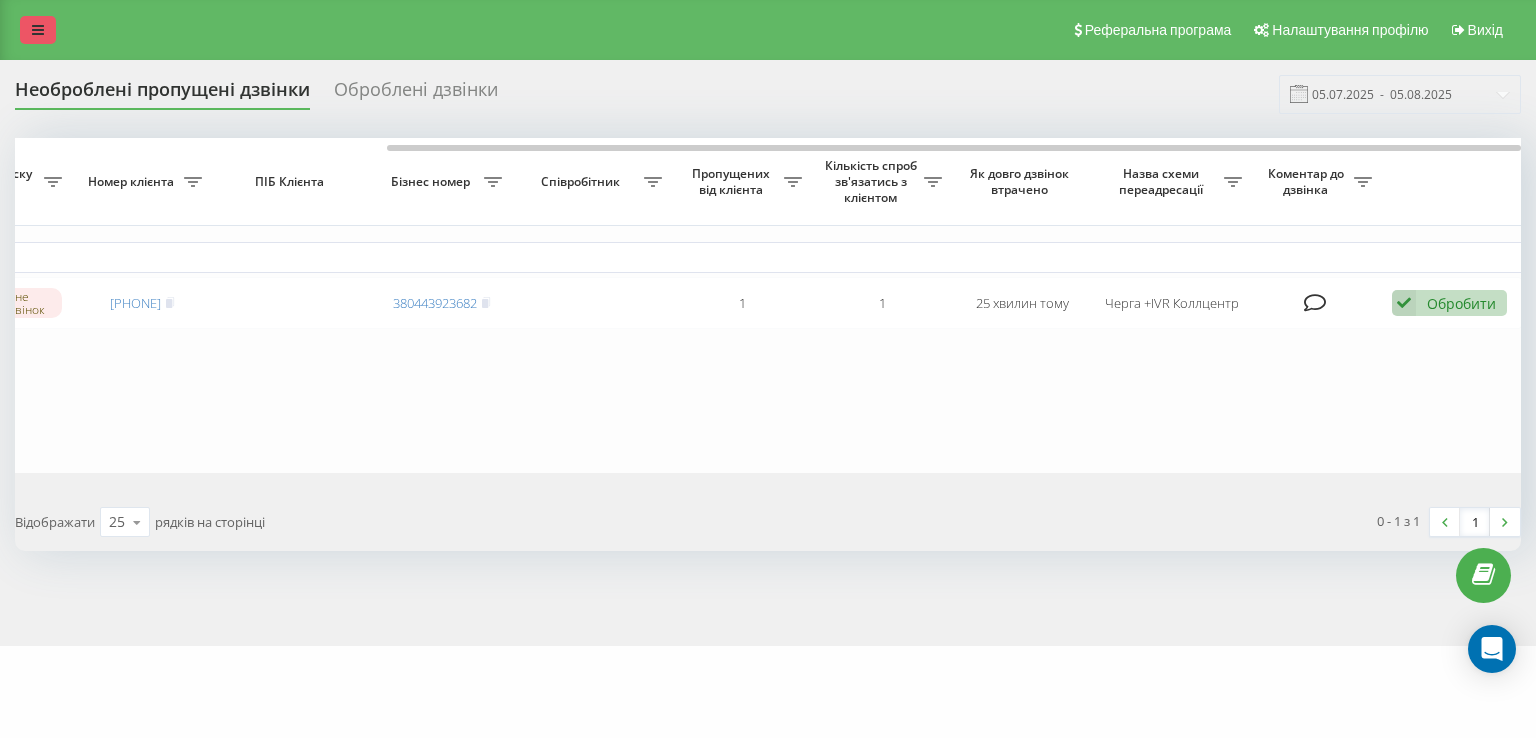 click at bounding box center [38, 30] 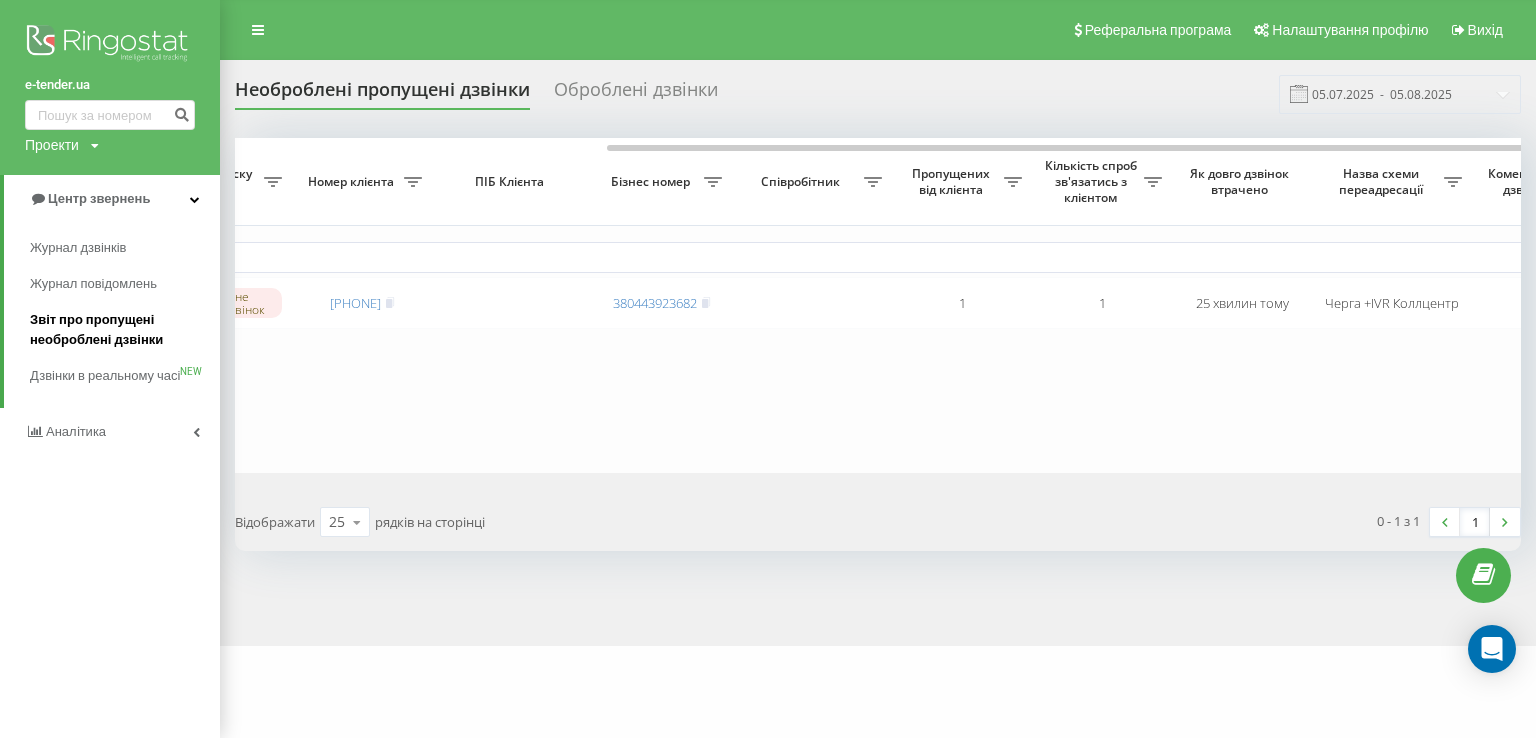 click on "Звіт про пропущені необроблені дзвінки" at bounding box center [120, 330] 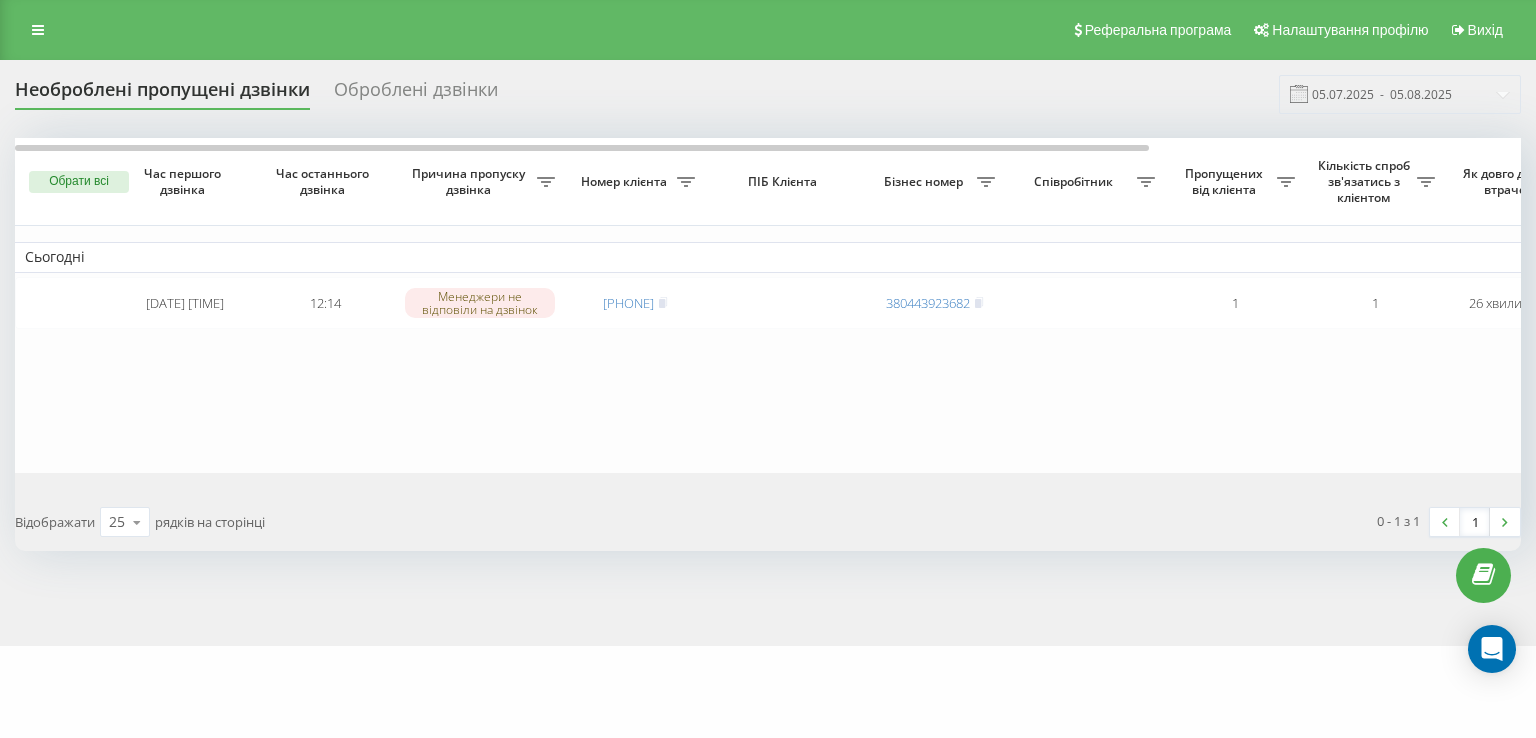 scroll, scrollTop: 0, scrollLeft: 0, axis: both 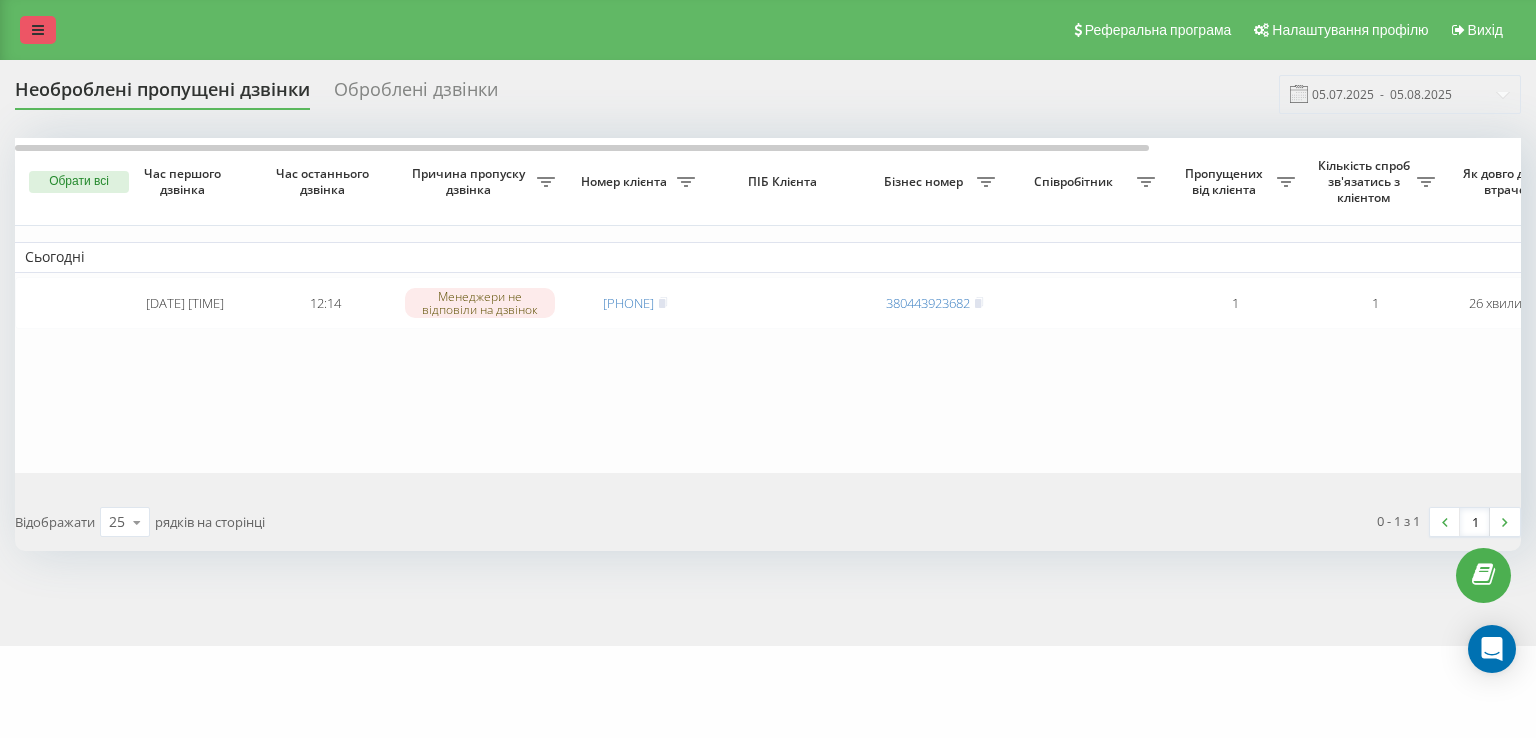 click at bounding box center (38, 30) 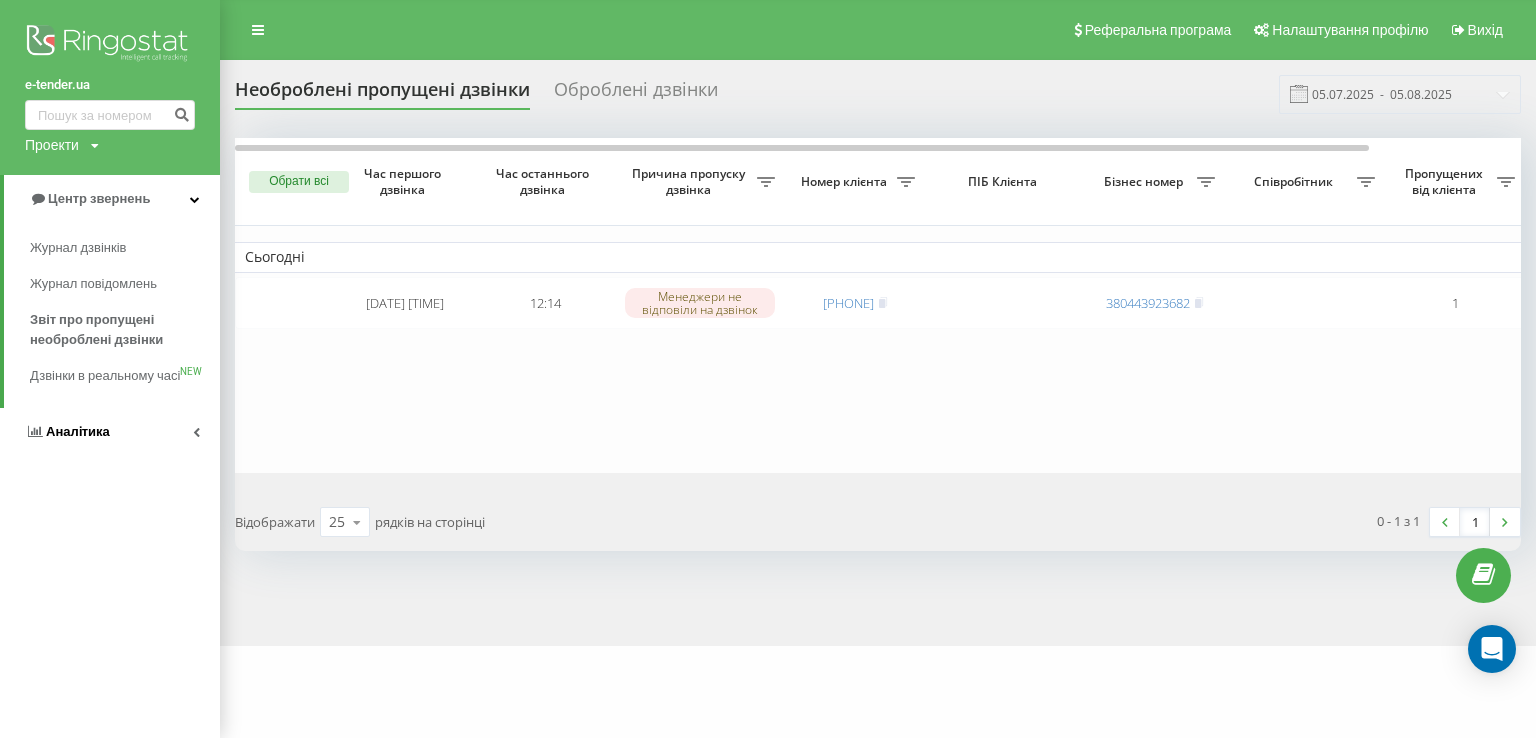 click on "Аналiтика" at bounding box center (78, 431) 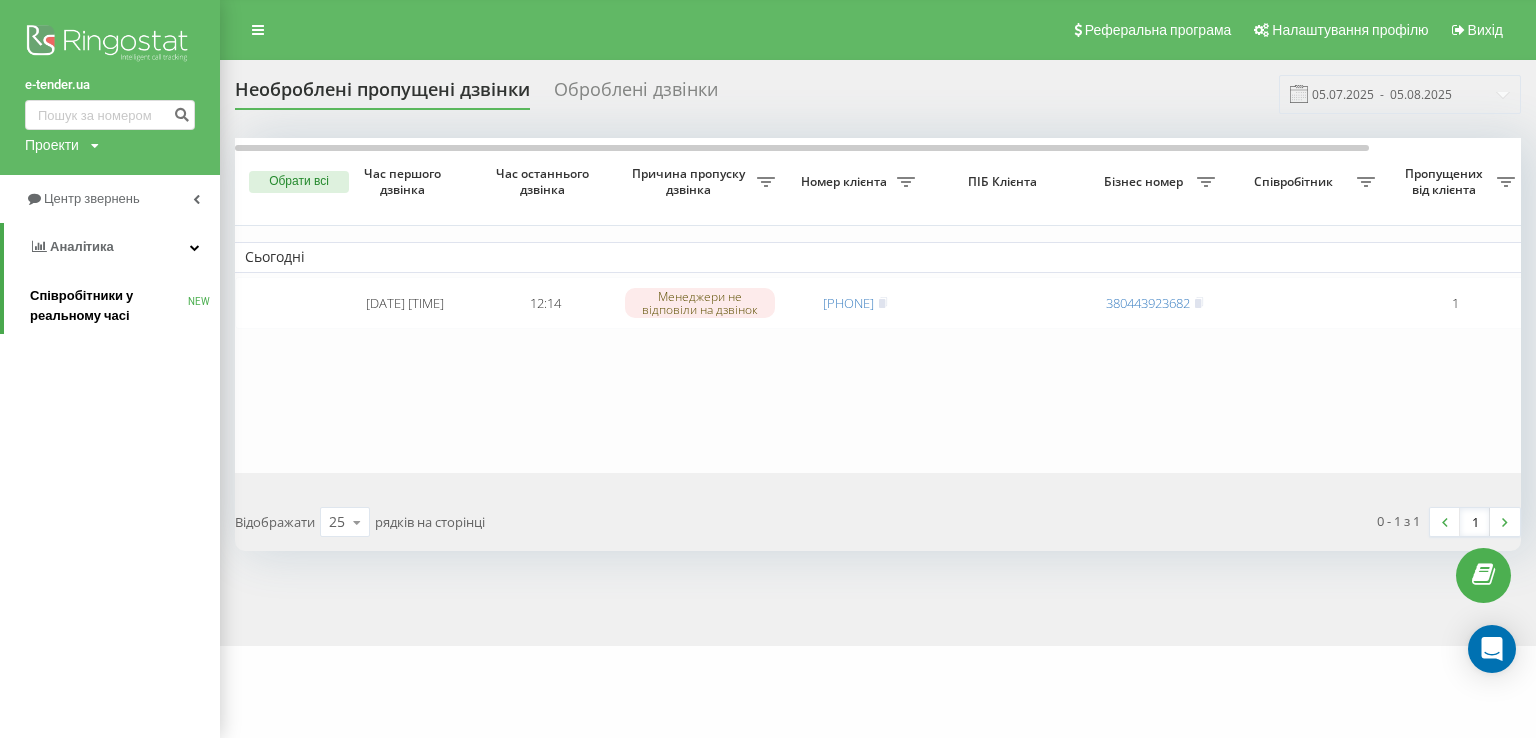 click on "Співробітники у реальному часі NEW" at bounding box center [125, 306] 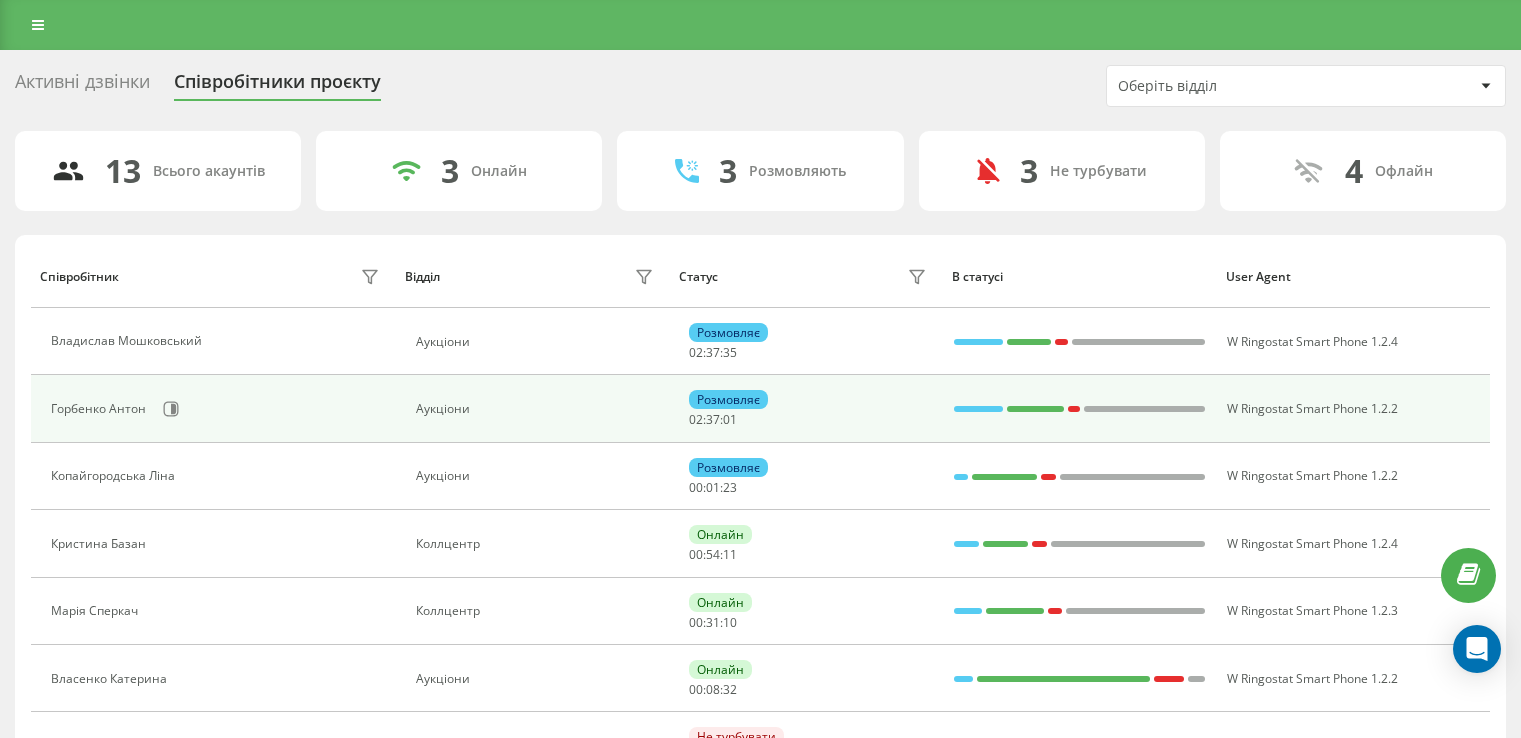 scroll, scrollTop: 0, scrollLeft: 0, axis: both 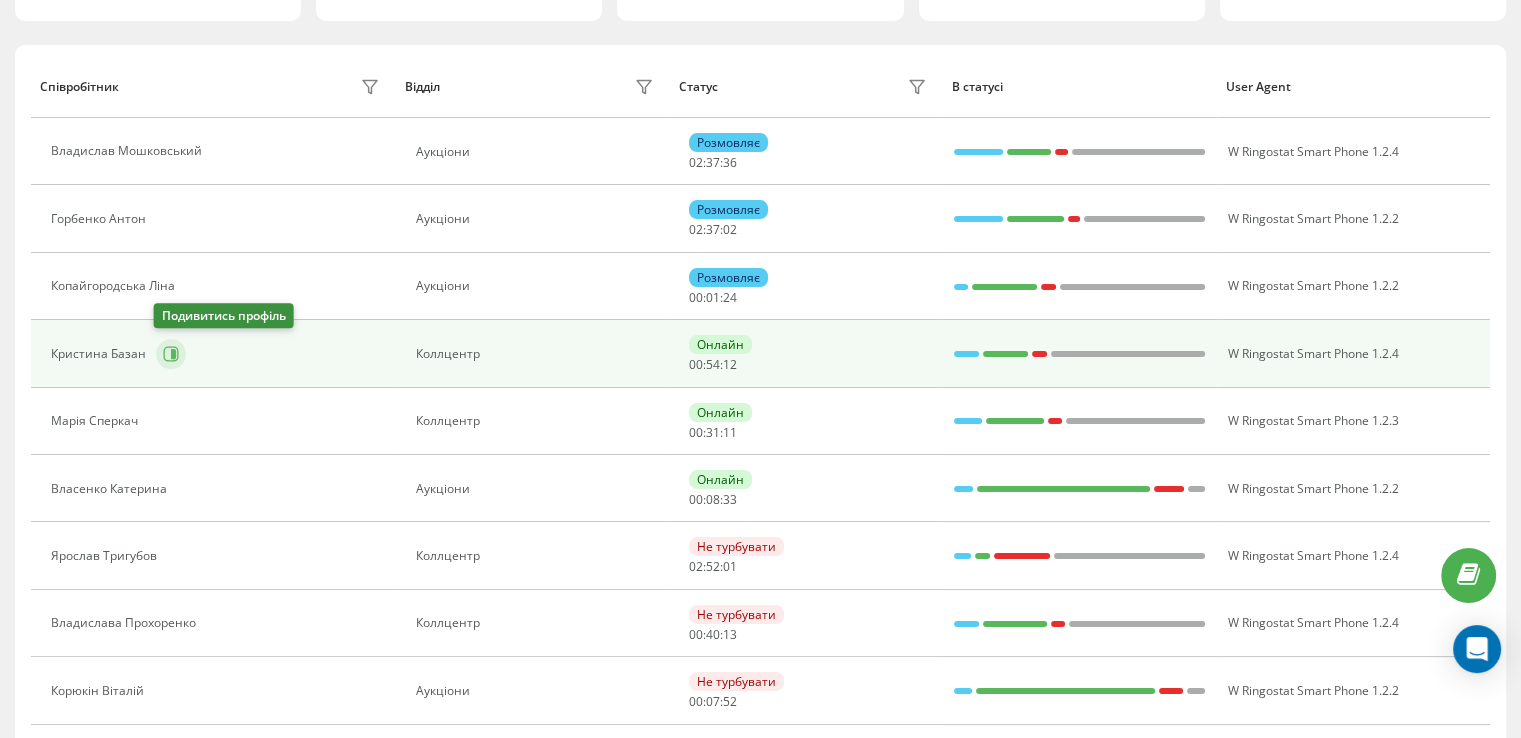 click 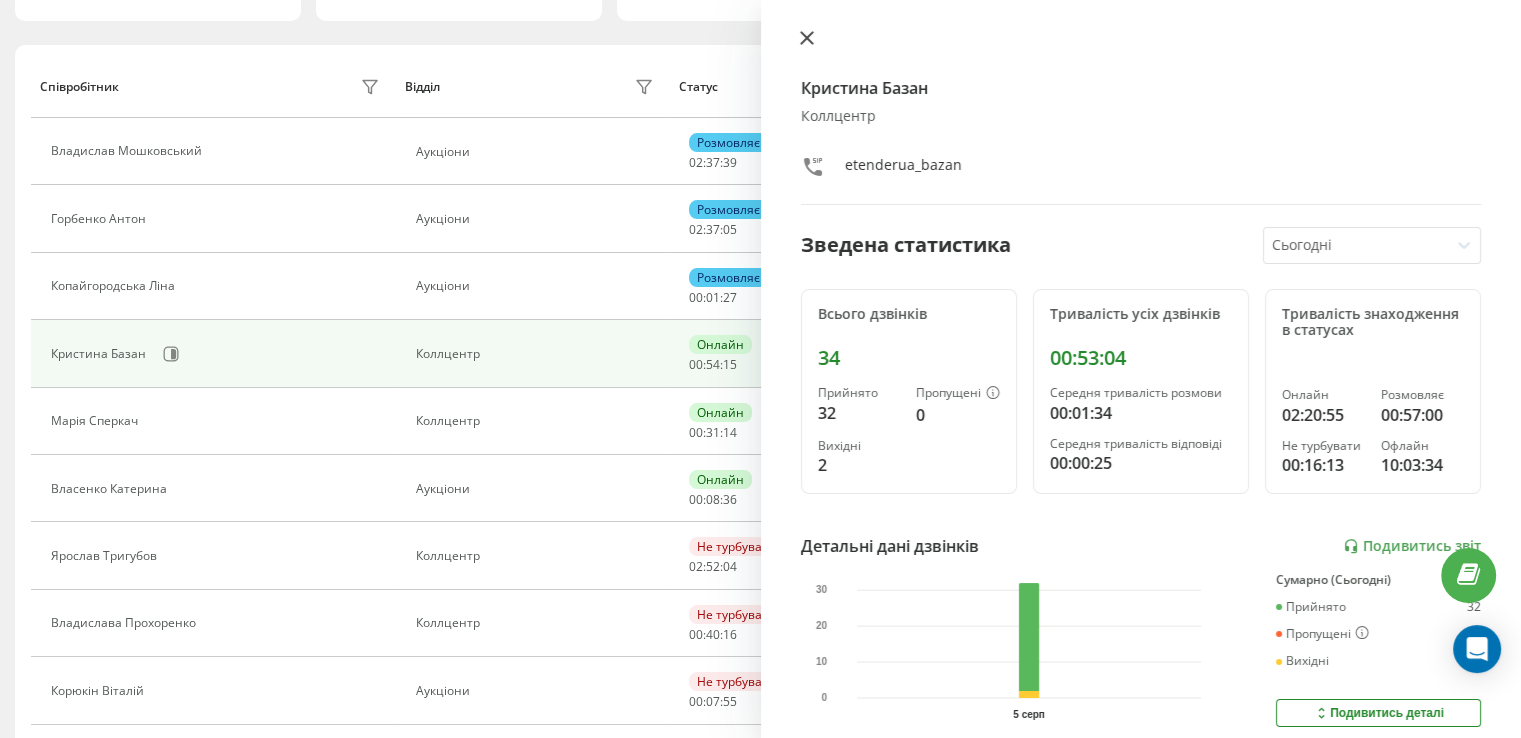 click at bounding box center [807, 39] 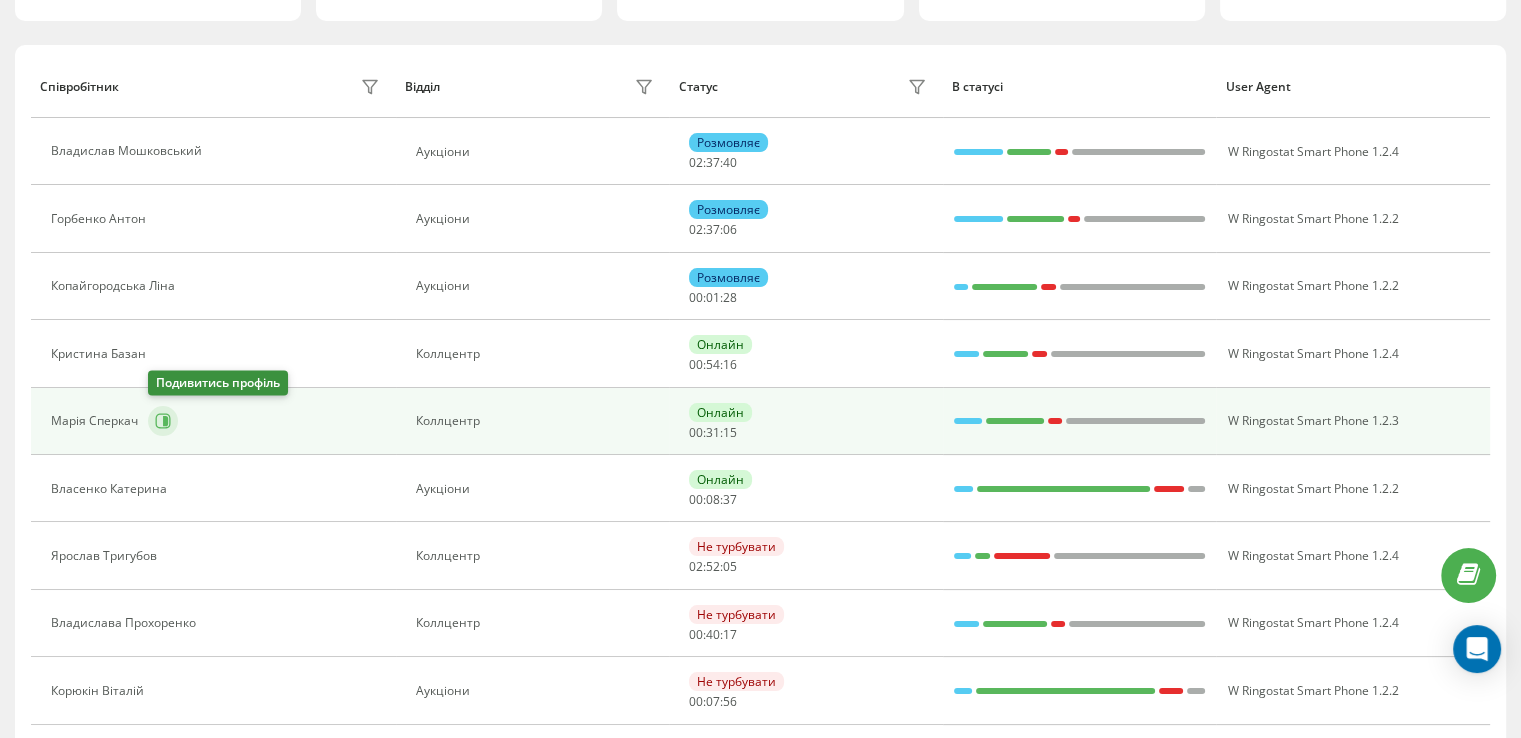 click at bounding box center [163, 421] 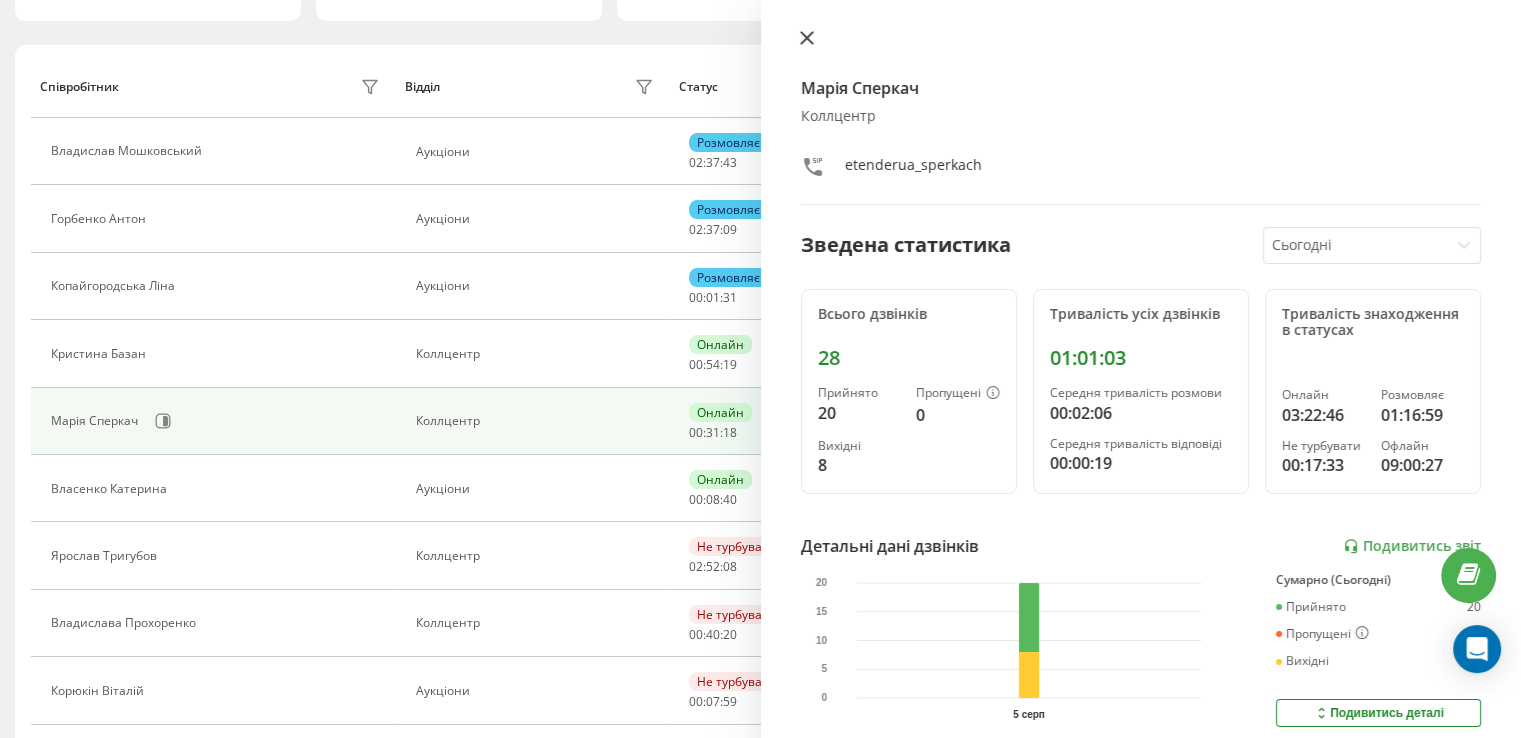 click 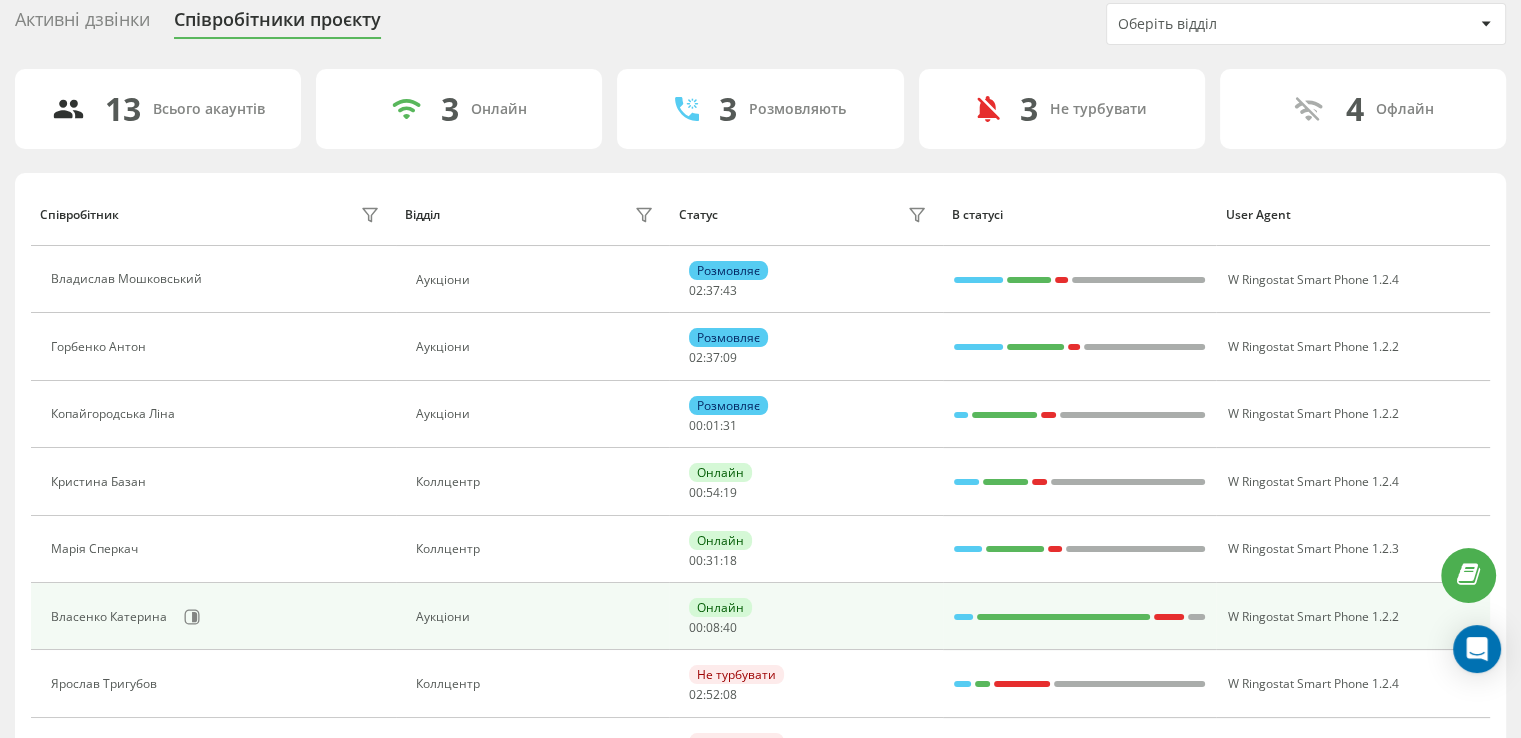 scroll, scrollTop: 0, scrollLeft: 0, axis: both 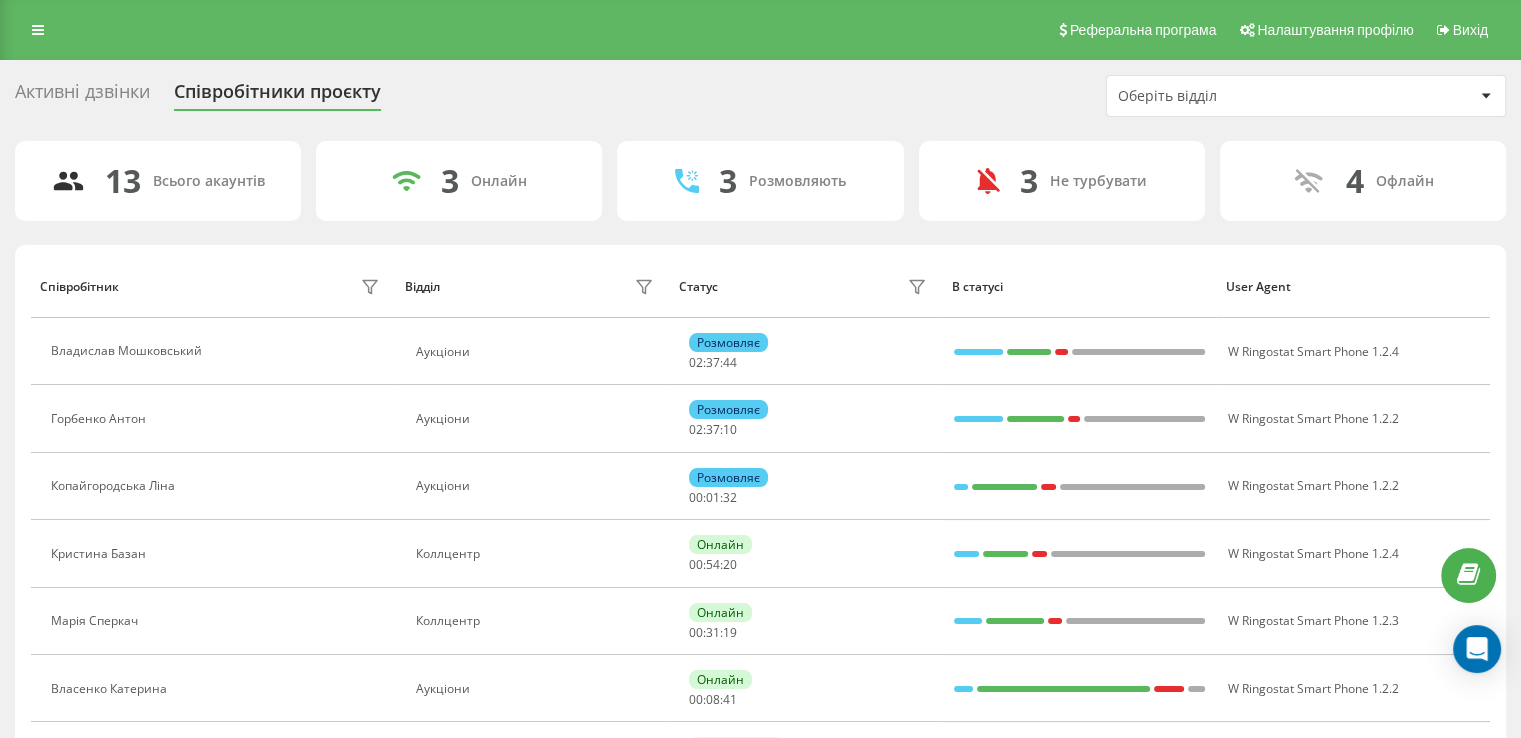 click on "Реферальна програма Налаштування профілю Вихід" at bounding box center [760, 30] 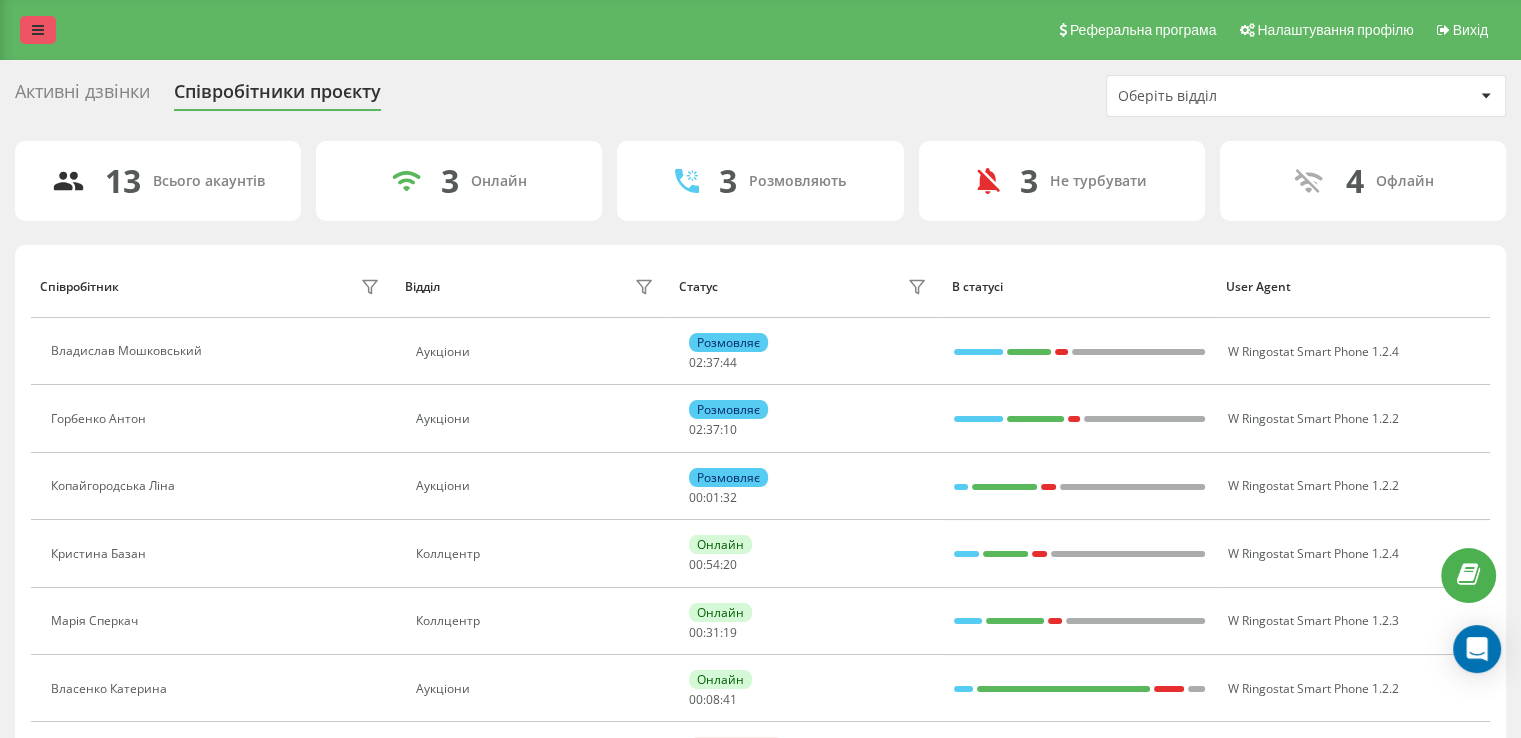 click at bounding box center [38, 30] 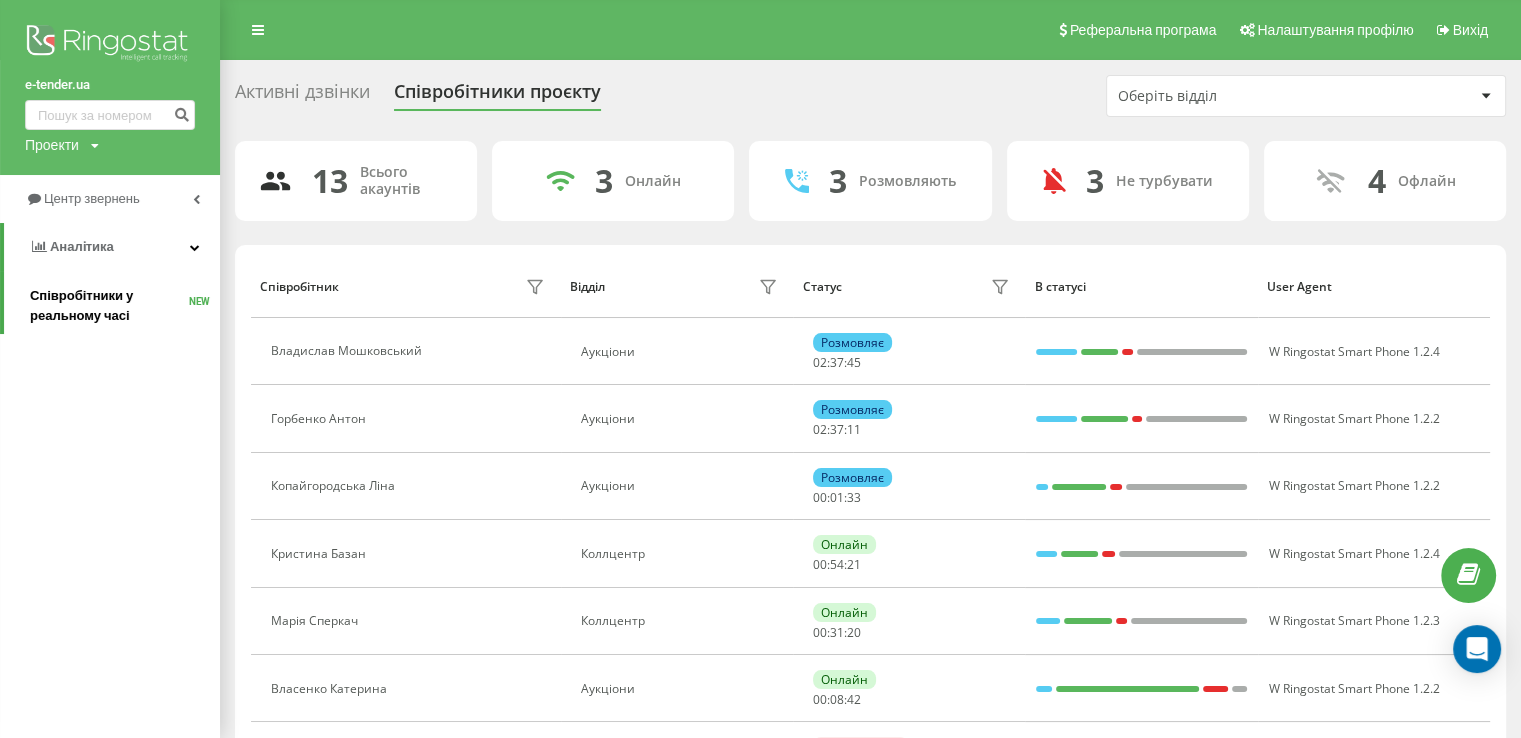 click on "Співробітники у реальному часі" at bounding box center [109, 306] 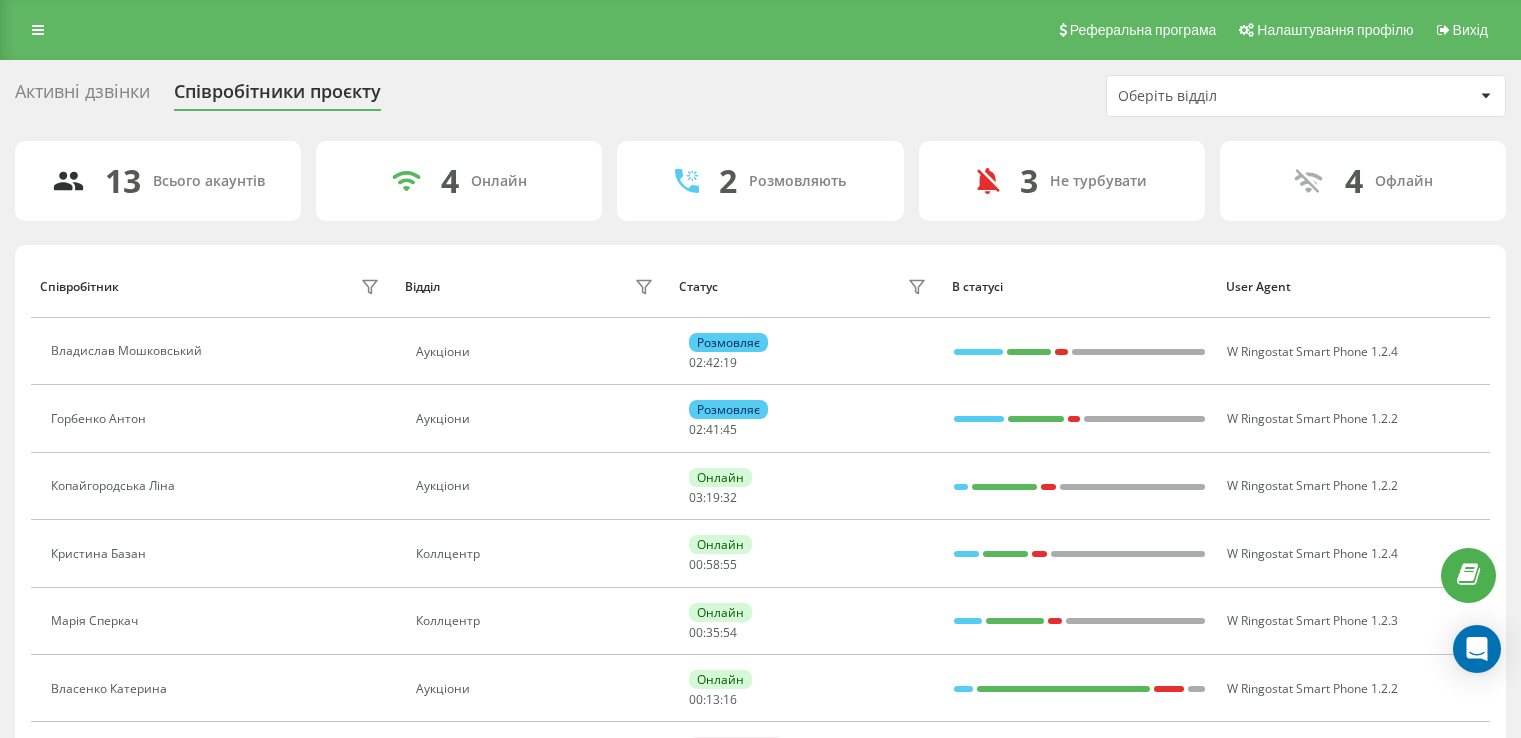 scroll, scrollTop: 0, scrollLeft: 0, axis: both 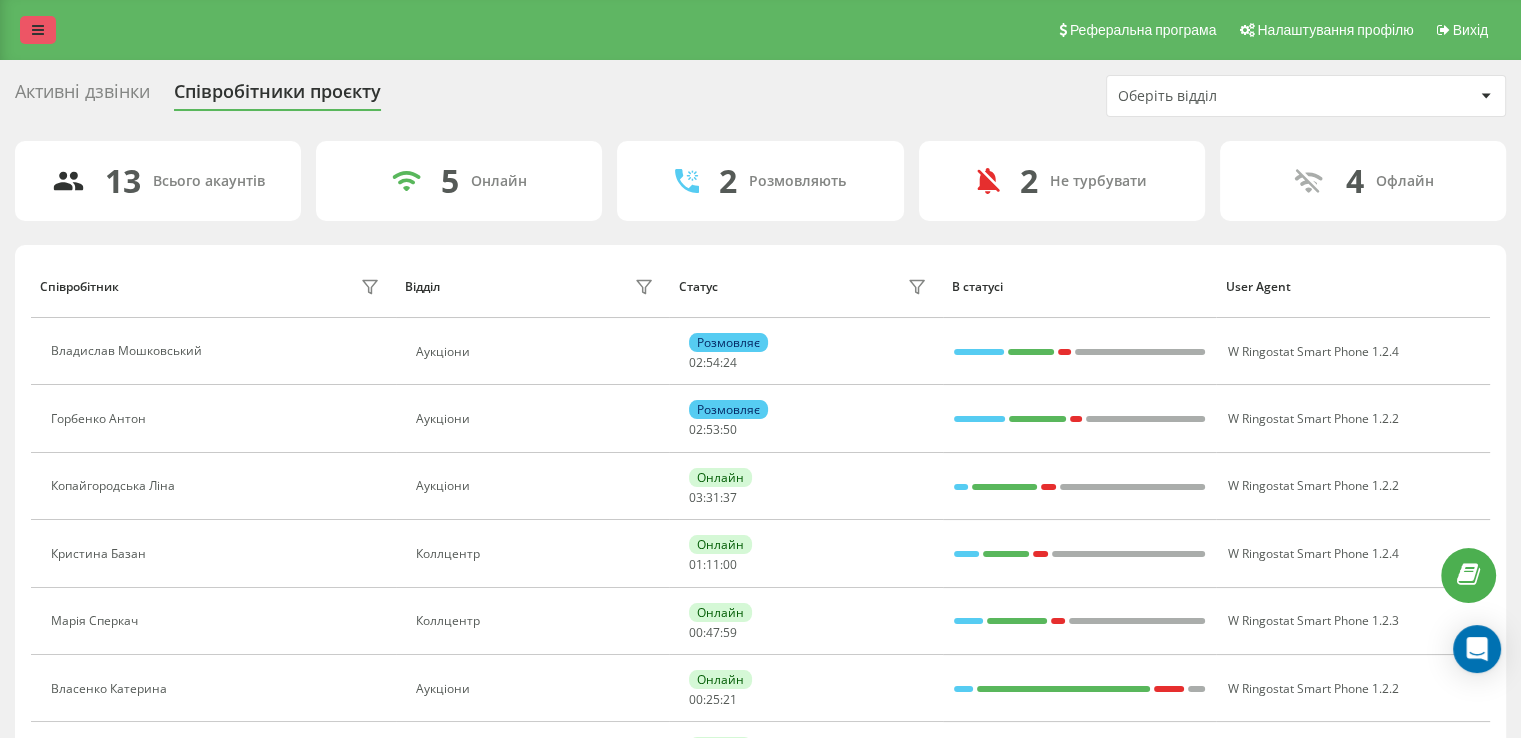 click at bounding box center [38, 30] 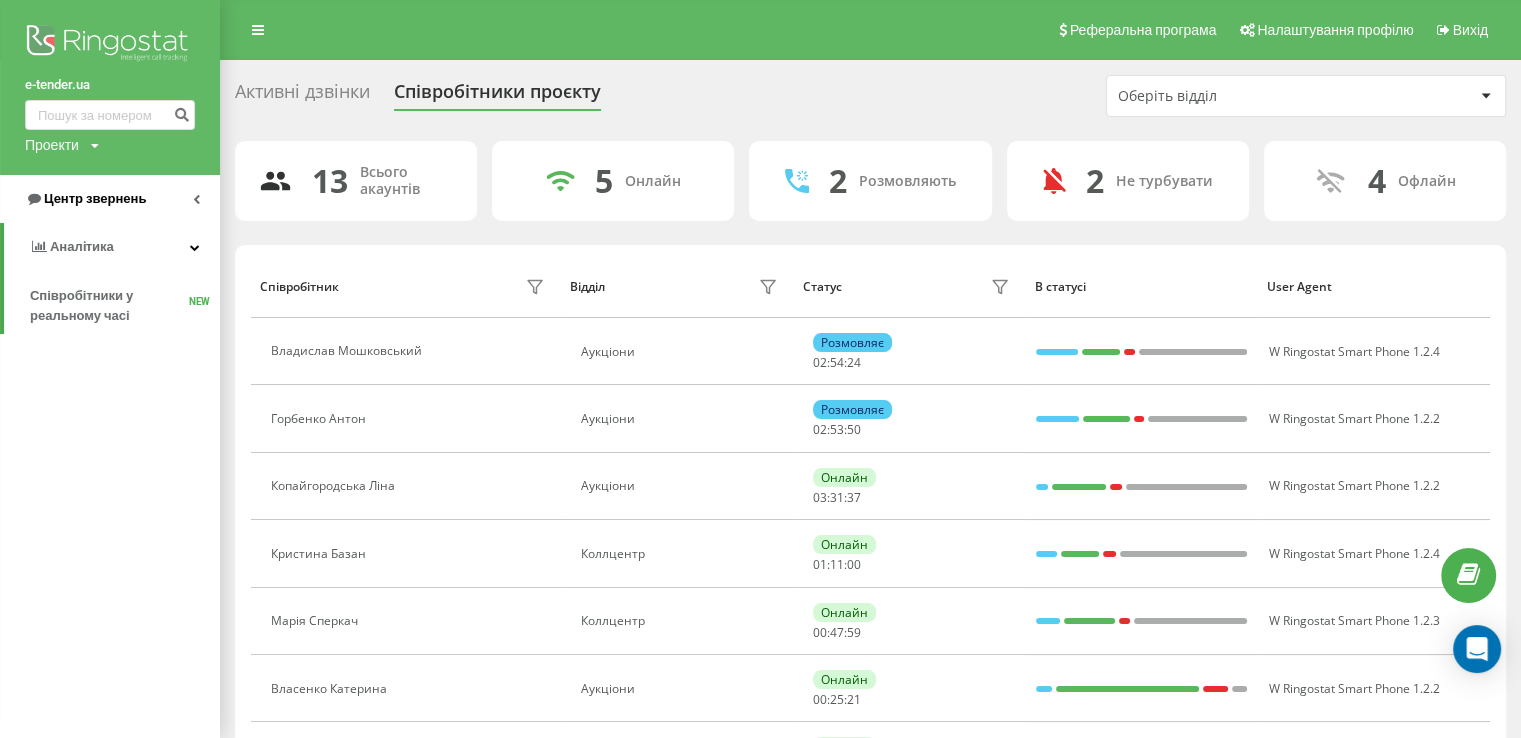 click on "Центр звернень" at bounding box center (95, 198) 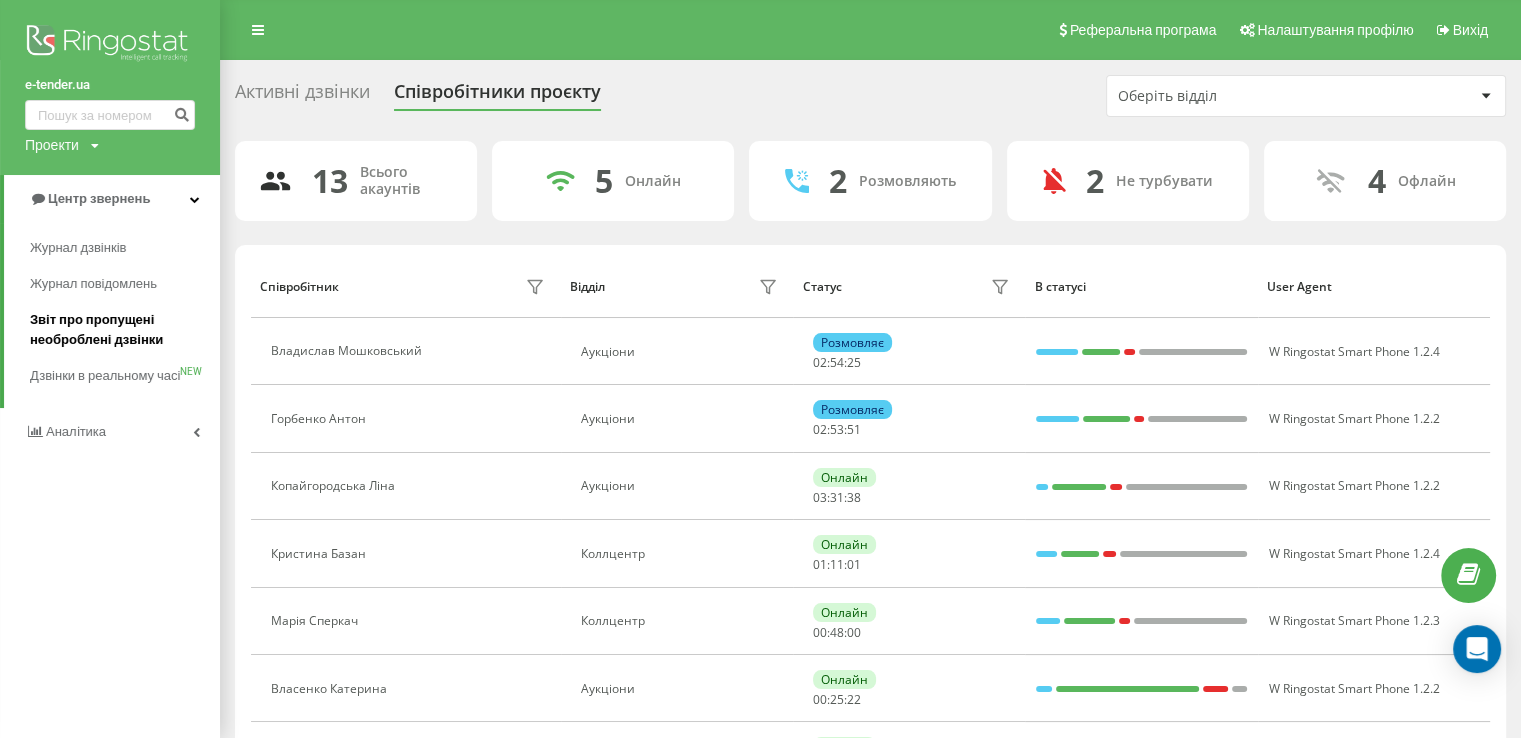 click on "Звіт про пропущені необроблені дзвінки" at bounding box center [120, 330] 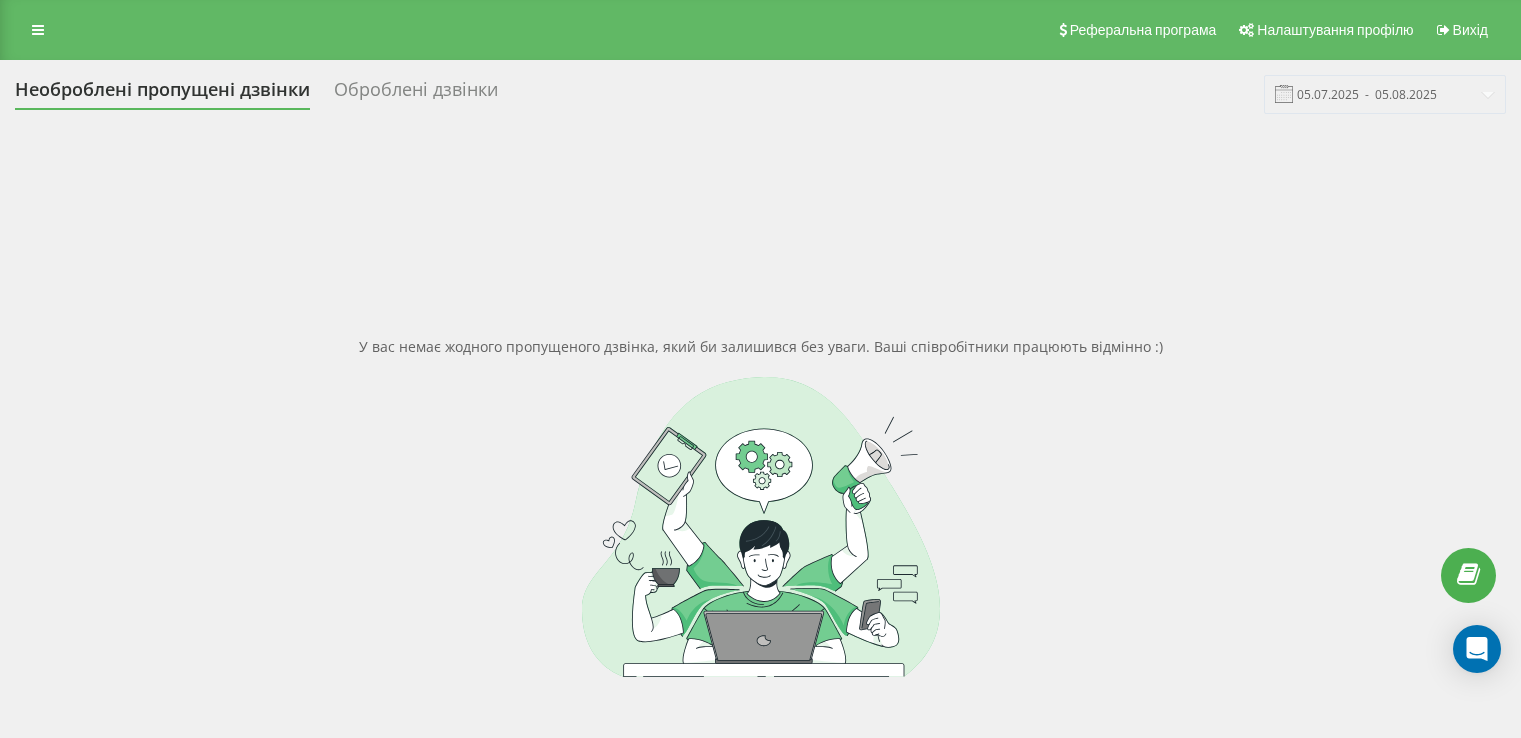 scroll, scrollTop: 0, scrollLeft: 0, axis: both 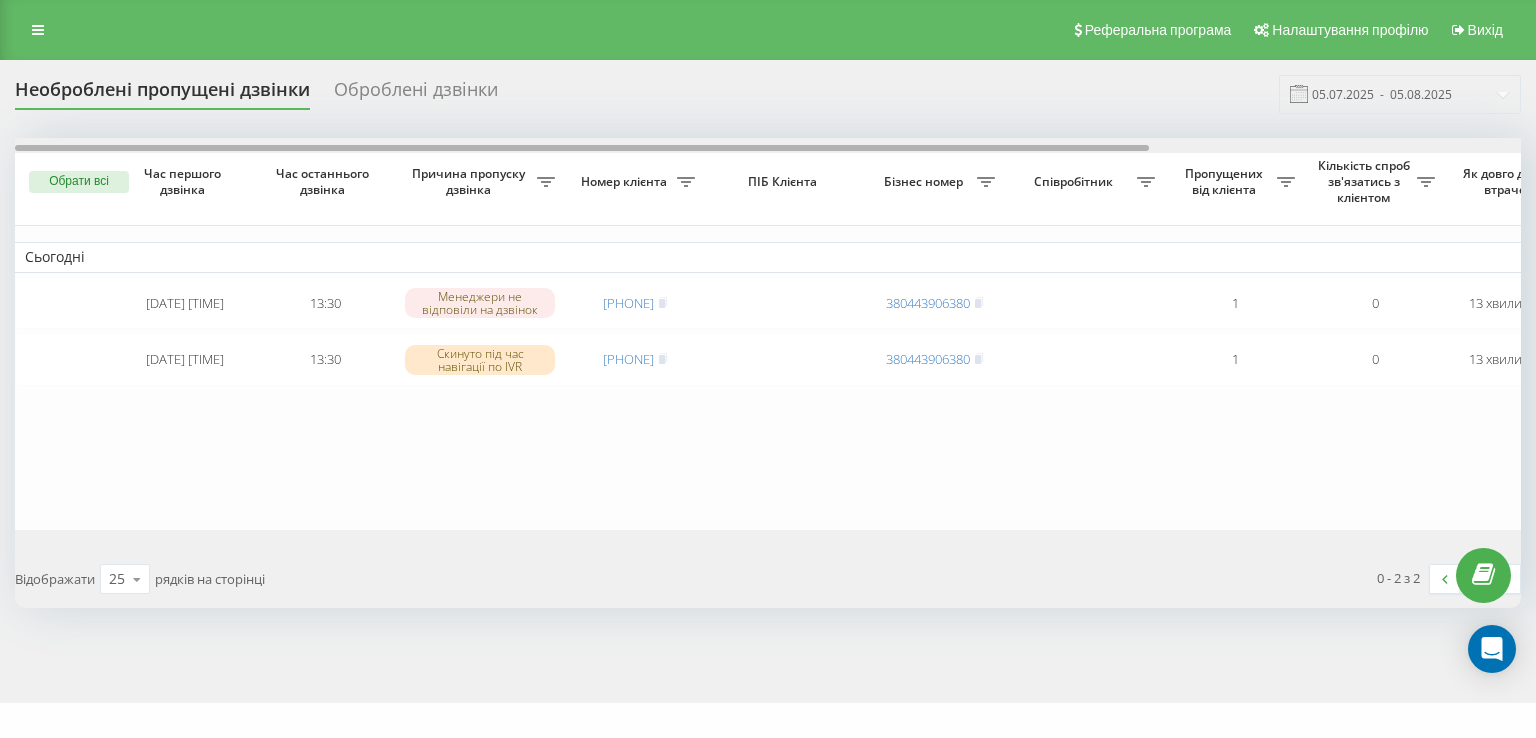 drag, startPoint x: 0, startPoint y: 0, endPoint x: 460, endPoint y: 125, distance: 476.68124 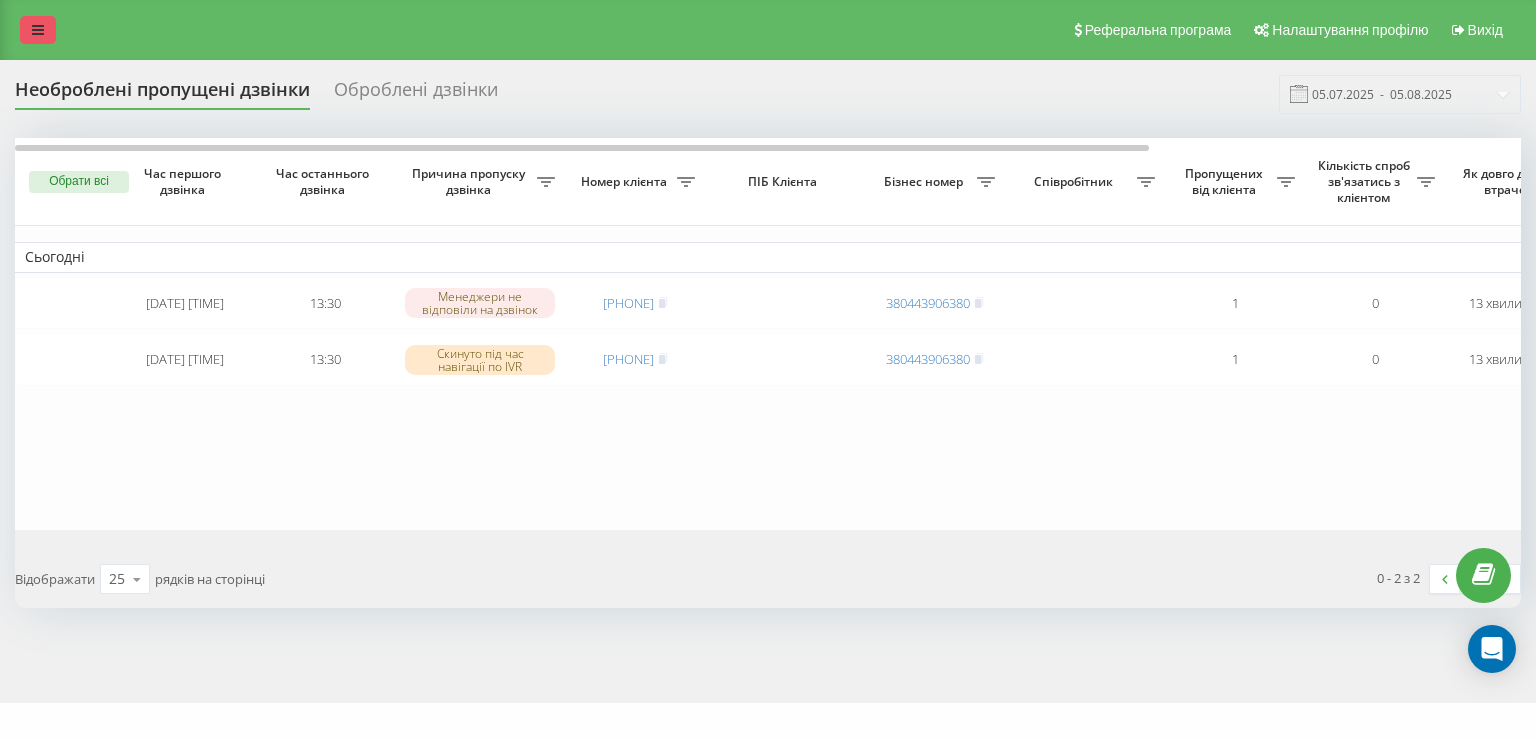click at bounding box center [38, 30] 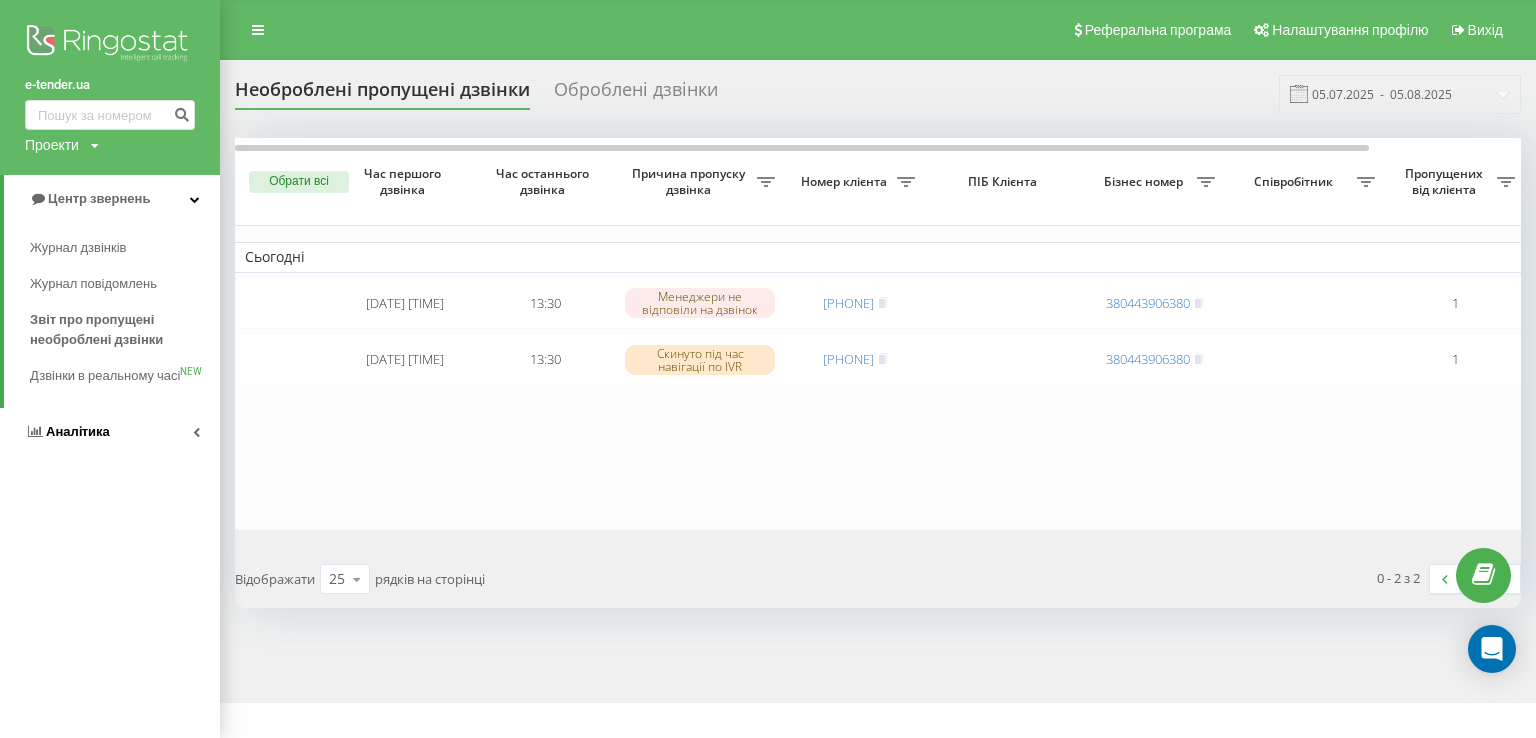 click on "Аналiтика" at bounding box center [78, 431] 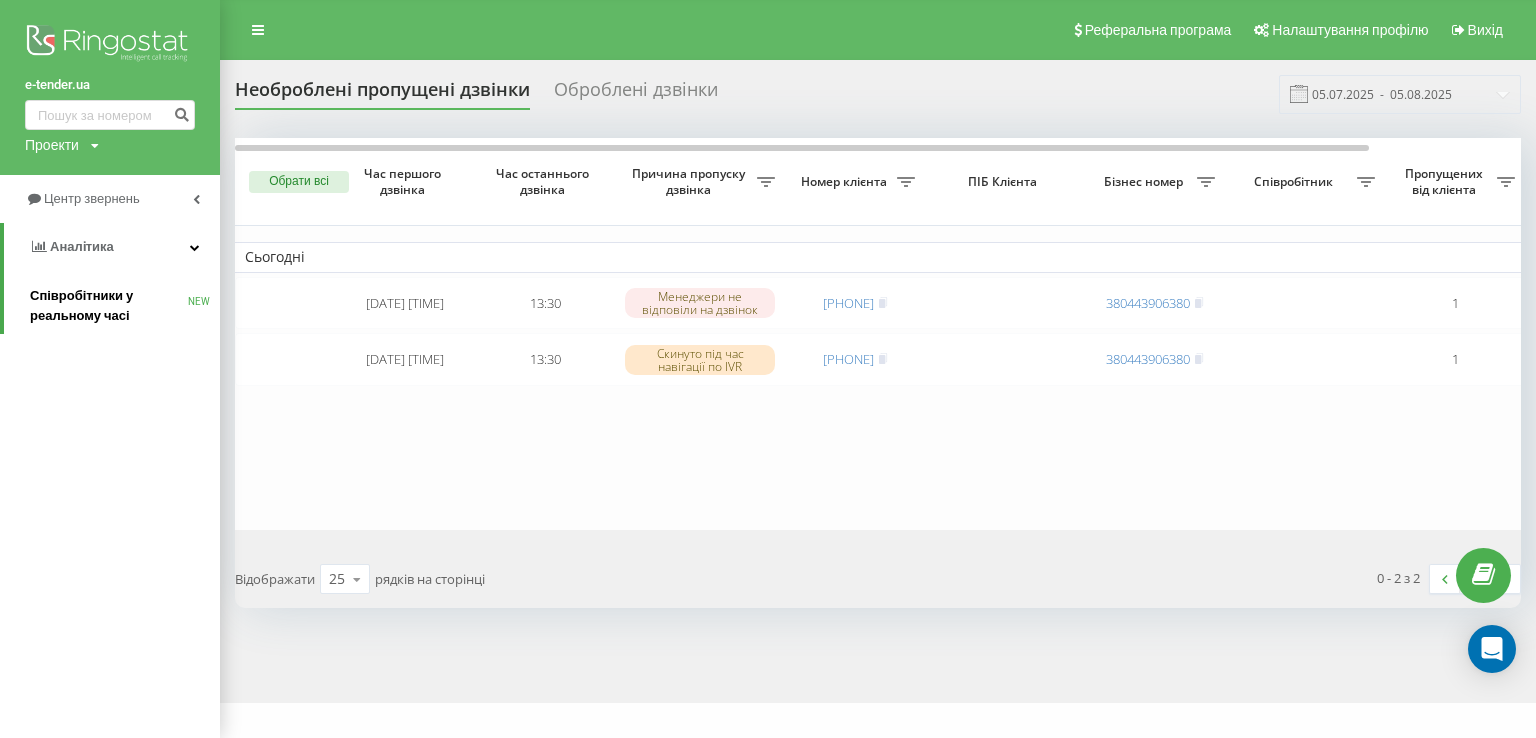 click on "Співробітники у реальному часі" at bounding box center (109, 306) 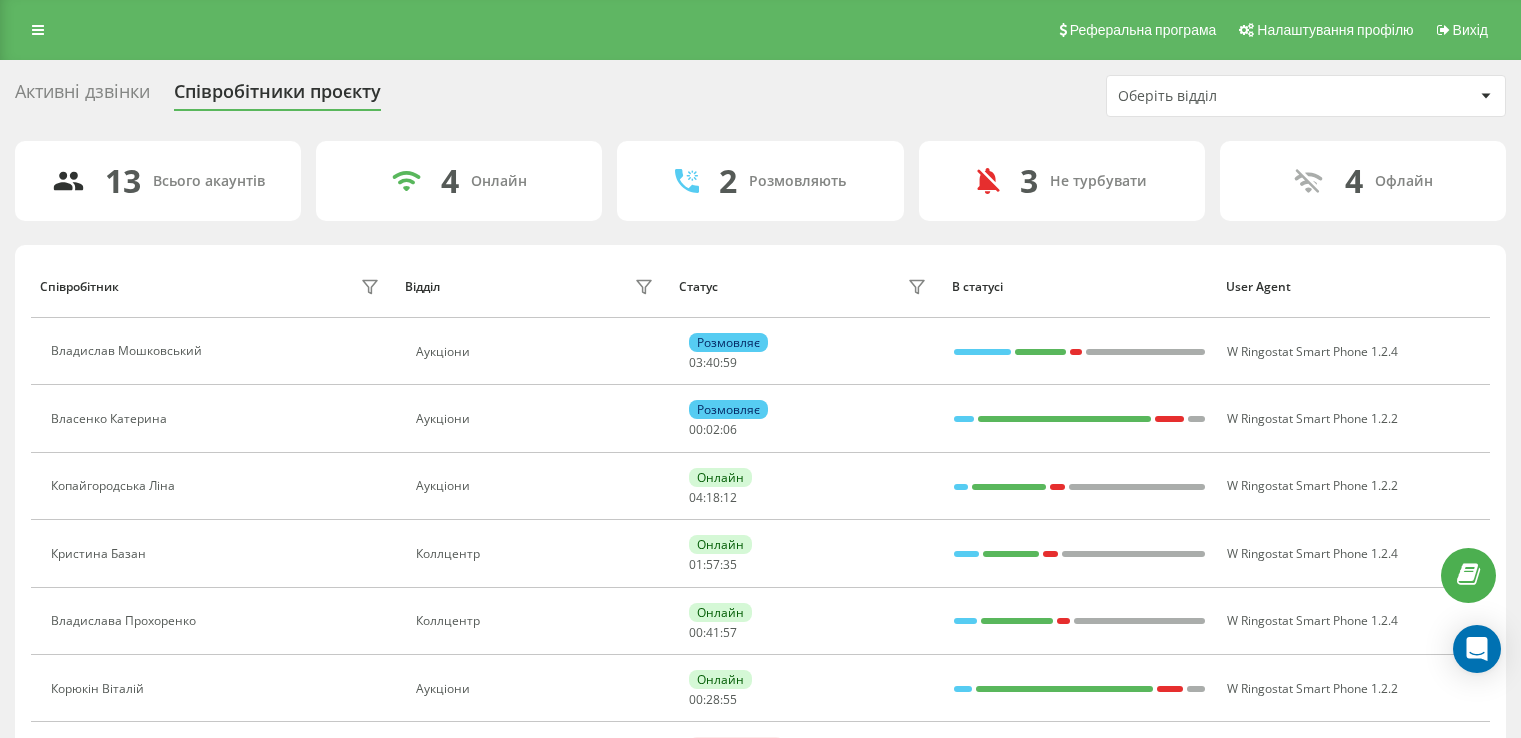 scroll, scrollTop: 0, scrollLeft: 0, axis: both 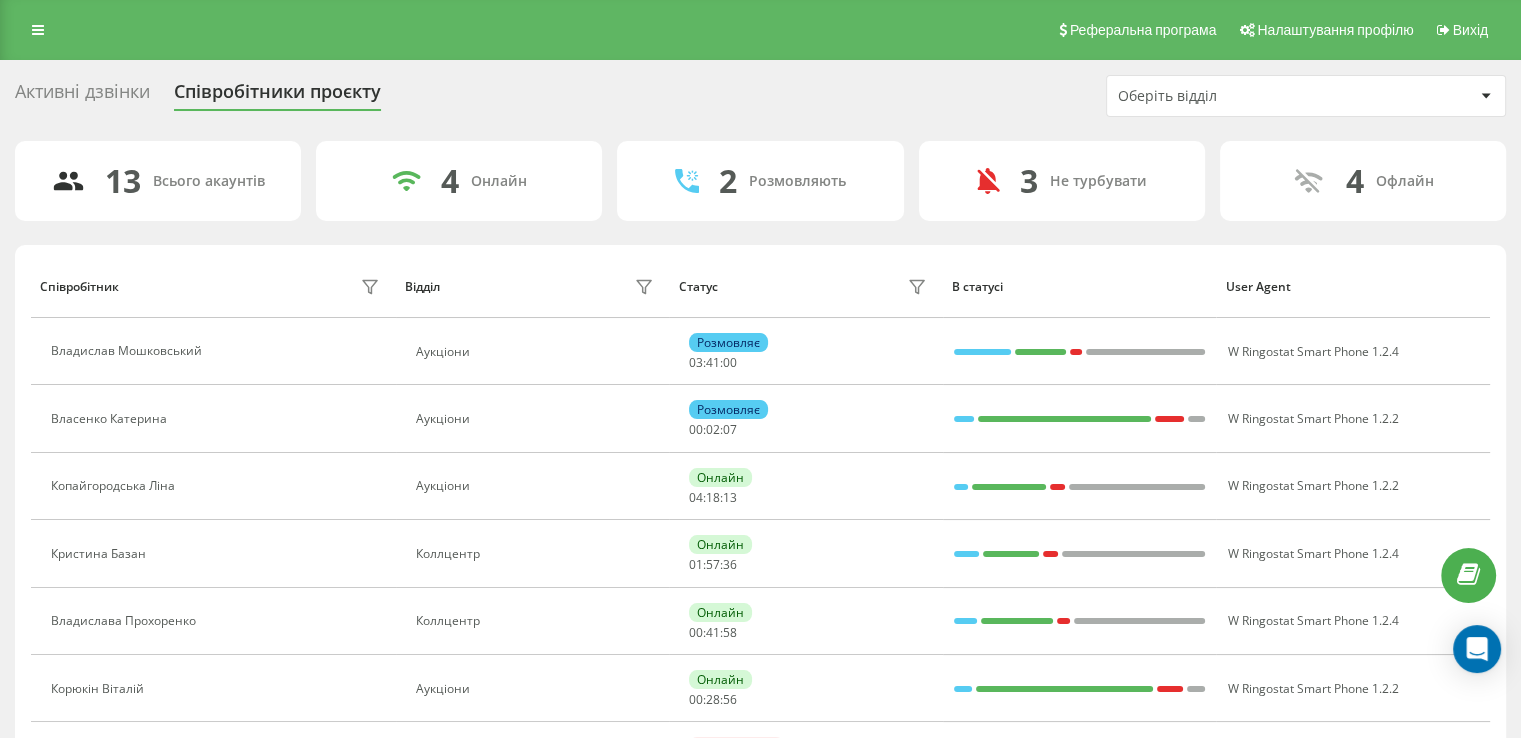 click on "Оберіть відділ" at bounding box center (1237, 96) 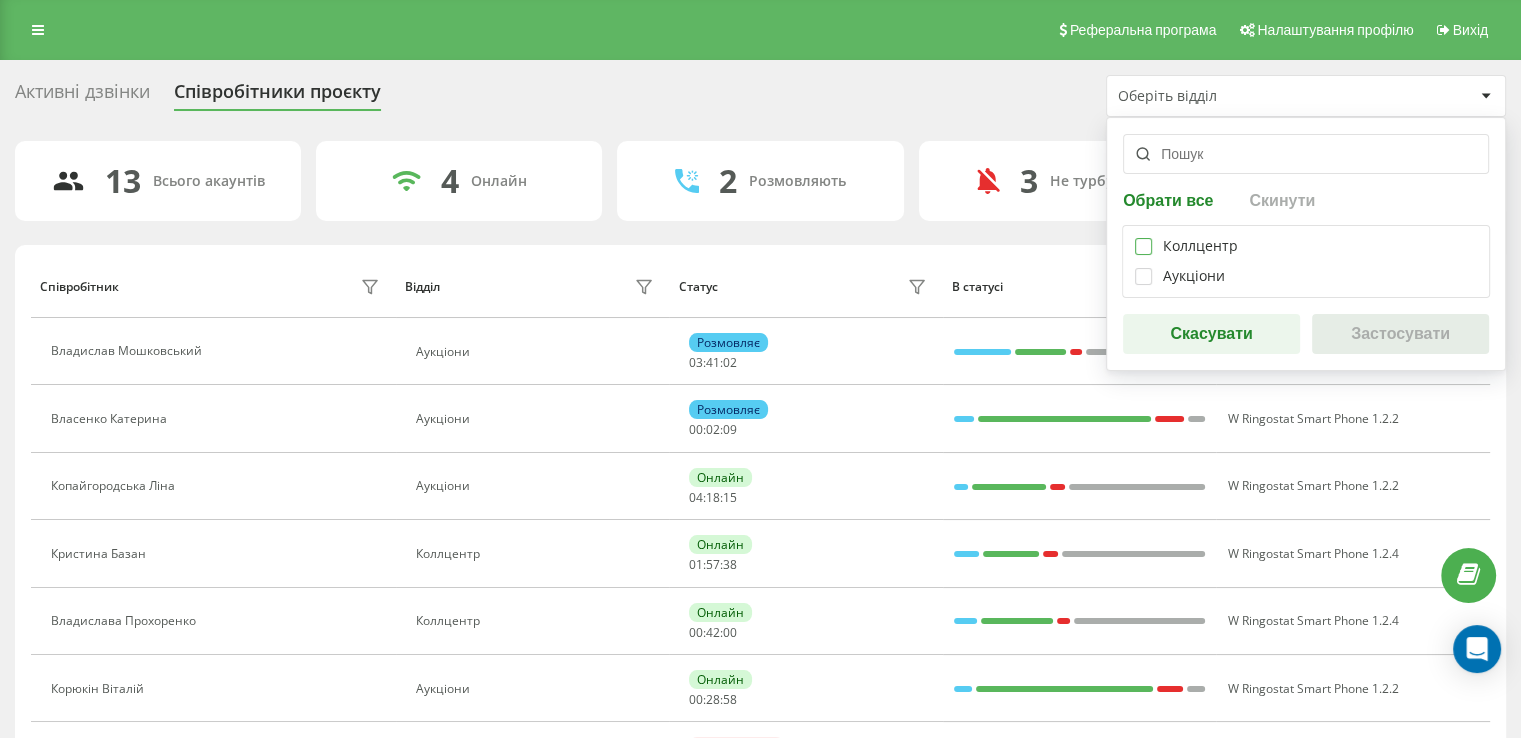 click at bounding box center (1143, 238) 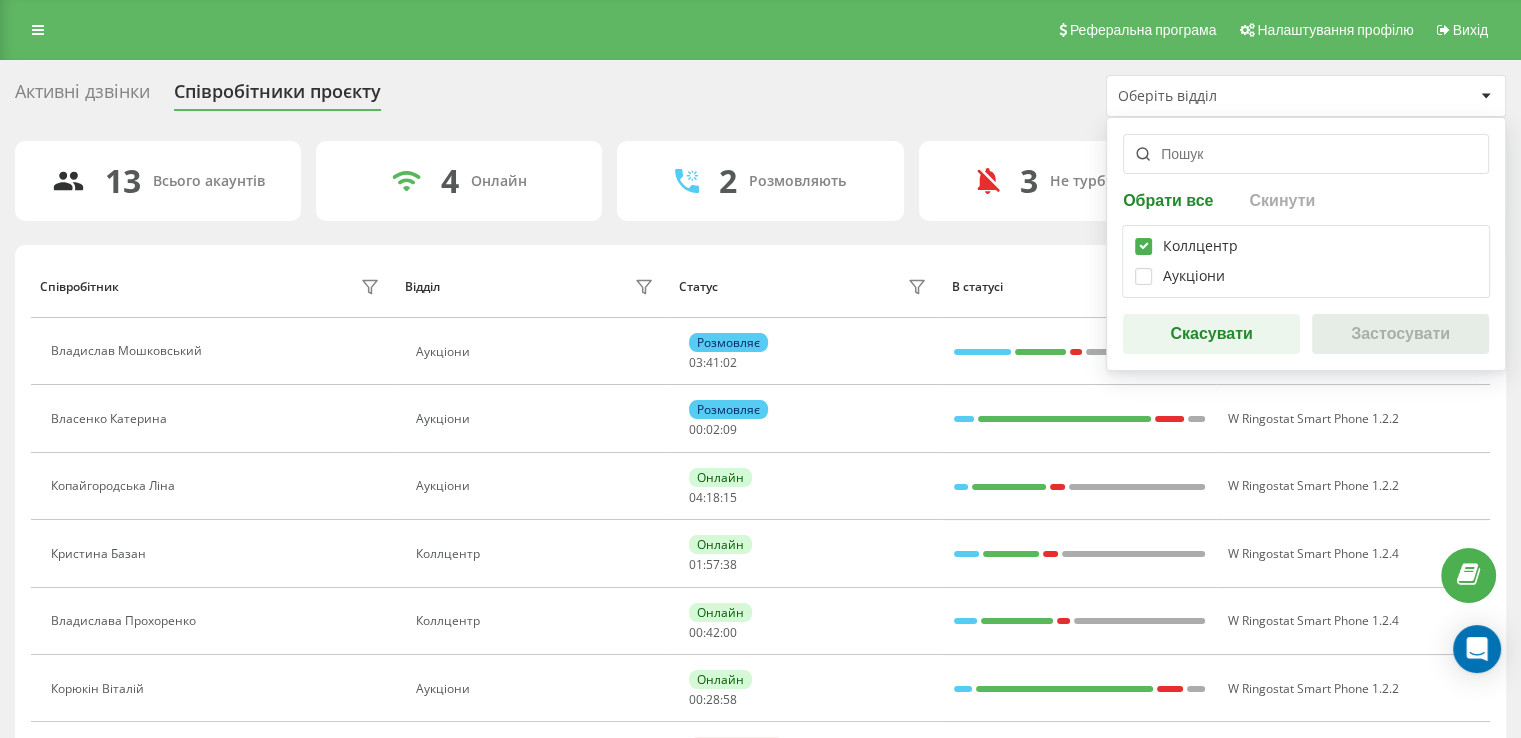checkbox on "true" 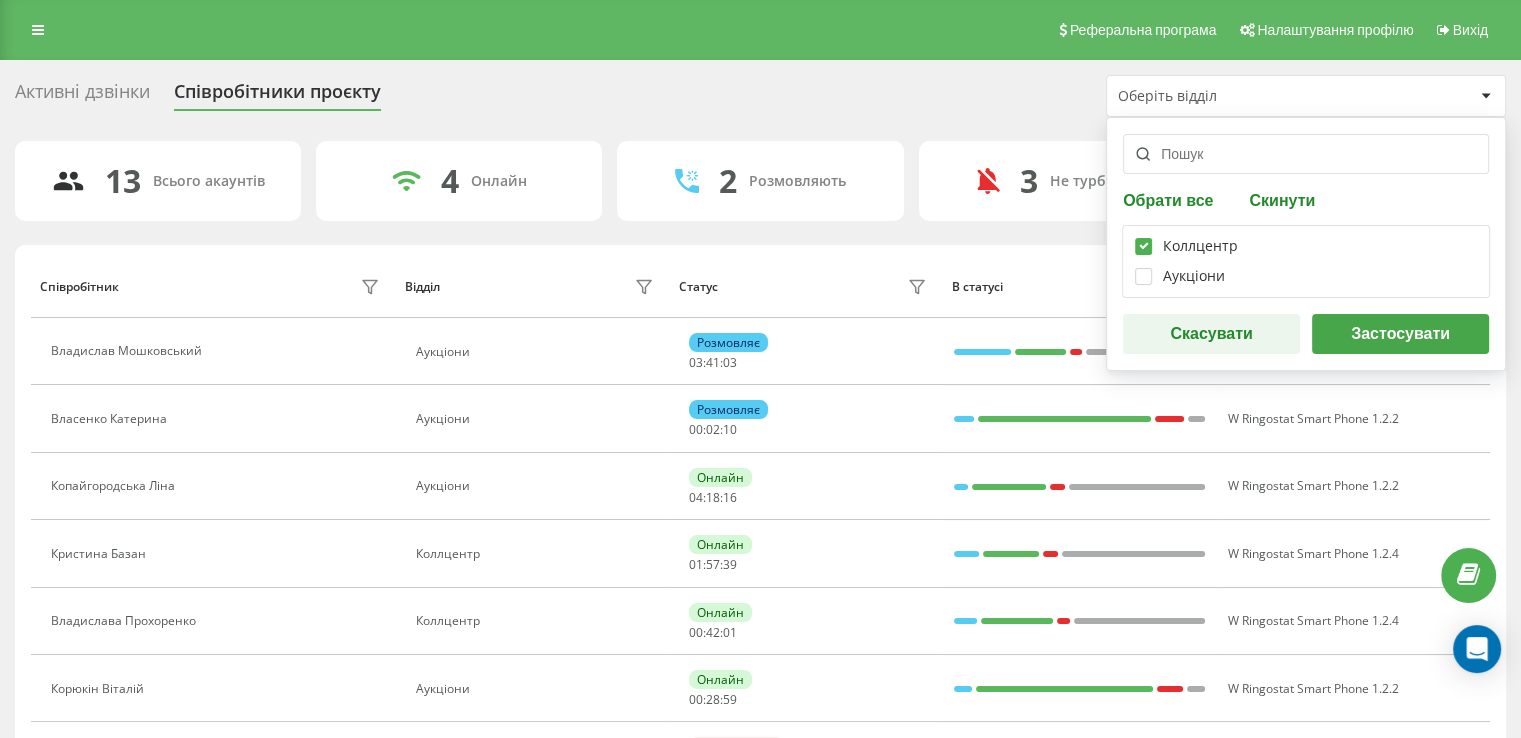 click on "Застосувати" at bounding box center [1400, 334] 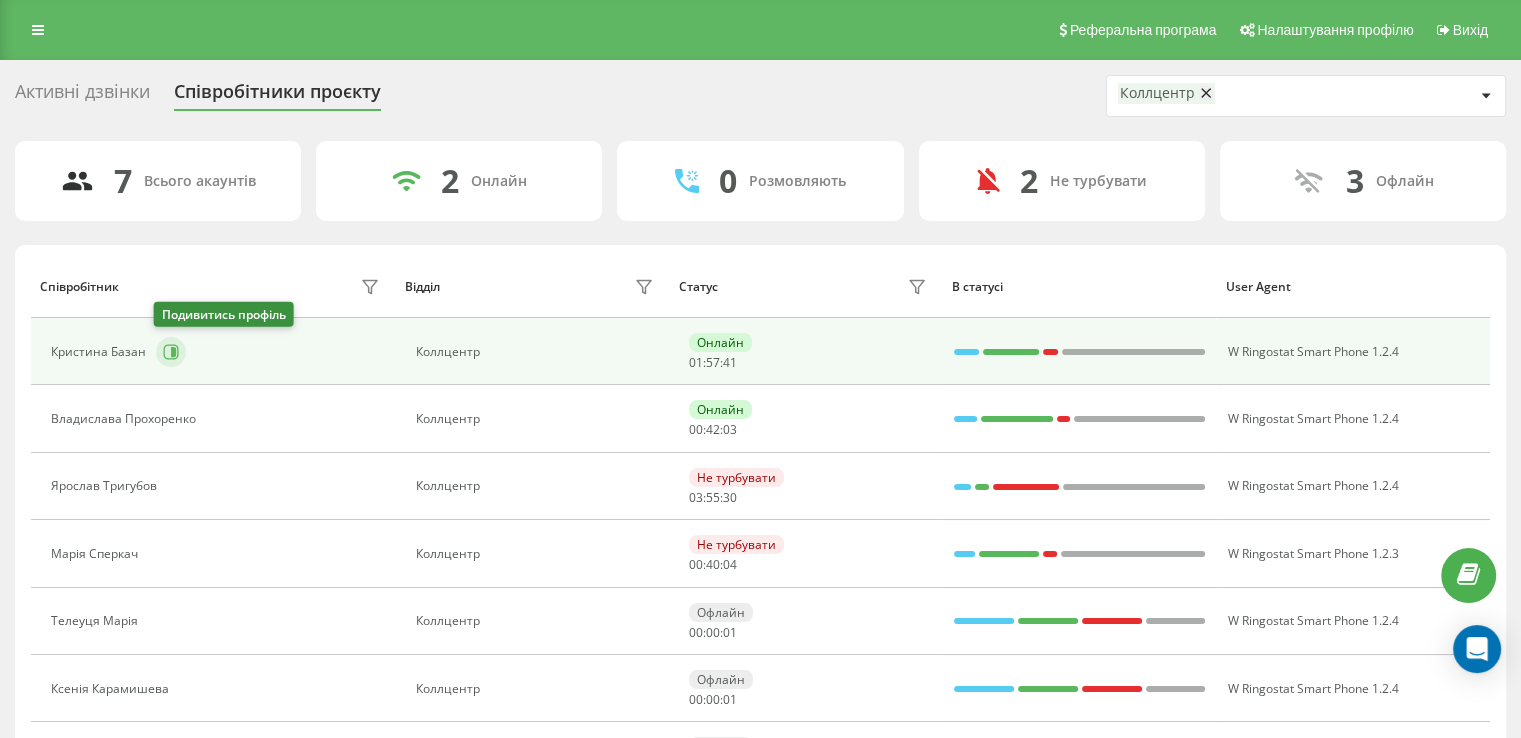 click 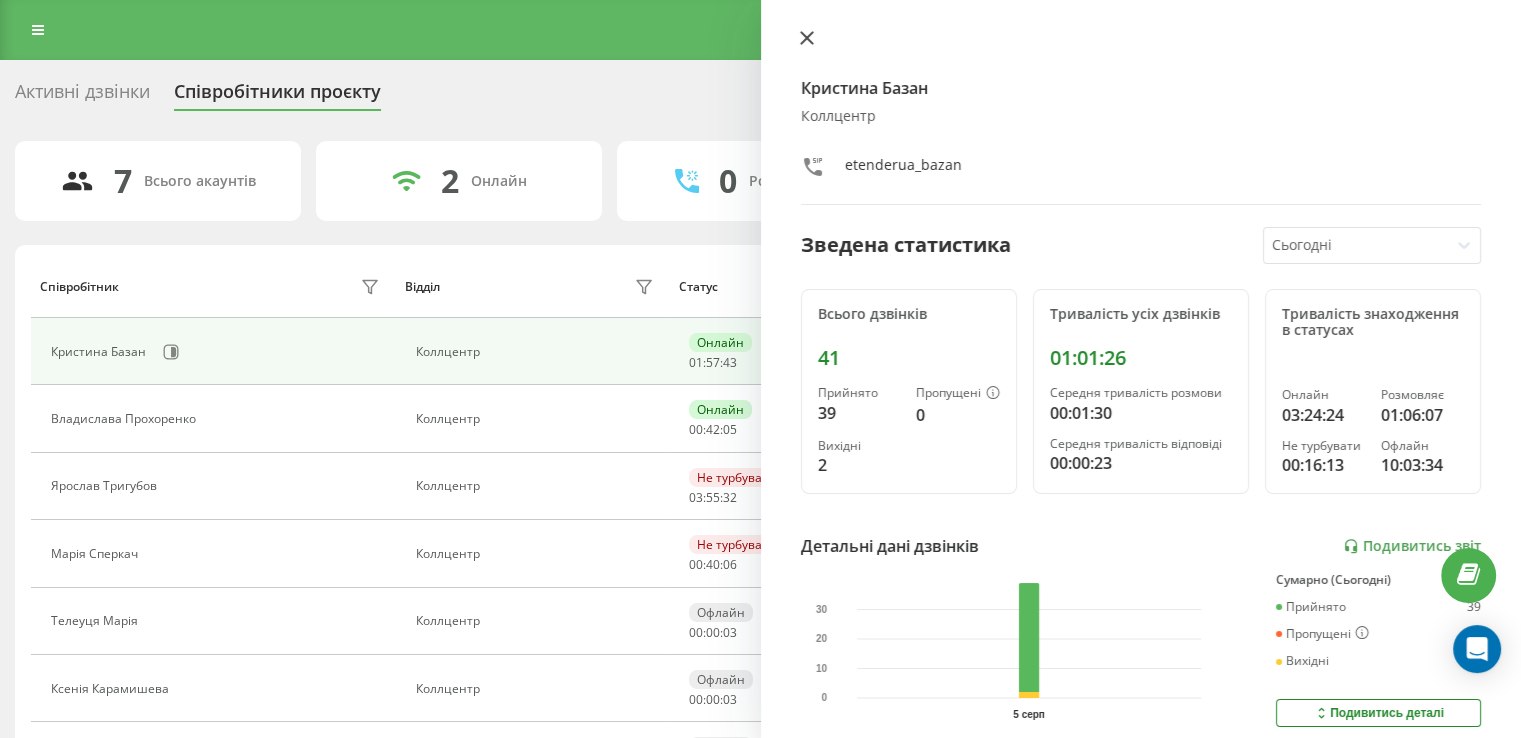 click 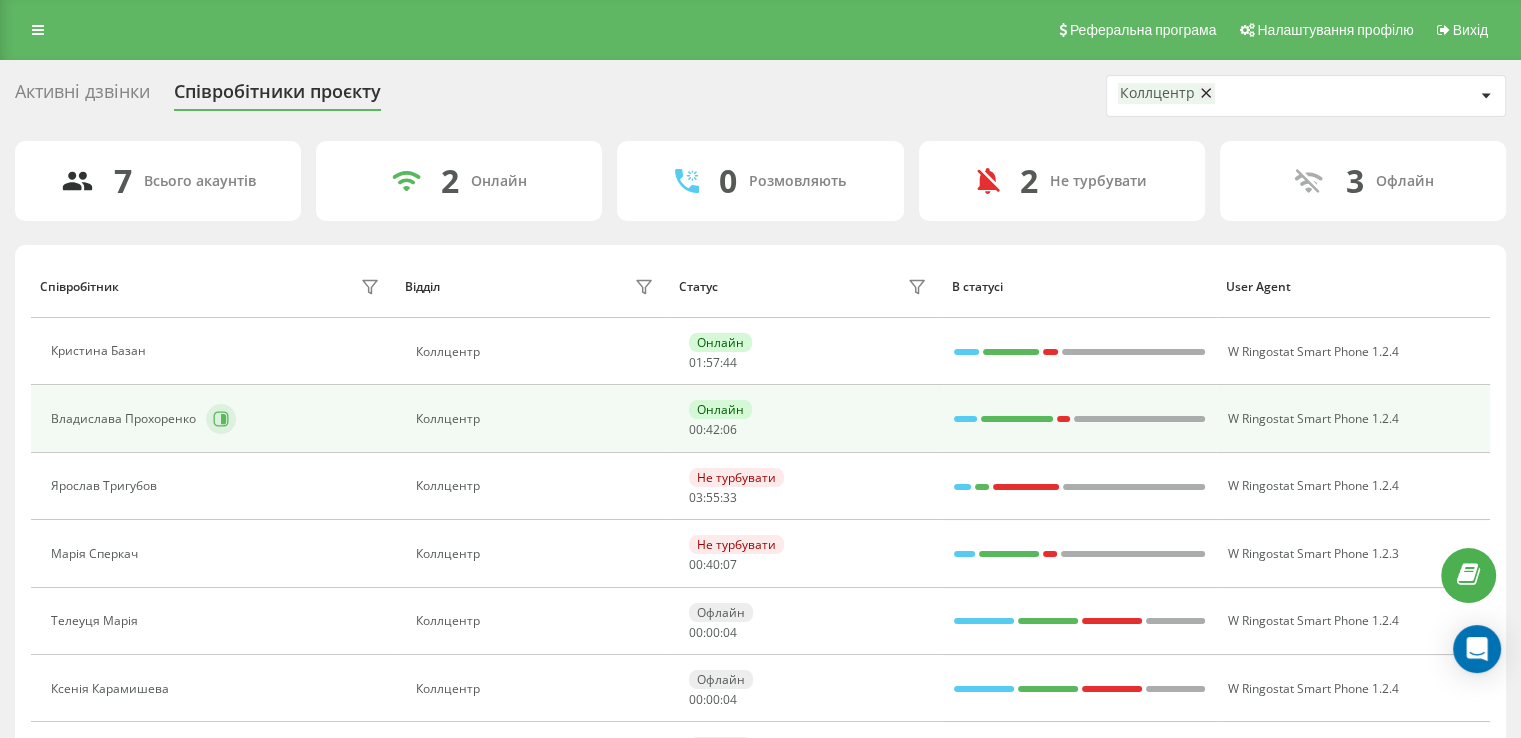 click at bounding box center (221, 419) 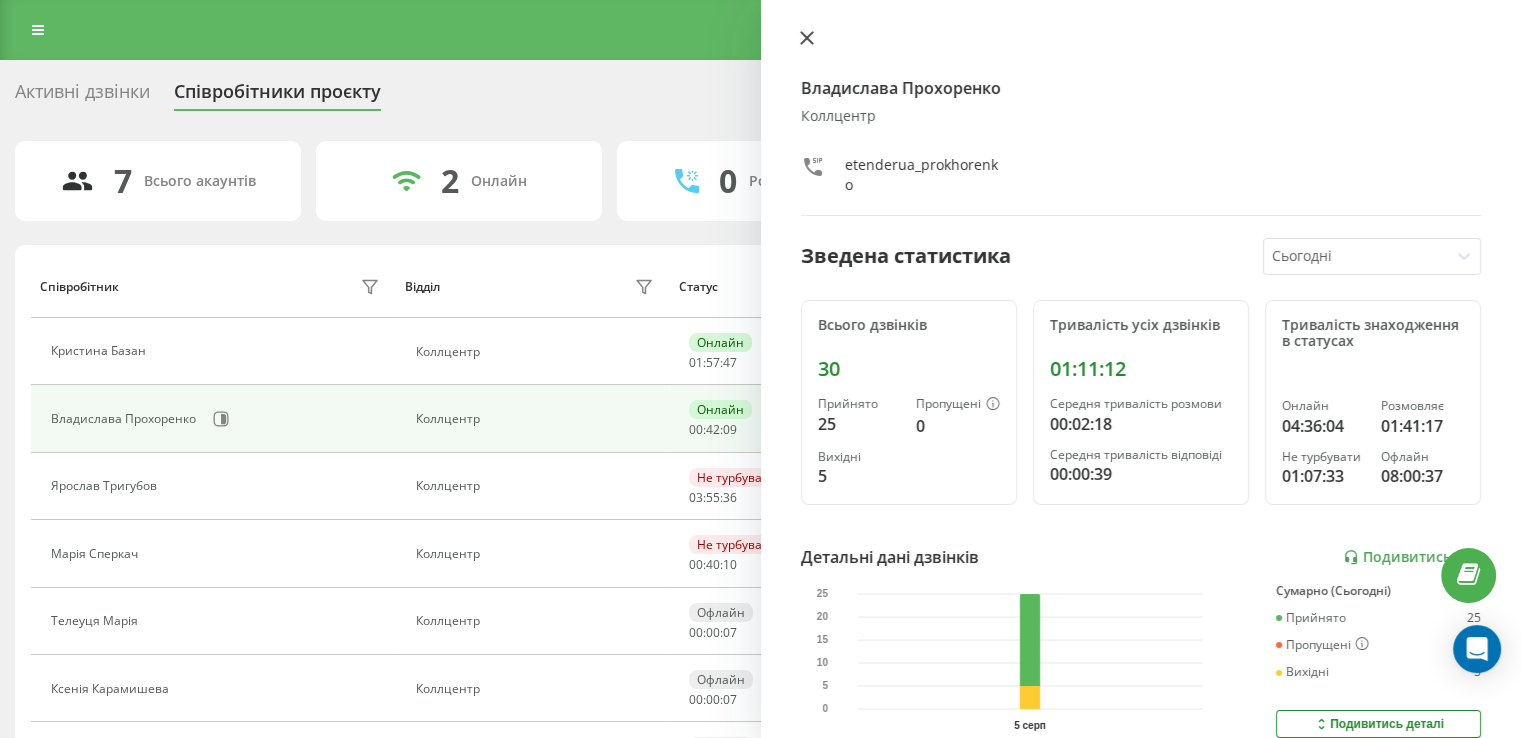 click 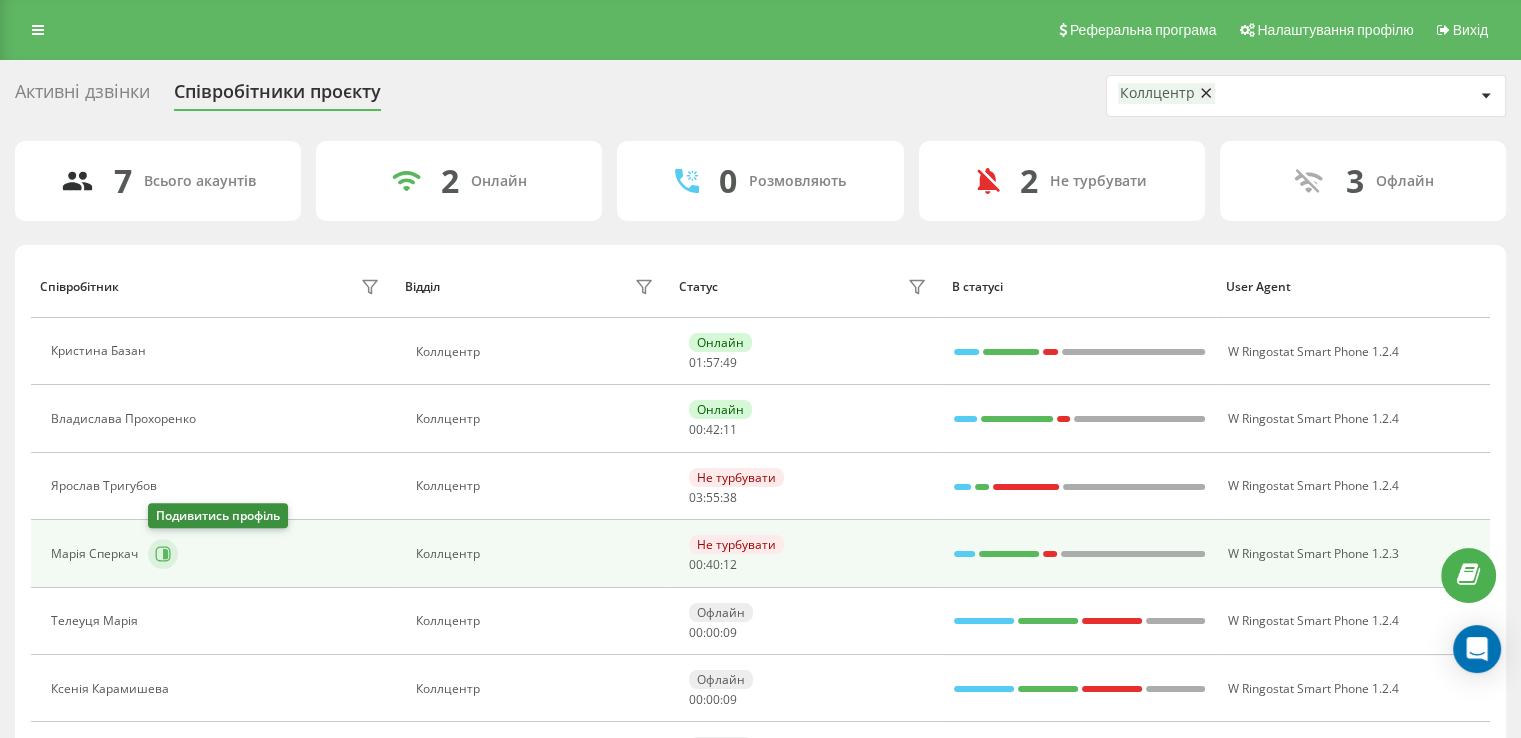 click 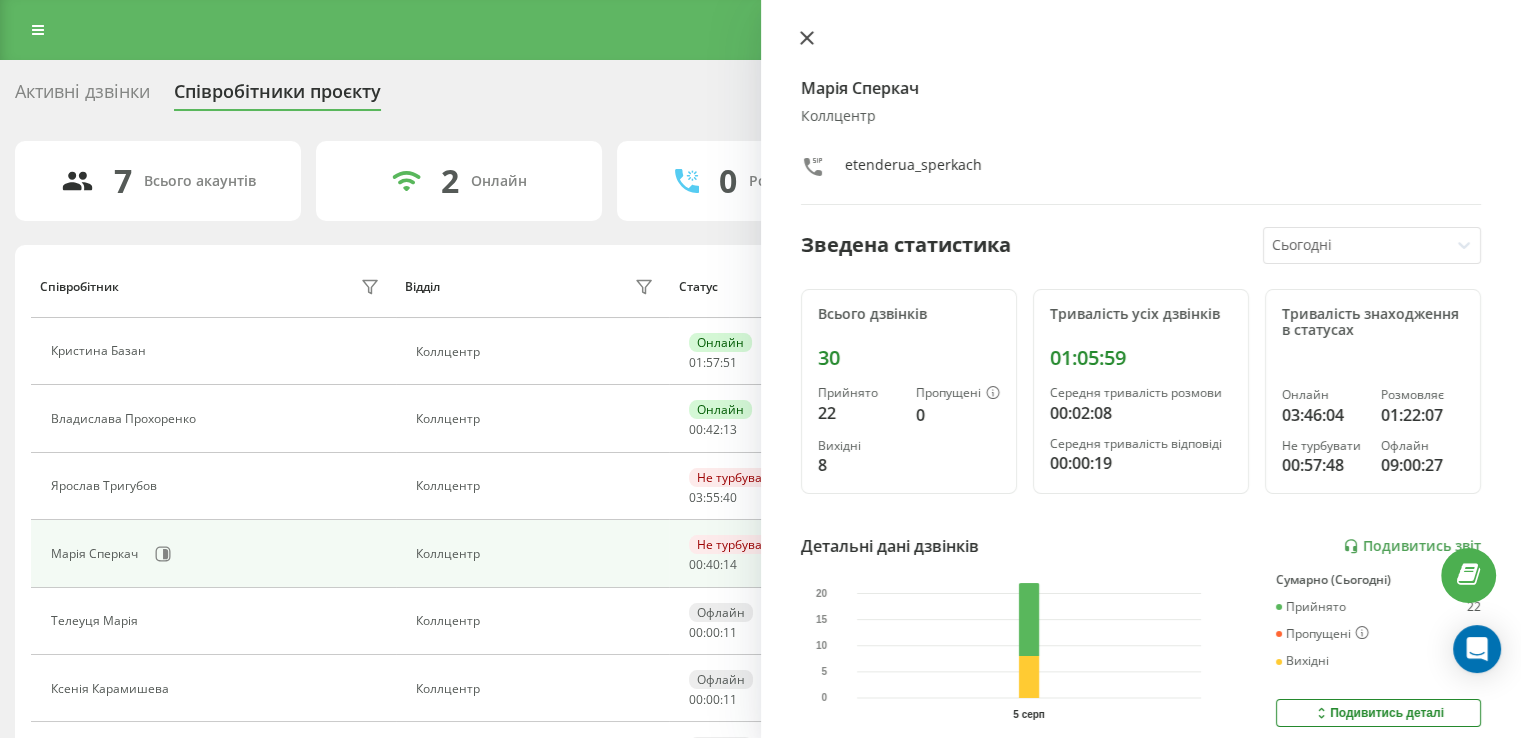 click 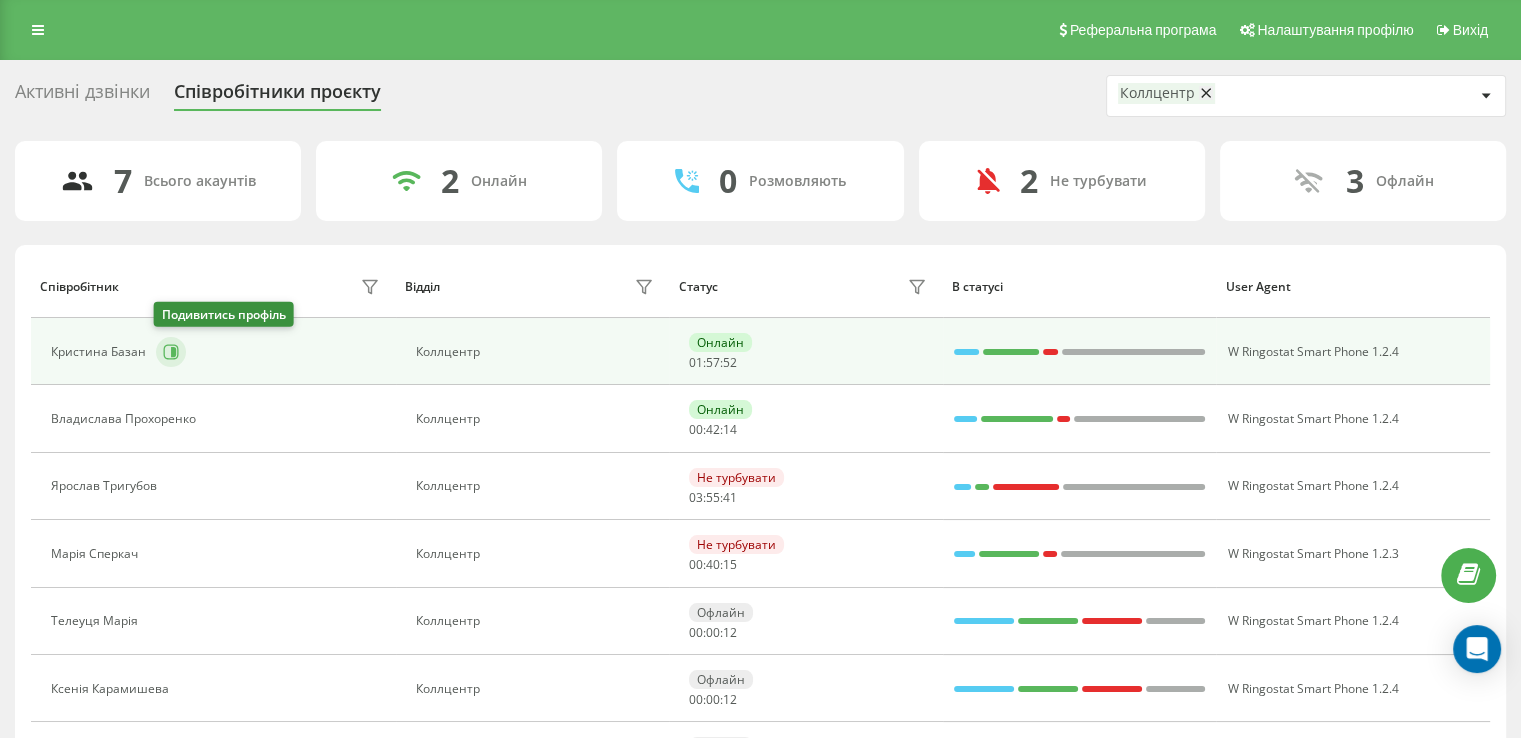 click at bounding box center [171, 352] 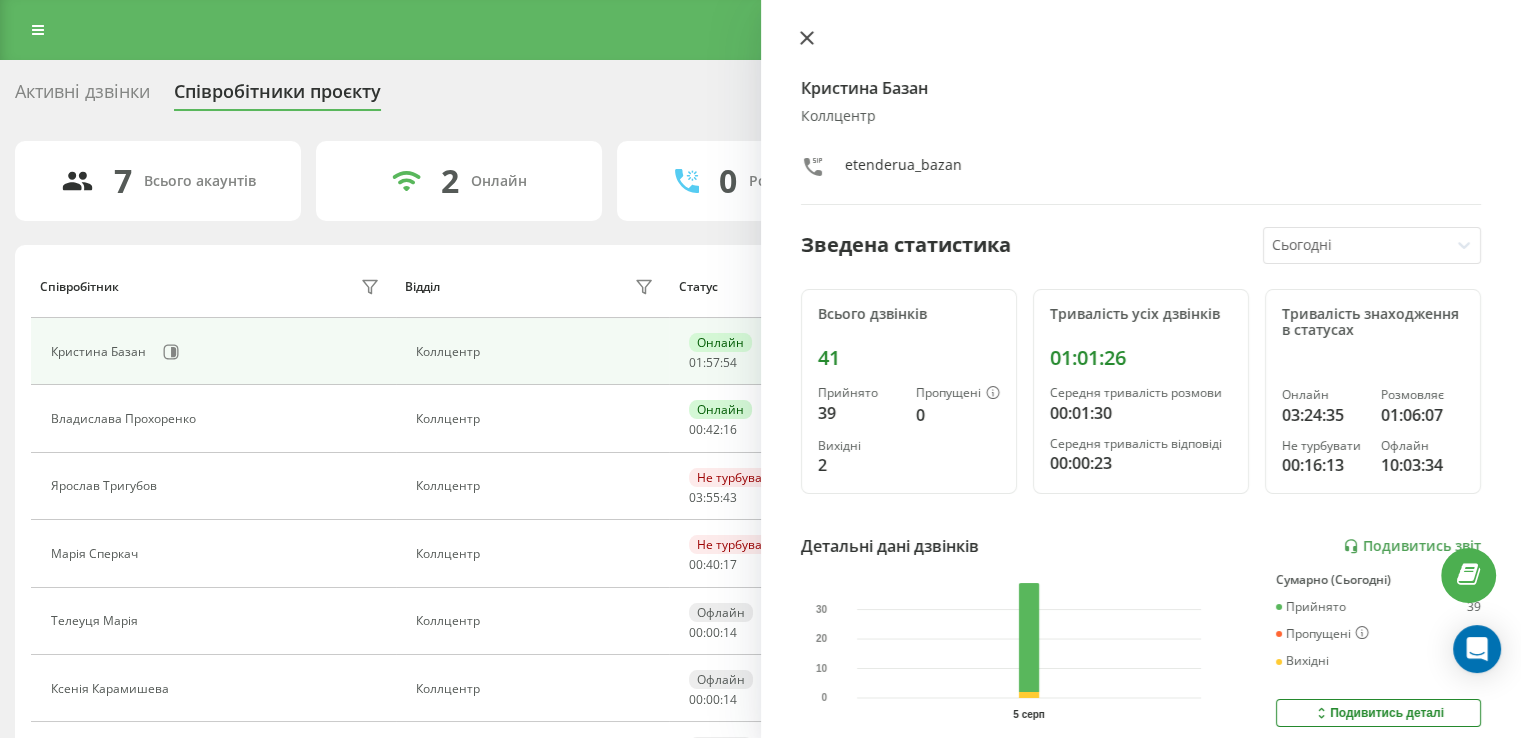 click 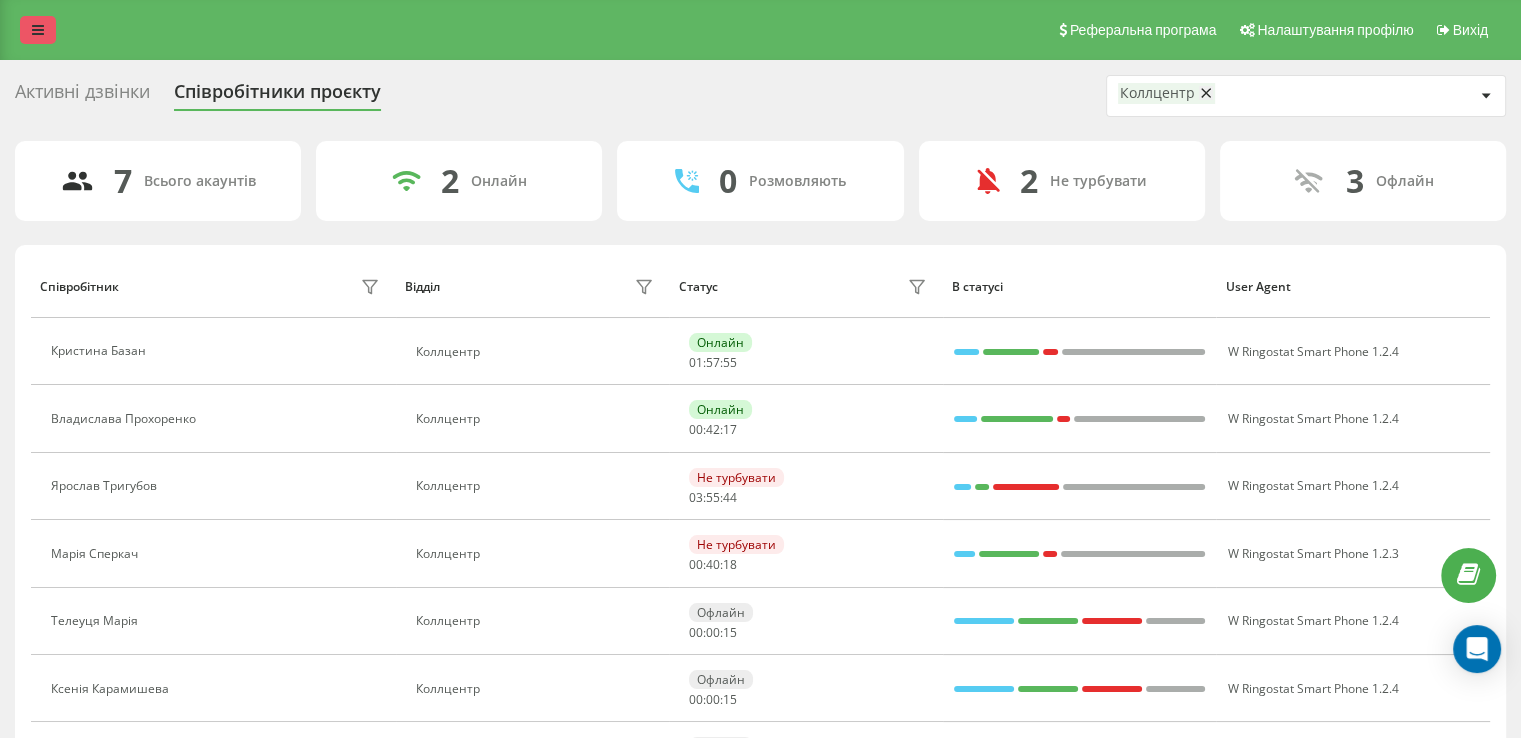 click on "Реферальна програма Налаштування профілю Вихід" at bounding box center [760, 30] 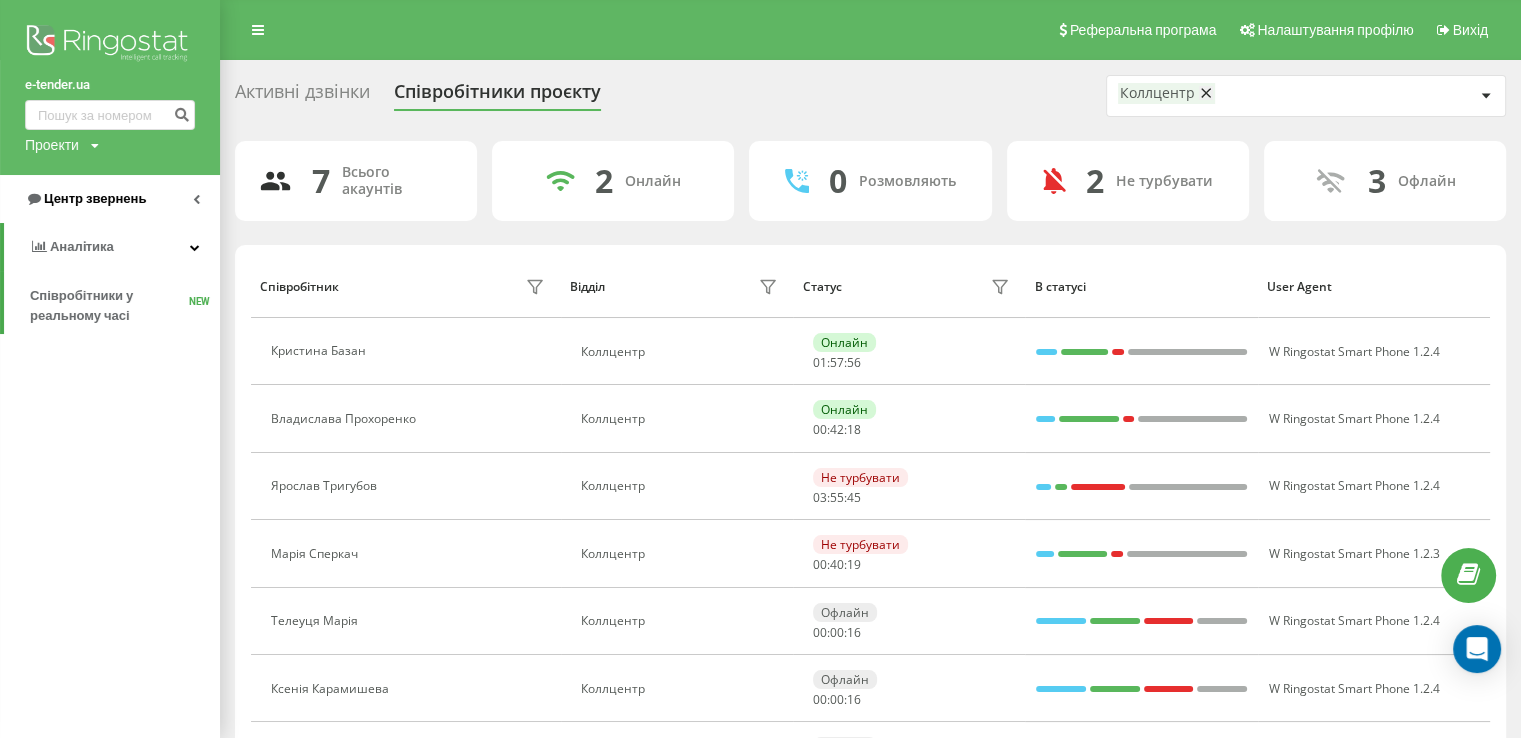 click on "Центр звернень" at bounding box center [95, 198] 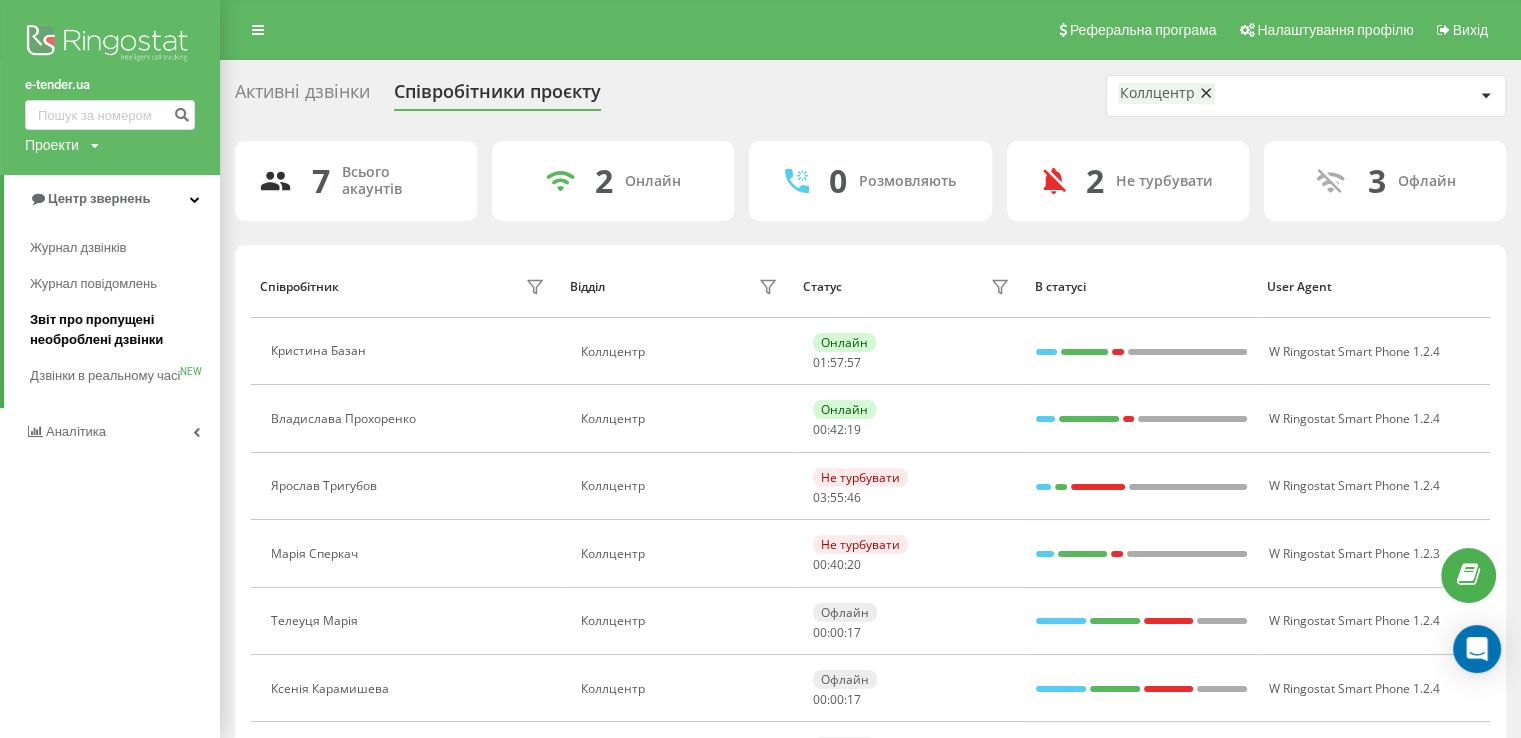 click on "Звіт про пропущені необроблені дзвінки" at bounding box center [120, 330] 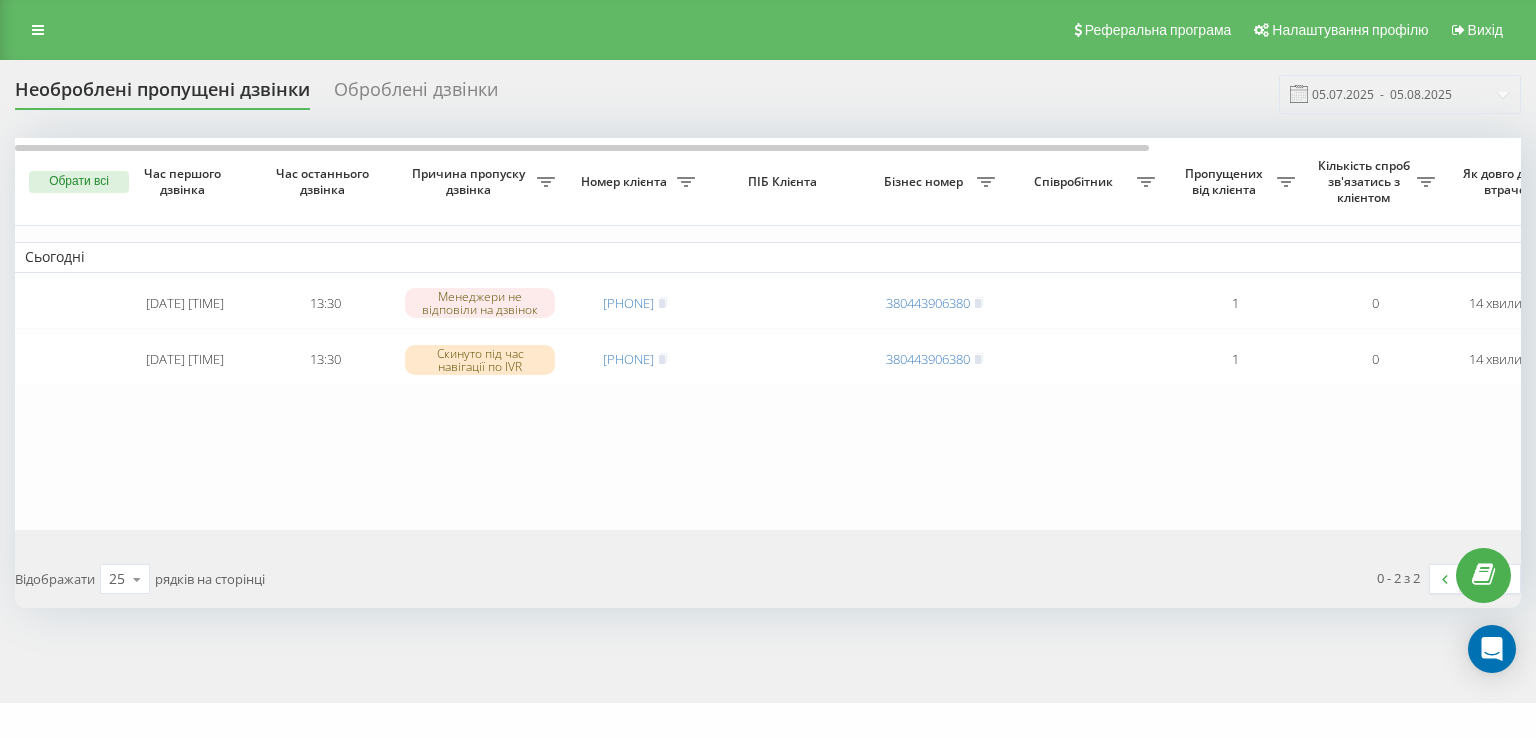 scroll, scrollTop: 0, scrollLeft: 0, axis: both 